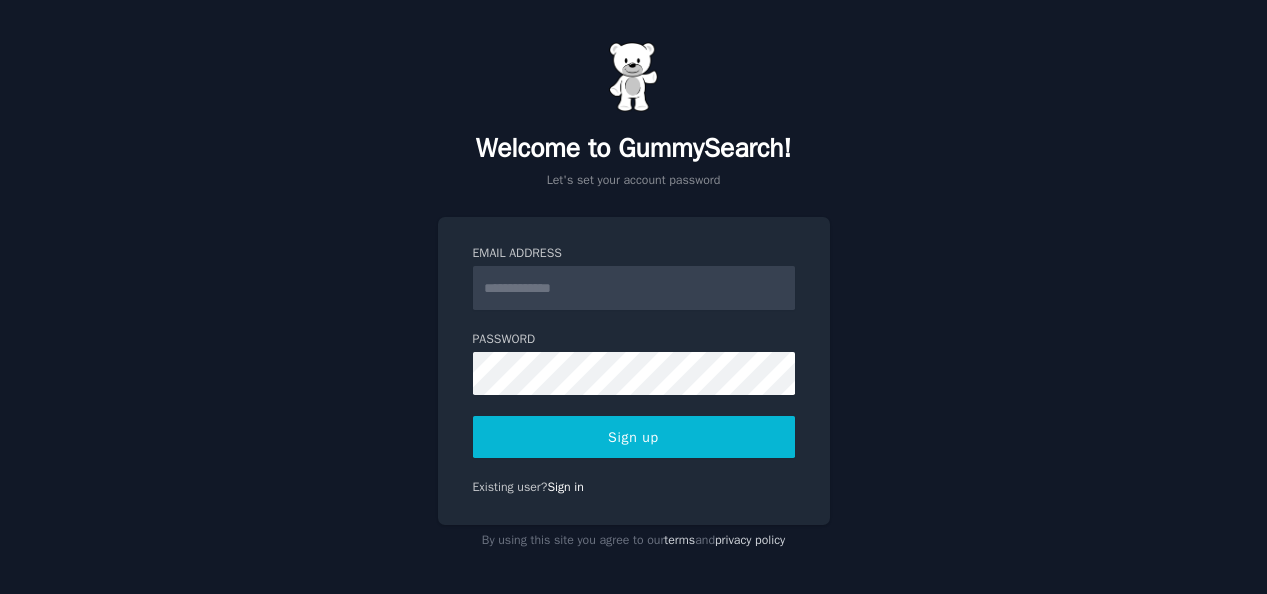 scroll, scrollTop: 0, scrollLeft: 0, axis: both 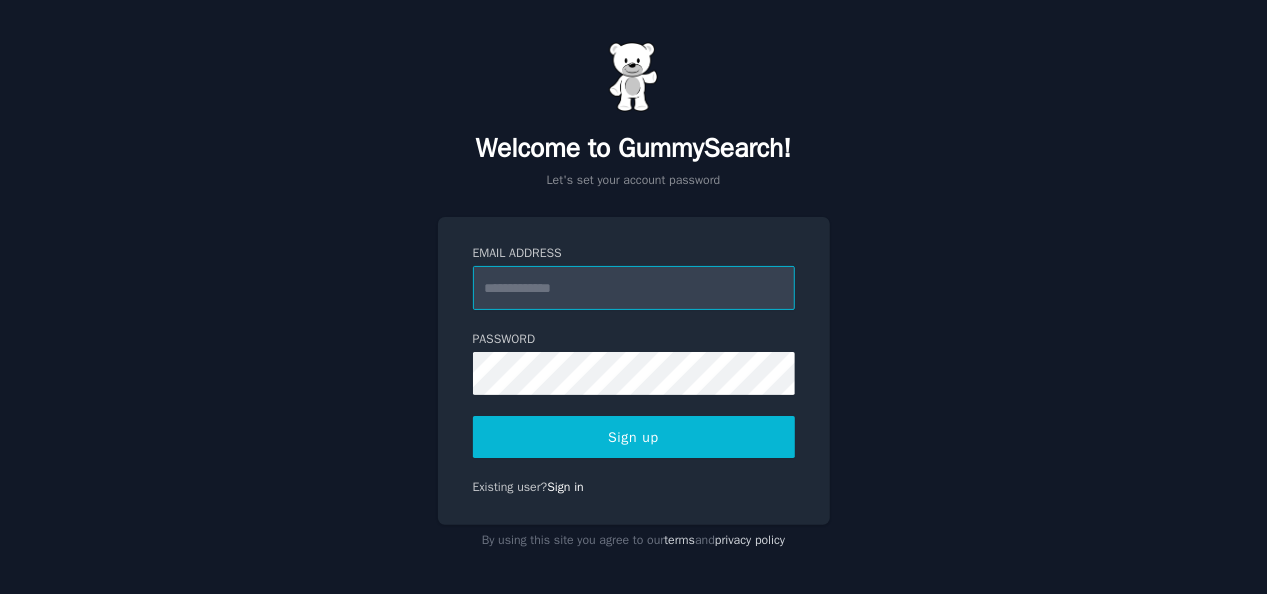 click on "Email Address" at bounding box center [634, 288] 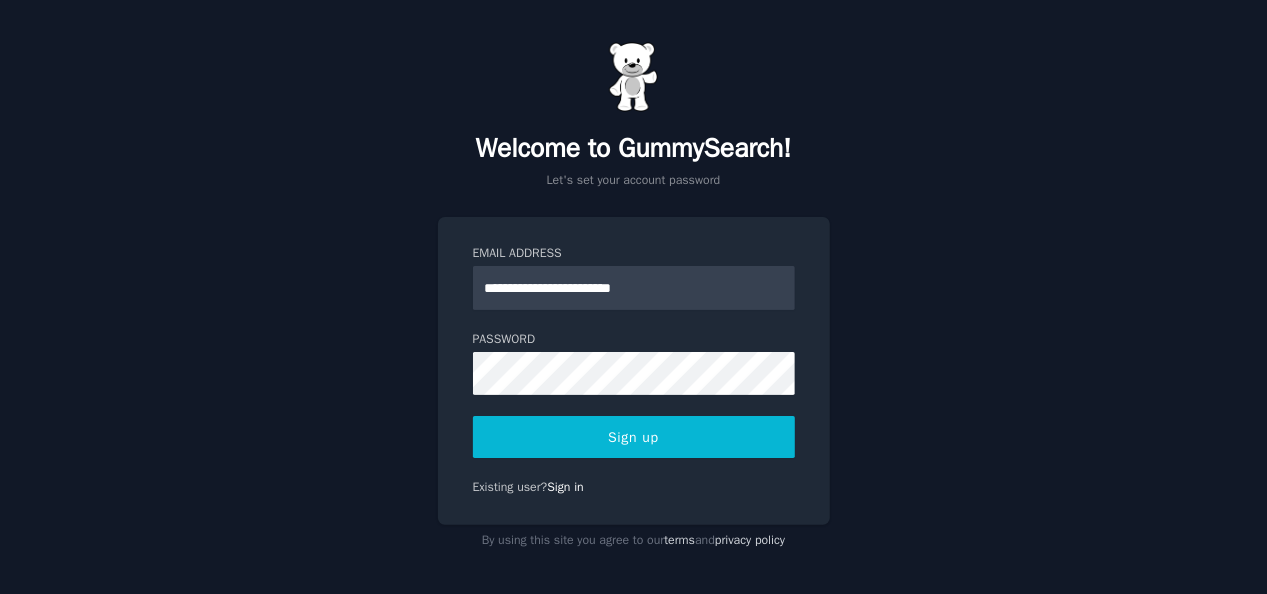 click on "Sign up" at bounding box center [634, 437] 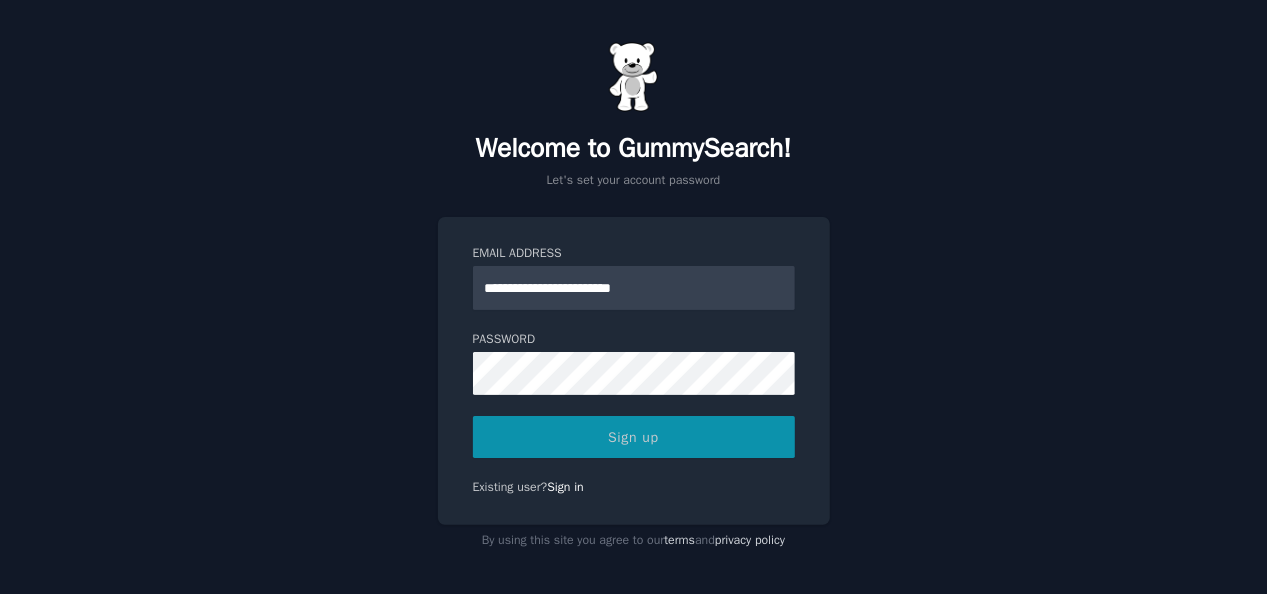 click on "Sign up" at bounding box center [634, 437] 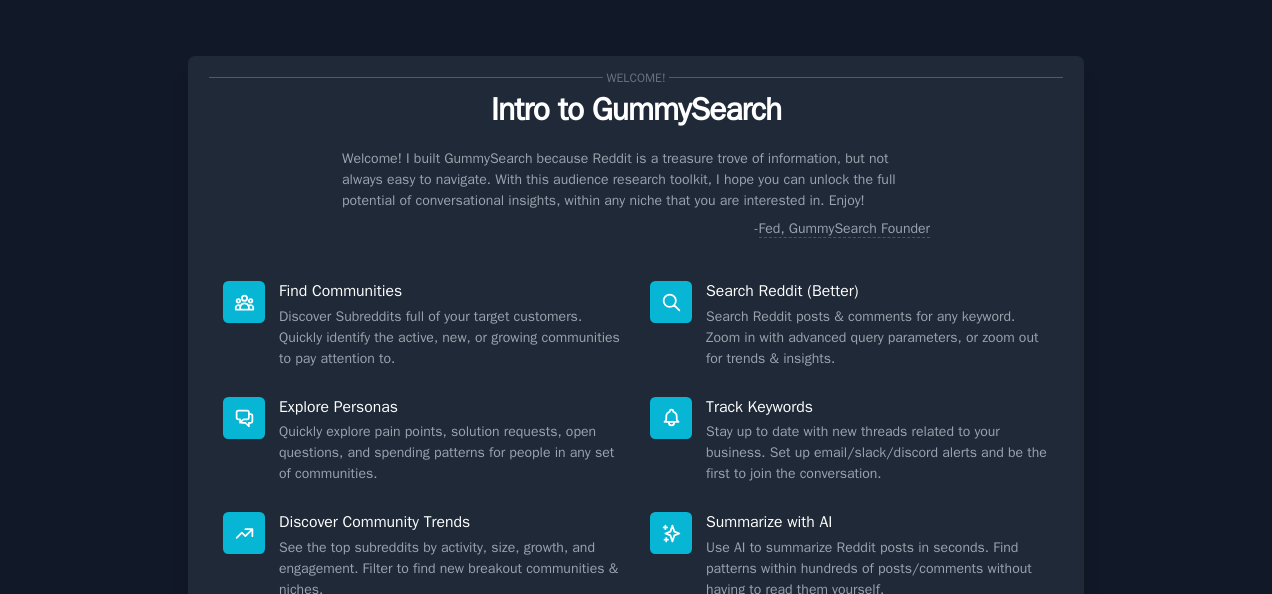 scroll, scrollTop: 0, scrollLeft: 0, axis: both 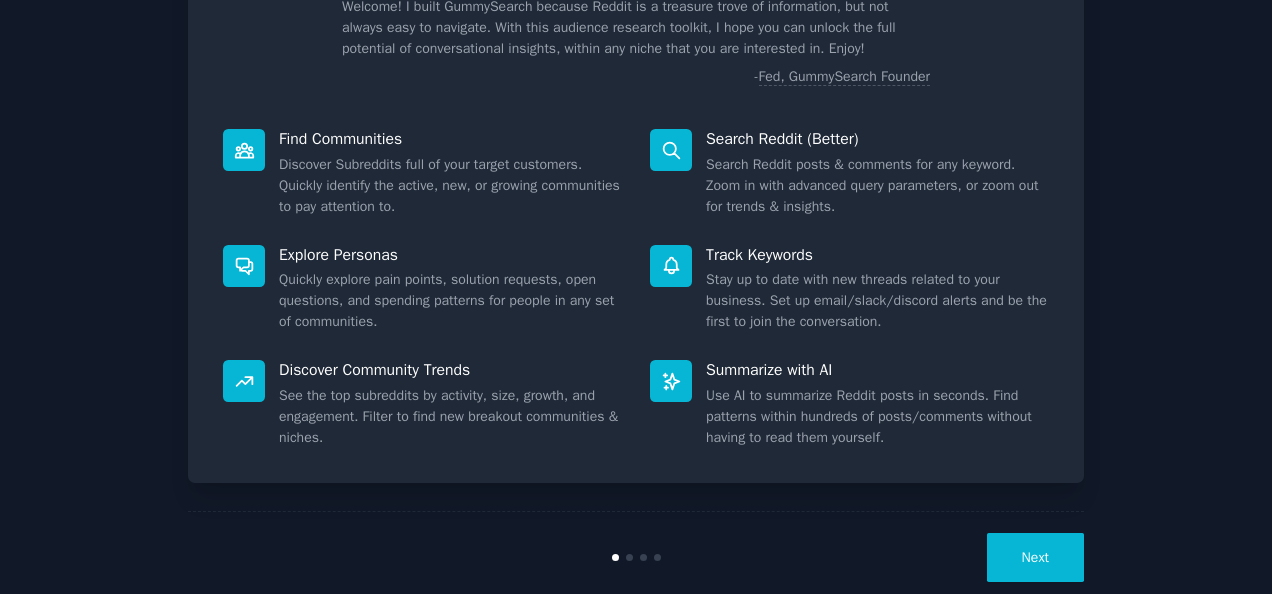 click on "Next" at bounding box center [1035, 557] 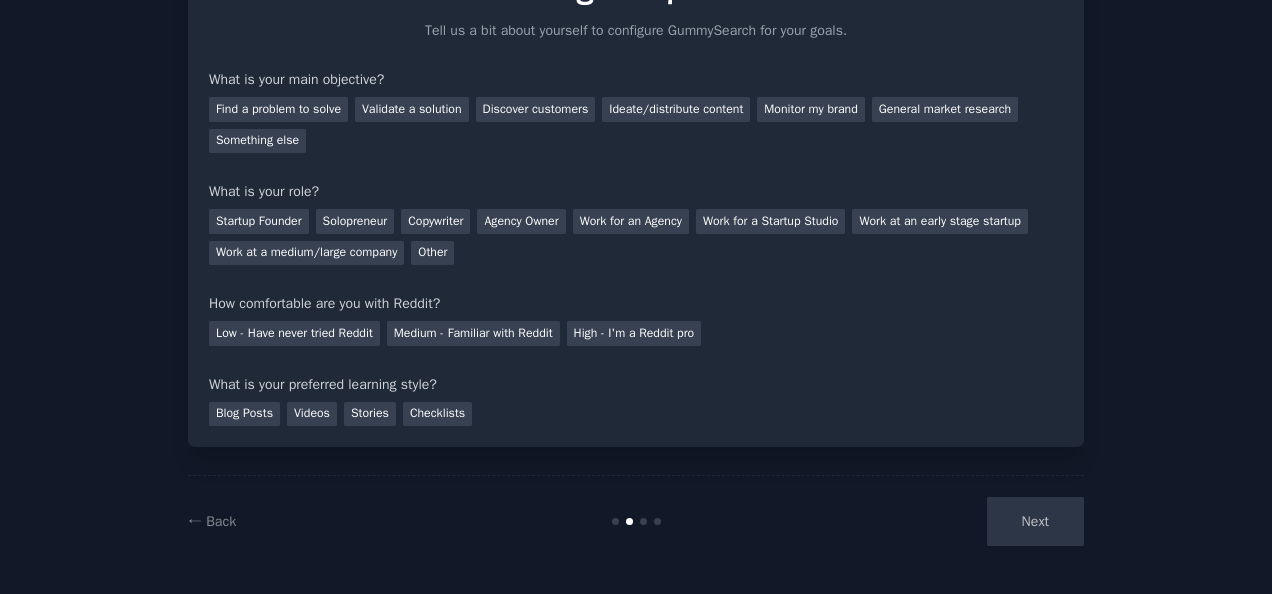 scroll, scrollTop: 0, scrollLeft: 0, axis: both 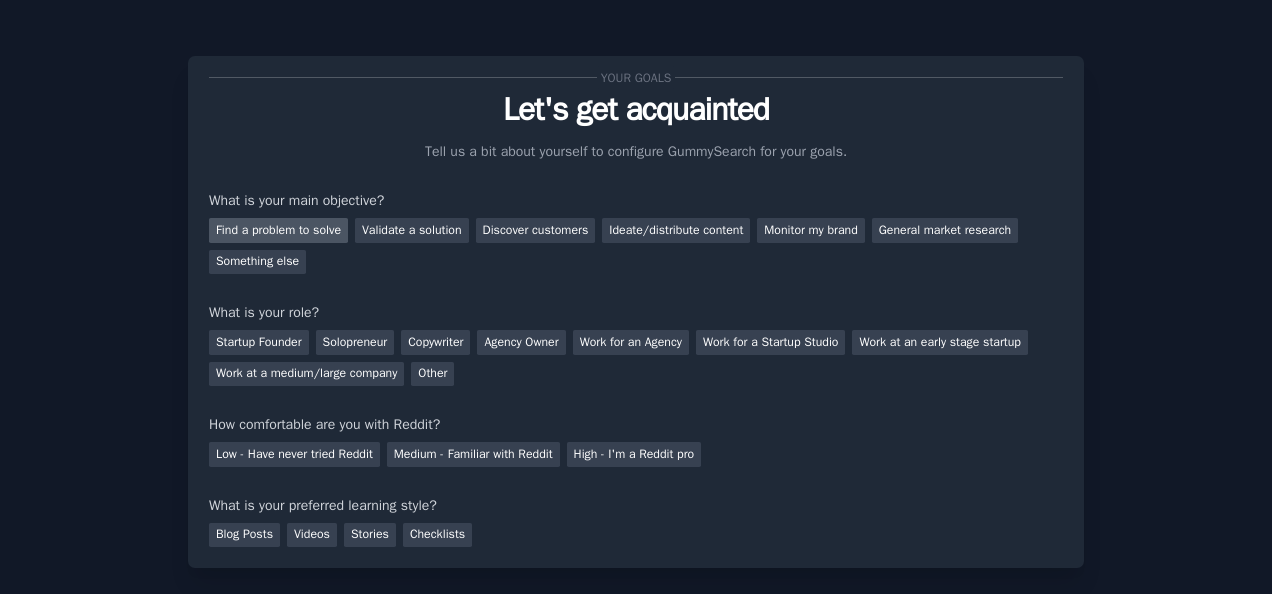 click on "Find a problem to solve" at bounding box center (278, 230) 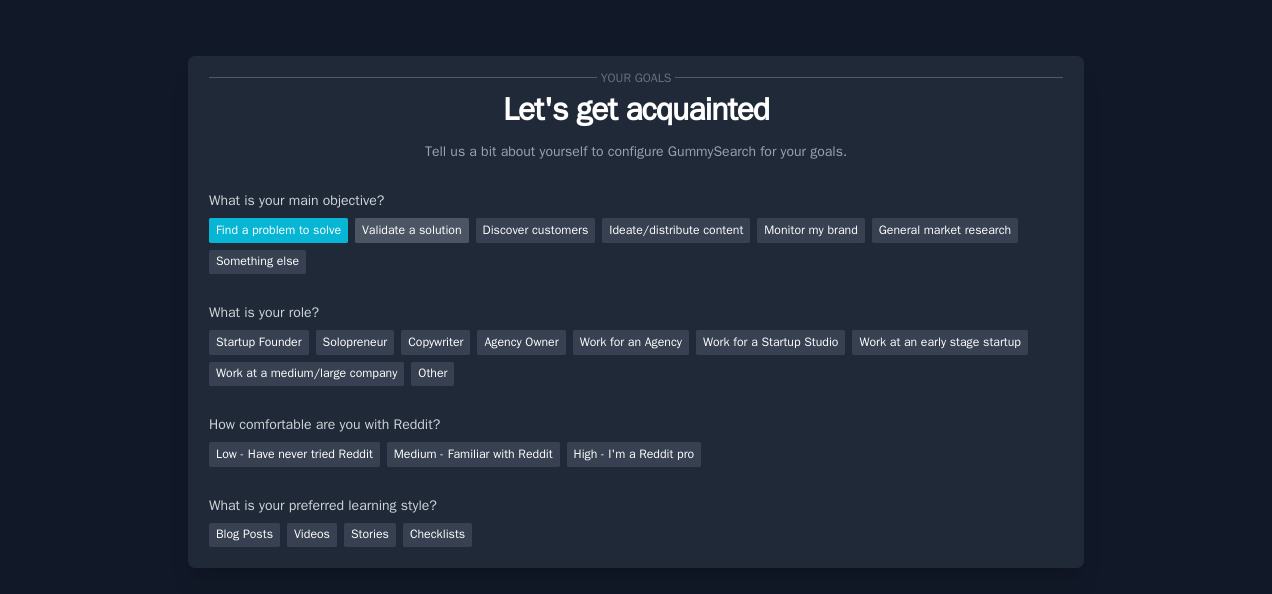 click on "Validate a solution" at bounding box center (412, 230) 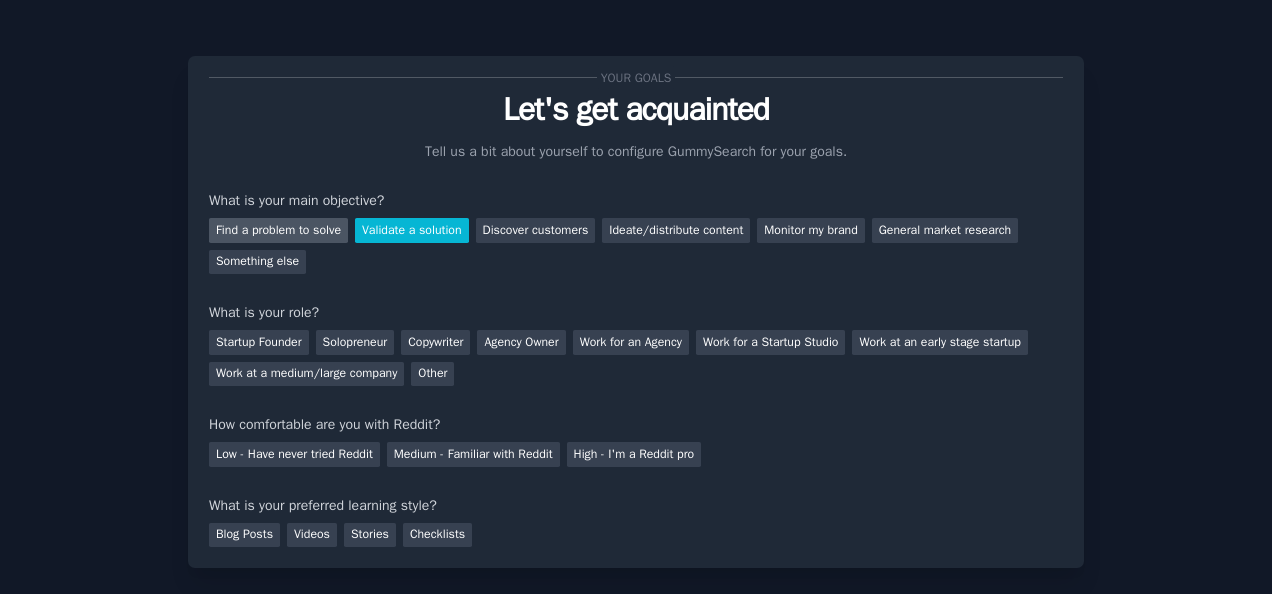 click on "Find a problem to solve" at bounding box center [278, 230] 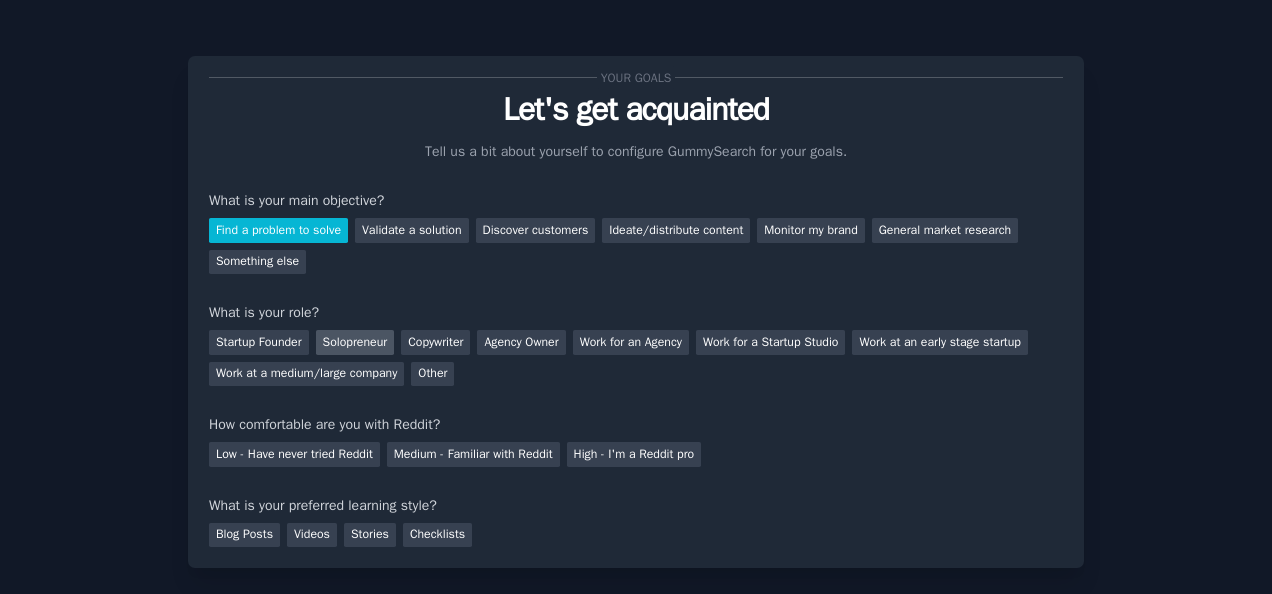 click on "Solopreneur" at bounding box center (355, 342) 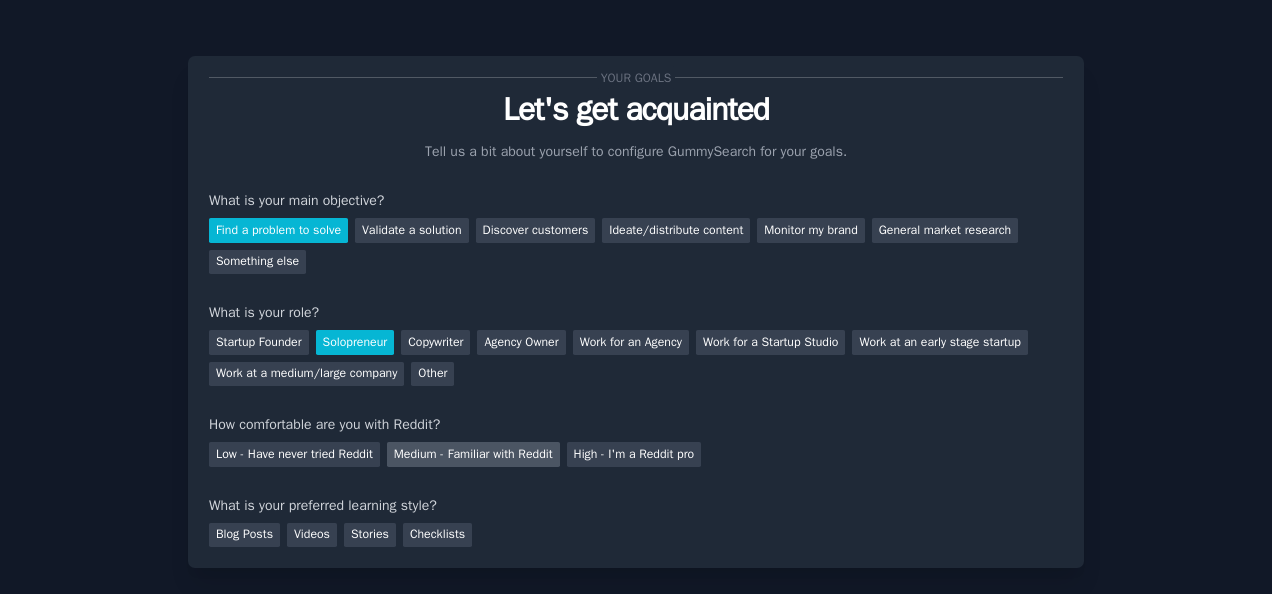 click on "Medium - Familiar with Reddit" at bounding box center (473, 454) 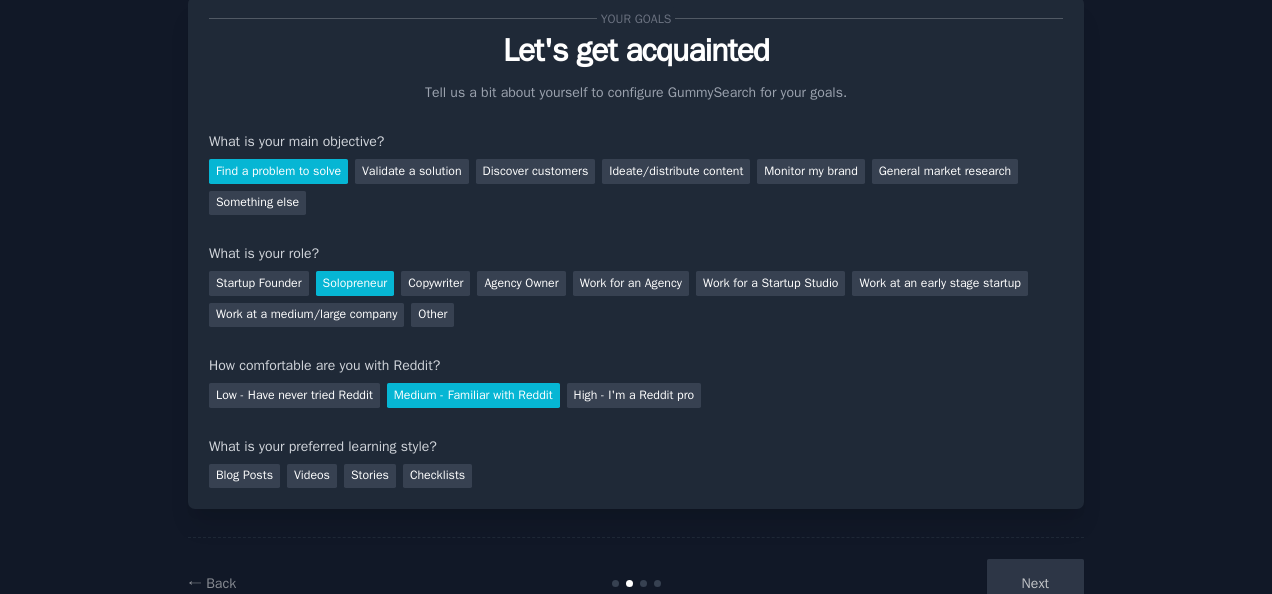 scroll, scrollTop: 62, scrollLeft: 0, axis: vertical 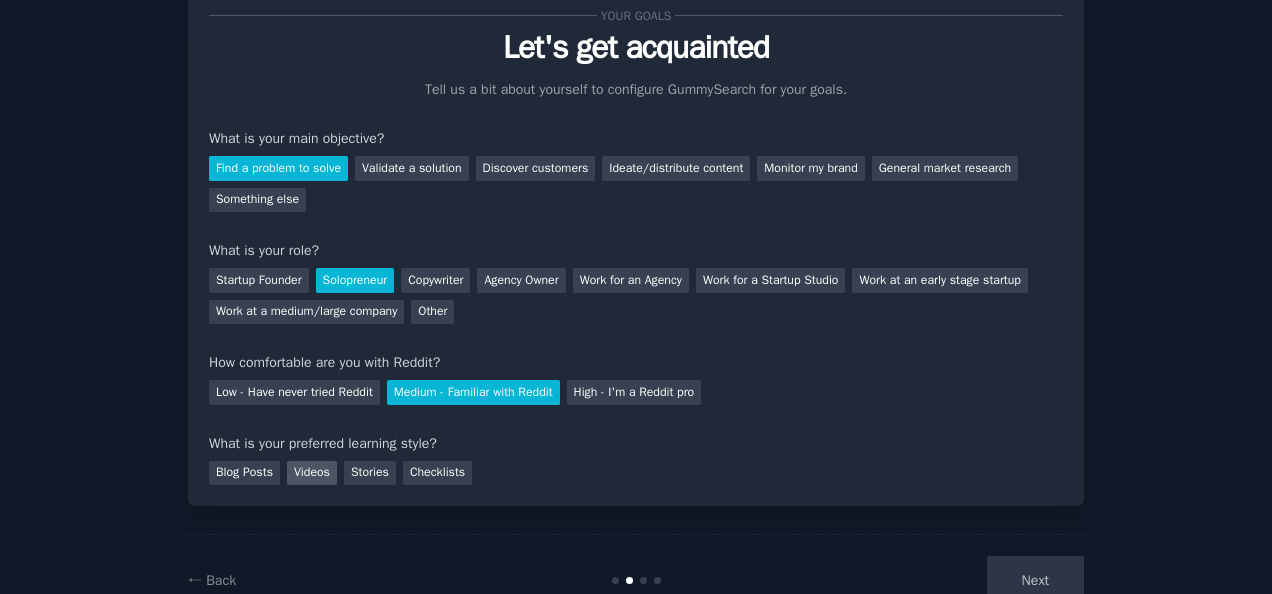 click on "Videos" at bounding box center (312, 473) 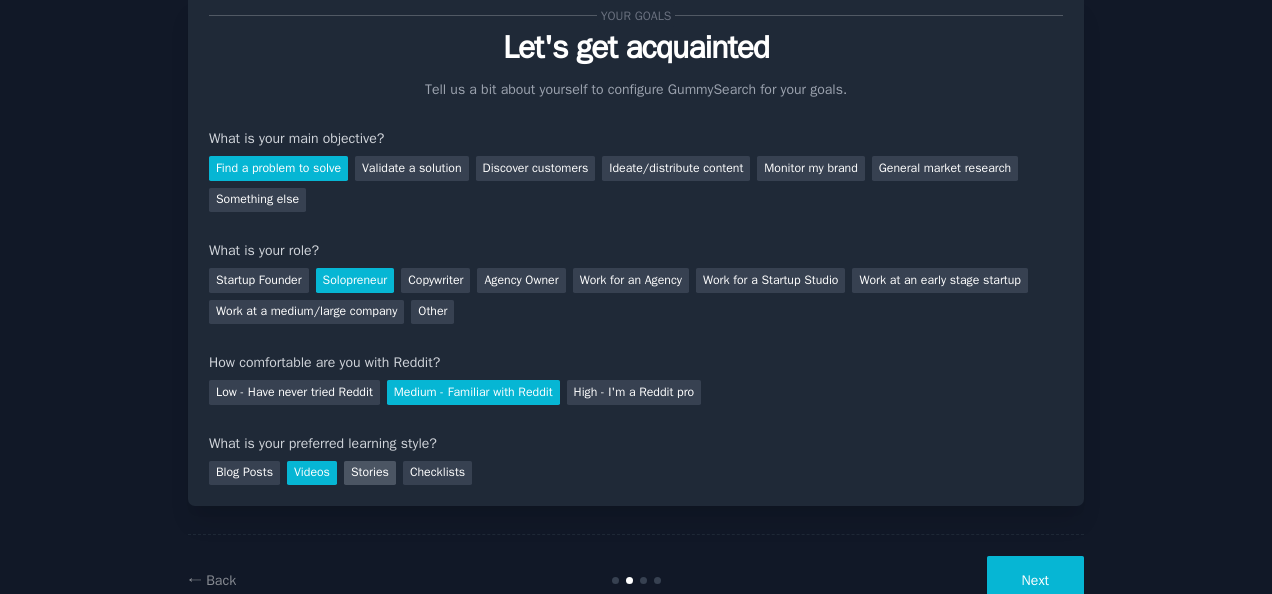 click on "Stories" at bounding box center [370, 473] 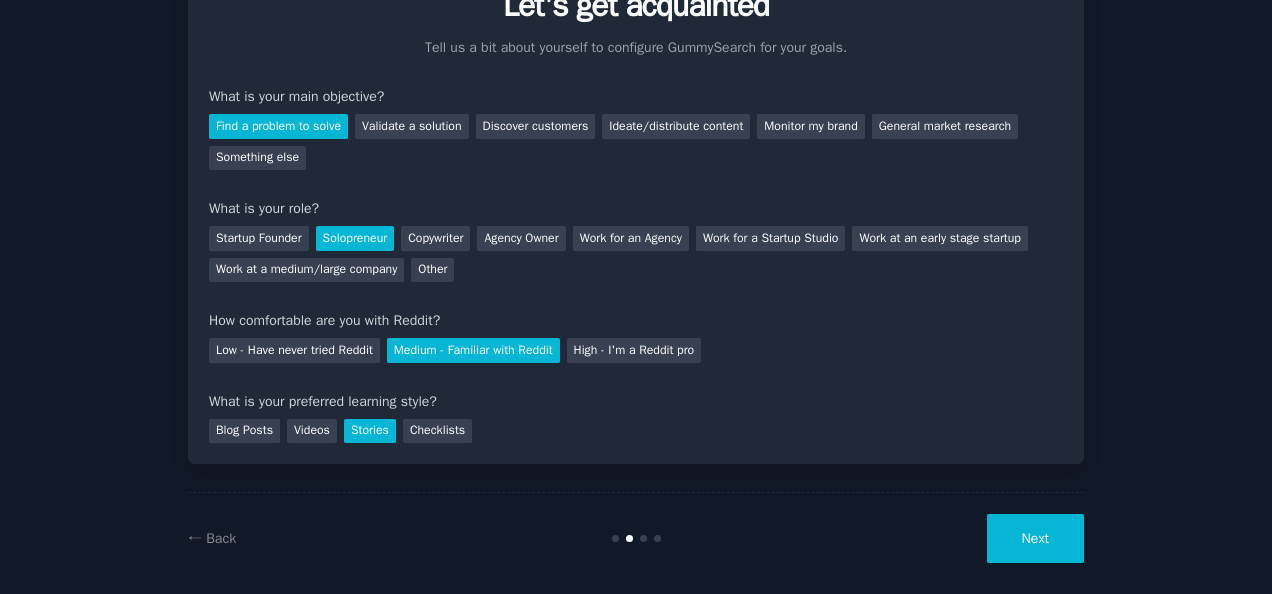 scroll, scrollTop: 105, scrollLeft: 0, axis: vertical 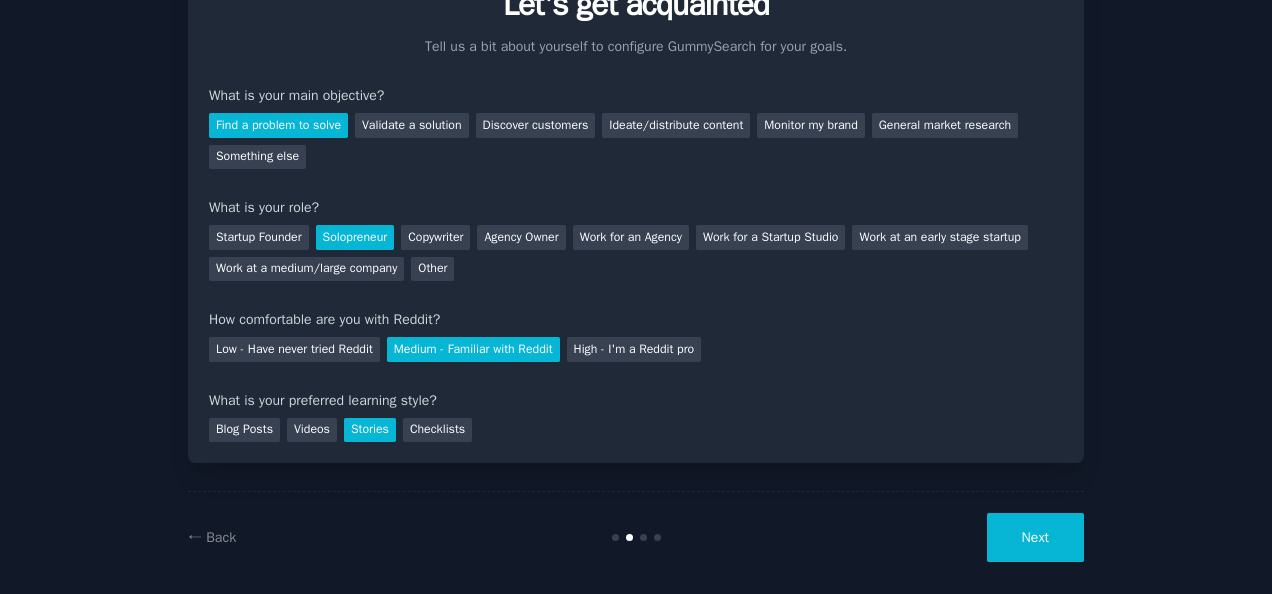 click on "Next" at bounding box center (1035, 537) 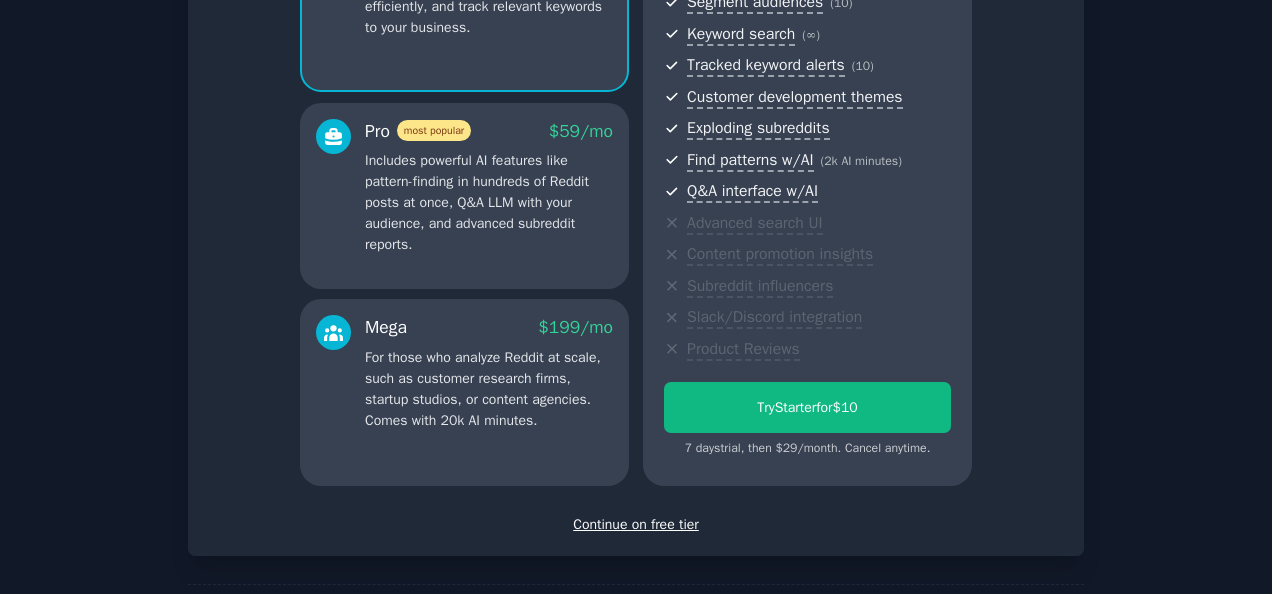 scroll, scrollTop: 353, scrollLeft: 0, axis: vertical 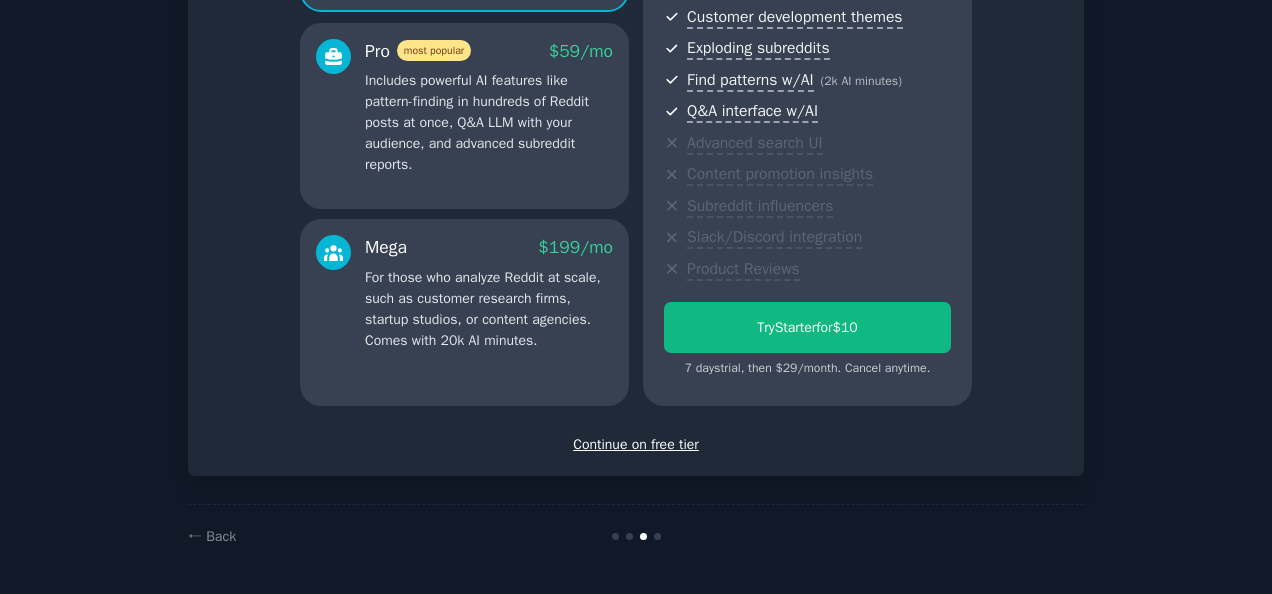 click on "Continue on free tier" at bounding box center [636, 444] 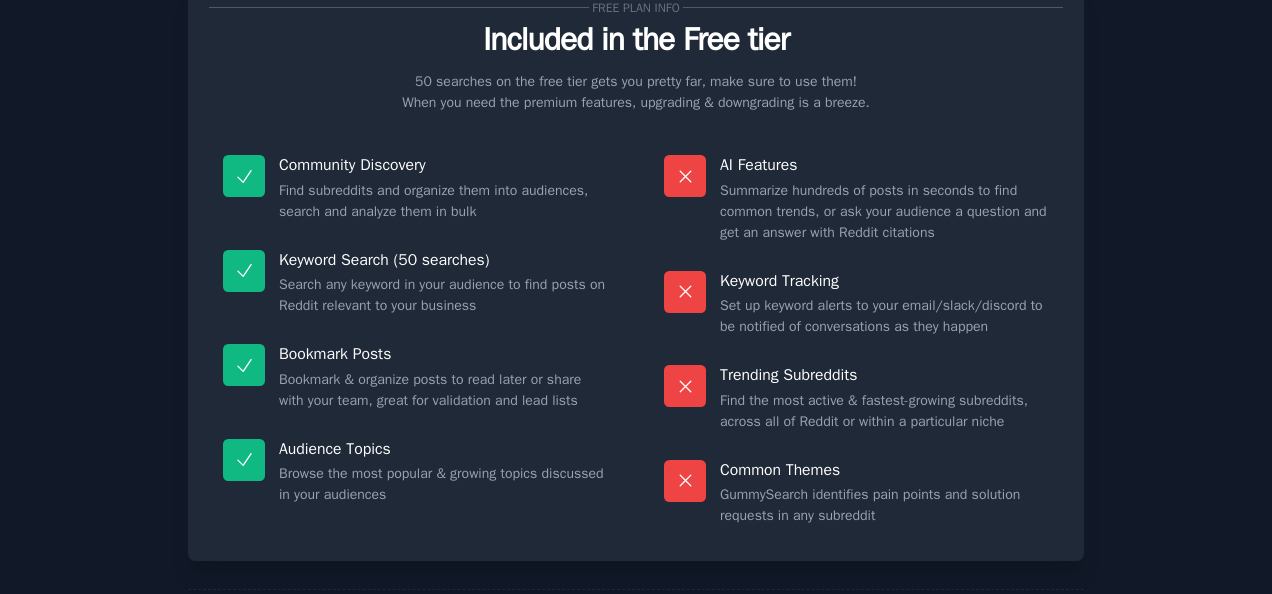 scroll, scrollTop: 184, scrollLeft: 0, axis: vertical 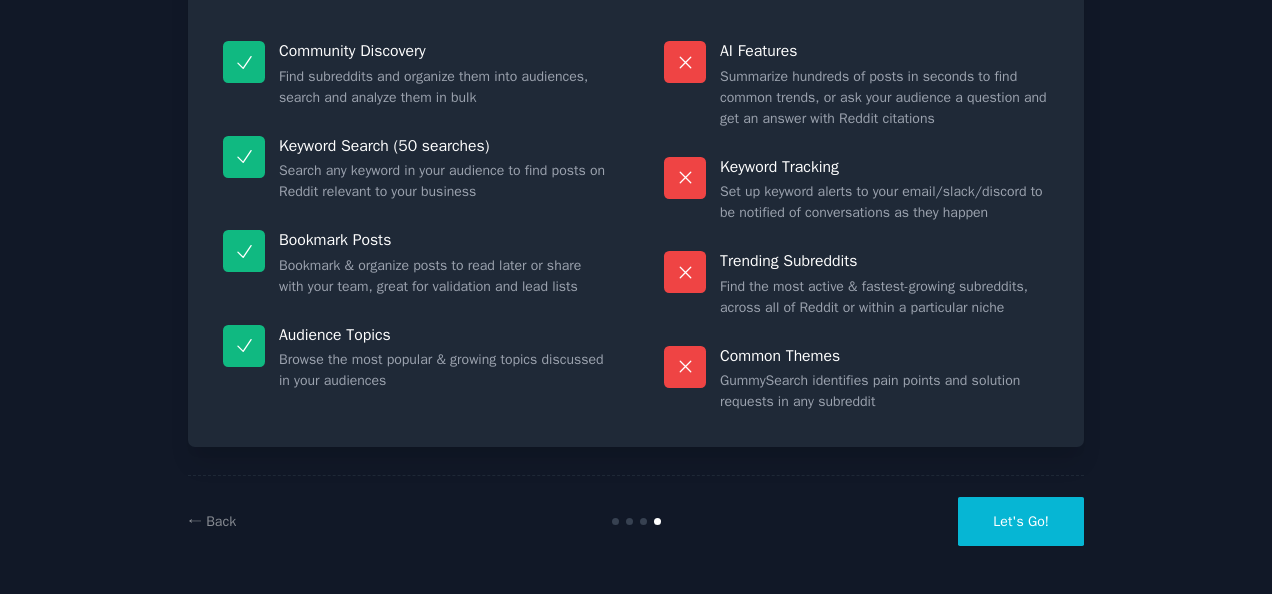 click on "Let's Go!" at bounding box center (1021, 521) 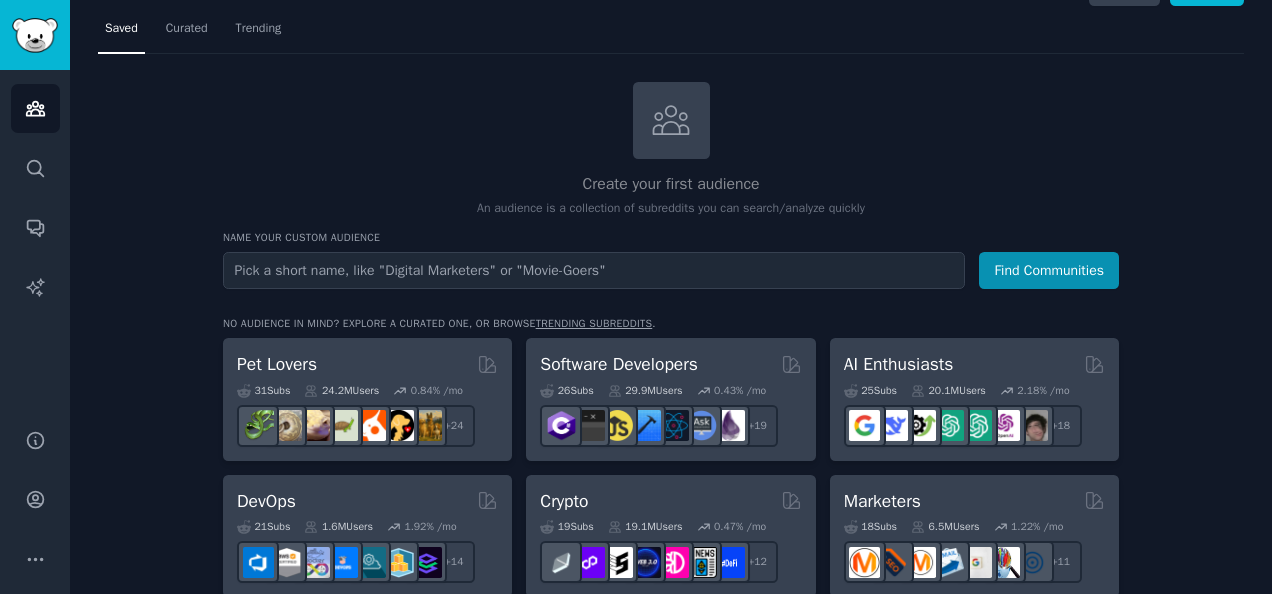 scroll, scrollTop: 0, scrollLeft: 0, axis: both 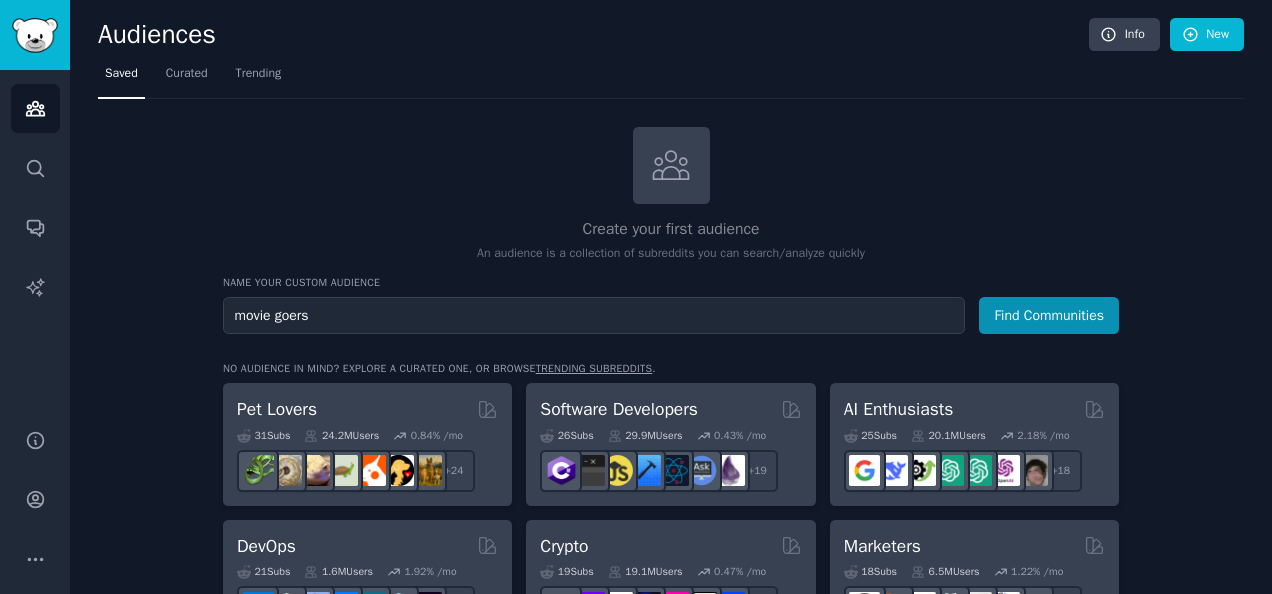 type on "movie goers" 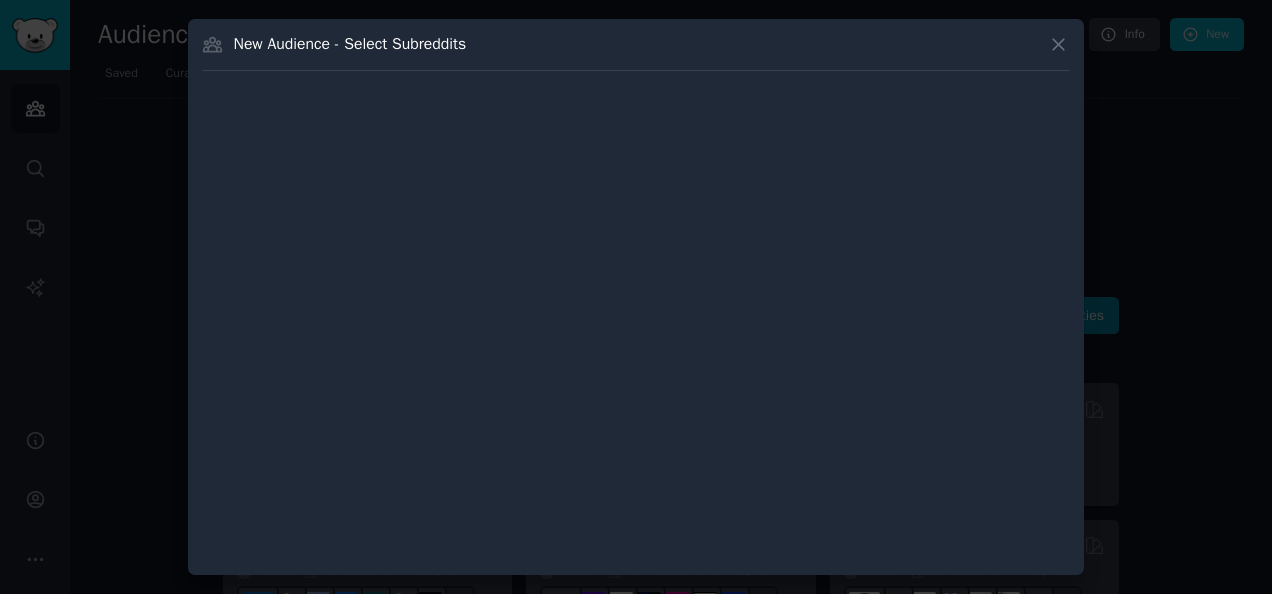 type 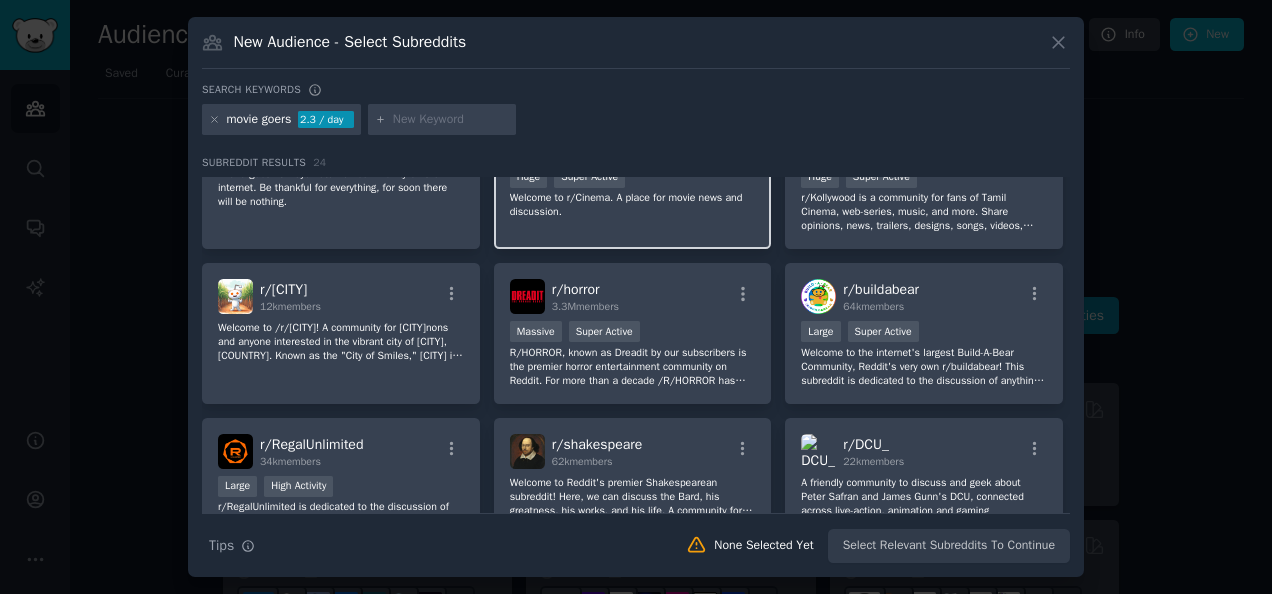 scroll, scrollTop: 952, scrollLeft: 0, axis: vertical 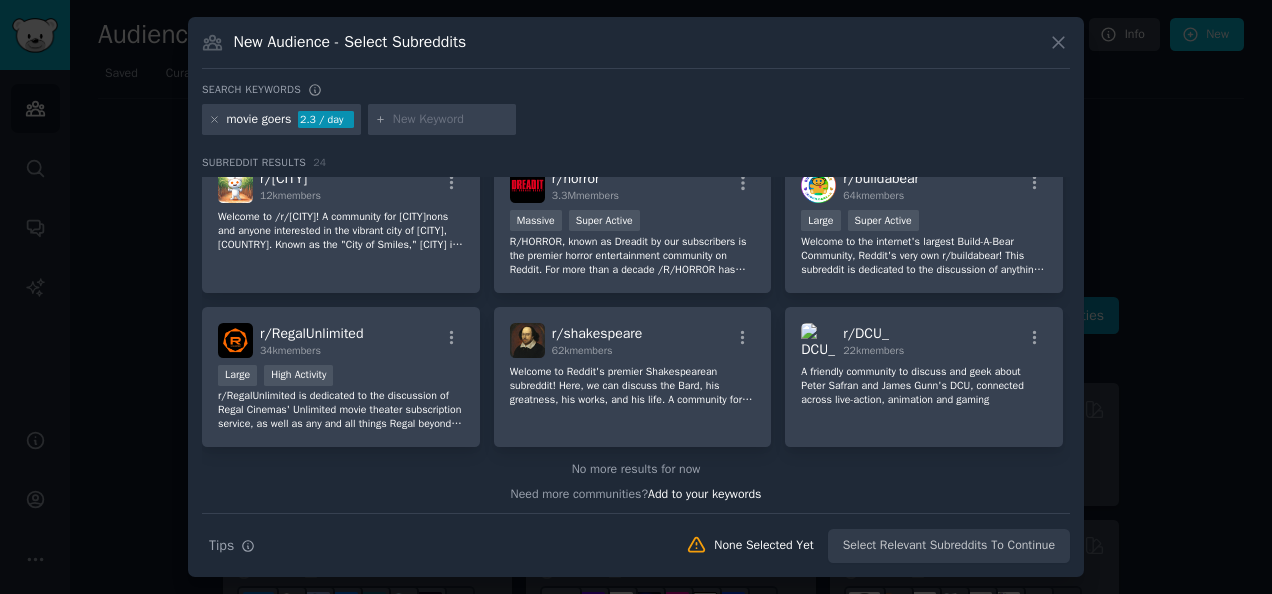 click 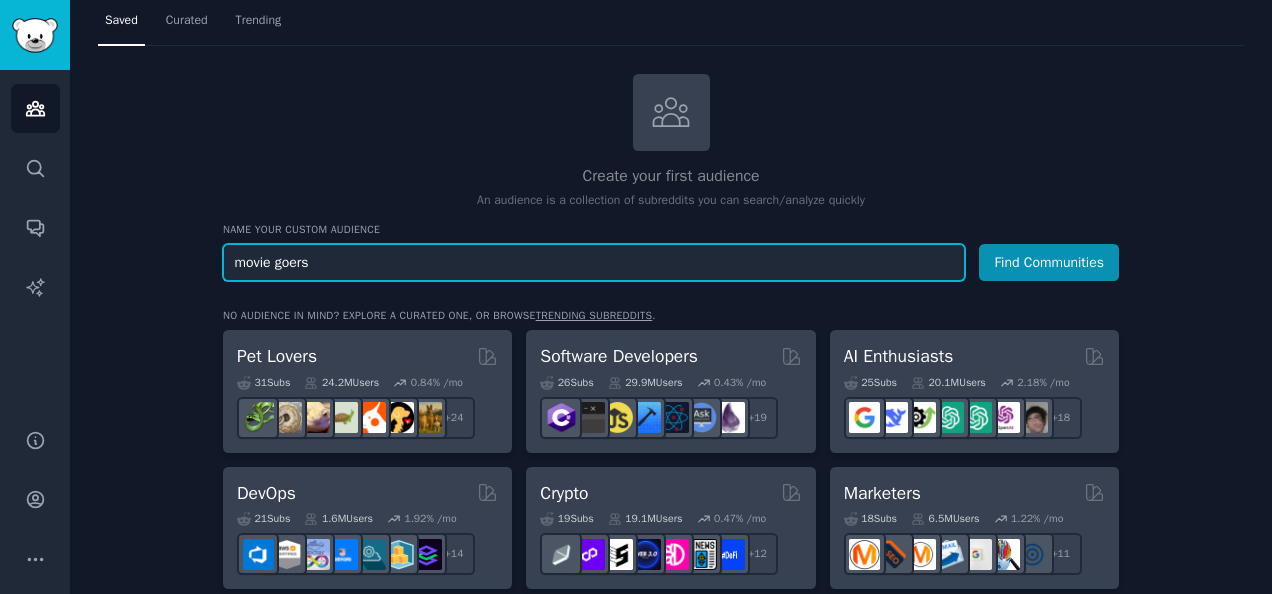 scroll, scrollTop: 0, scrollLeft: 0, axis: both 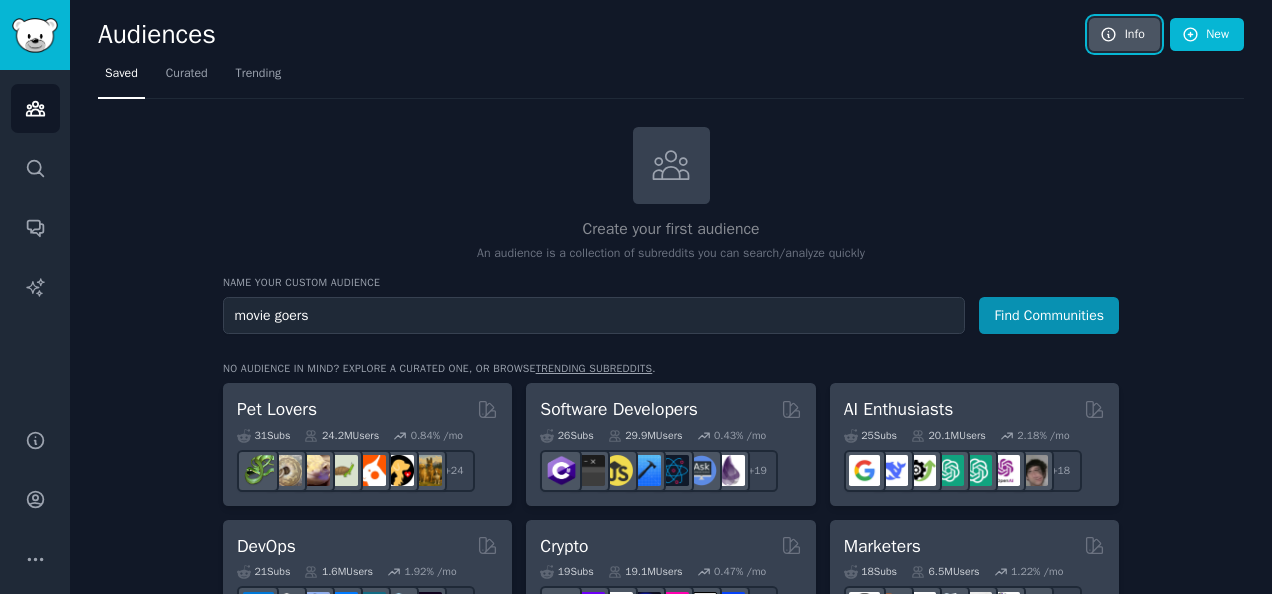 click 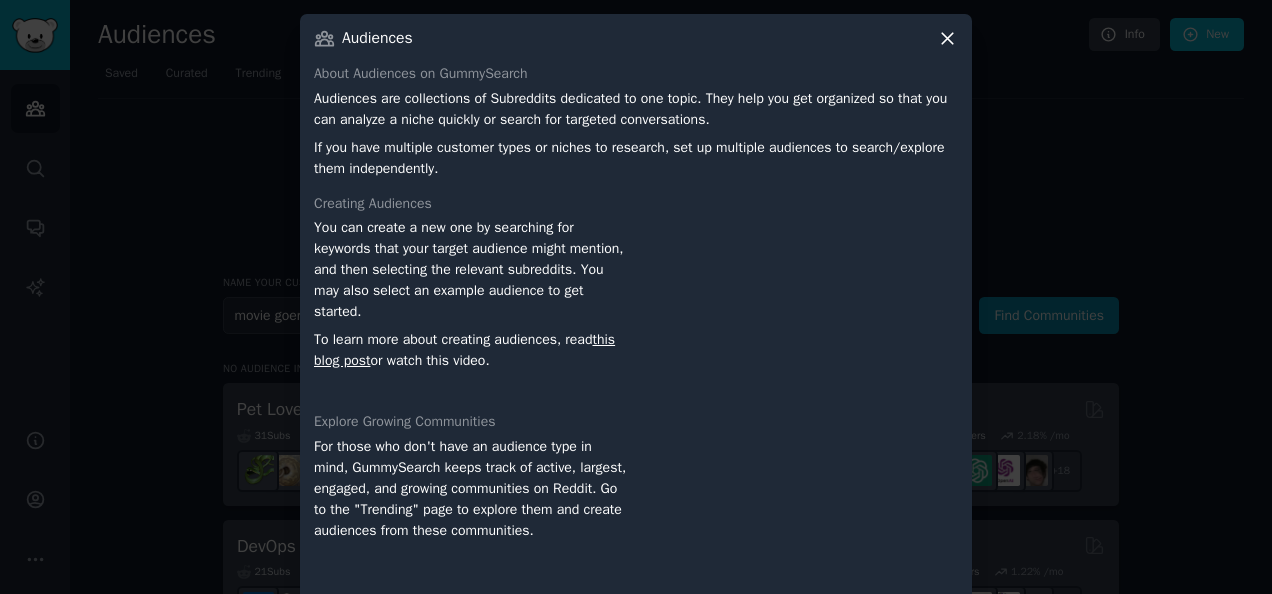 click 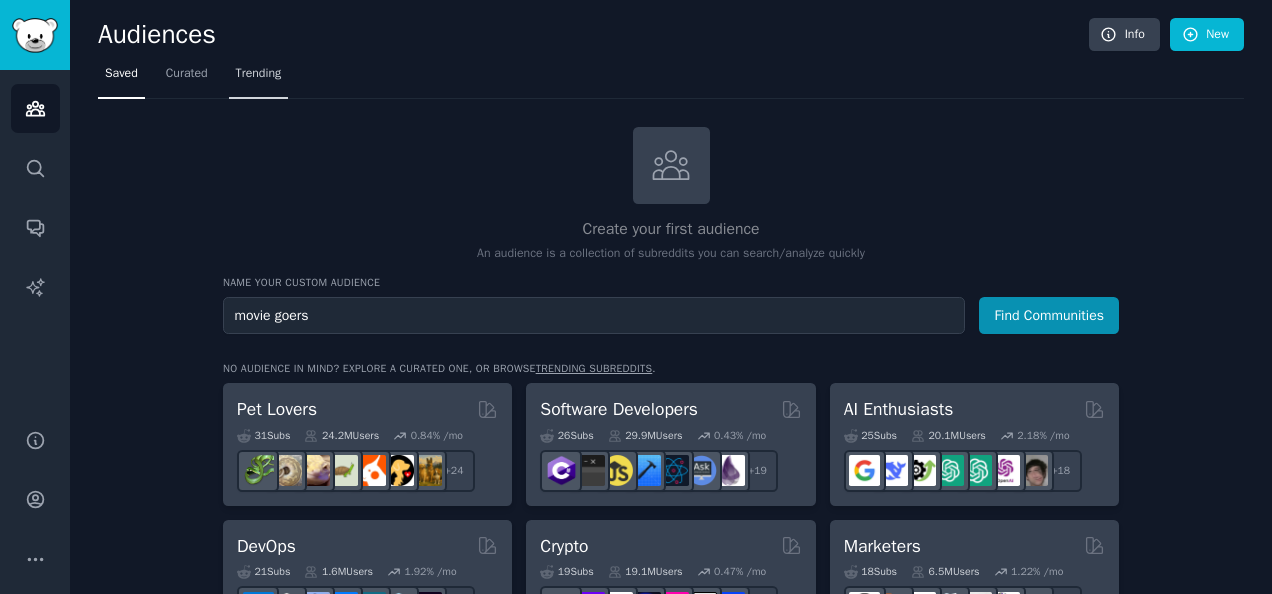 click on "Trending" at bounding box center [259, 78] 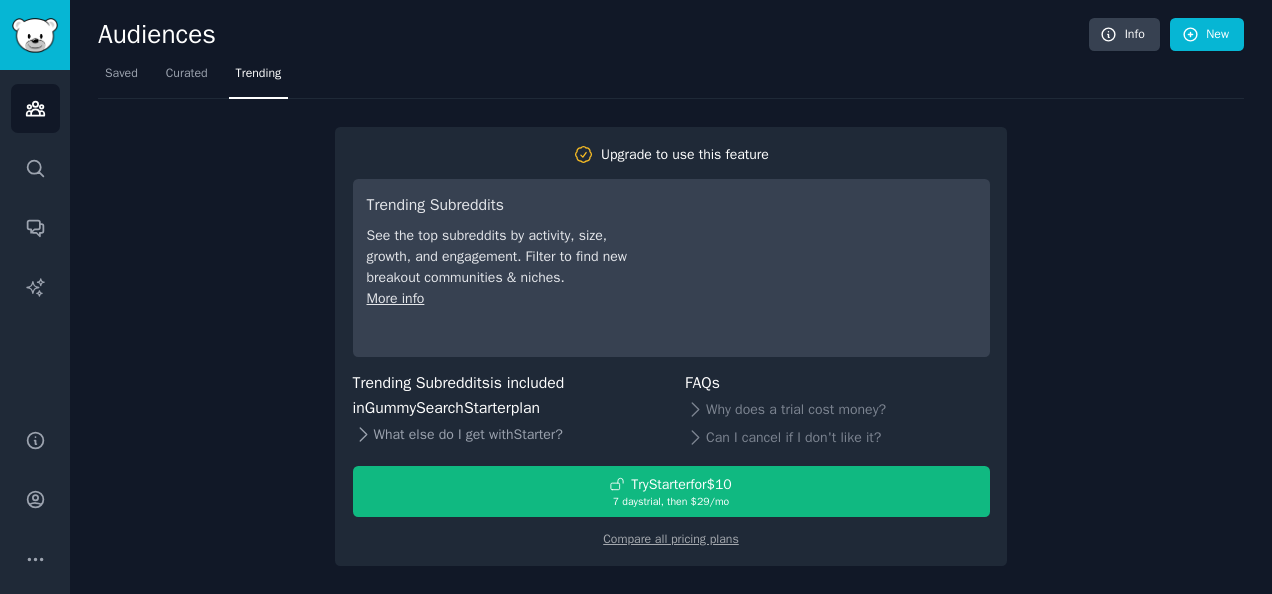 click on "What else do I get with  Starter ?" at bounding box center [505, 434] 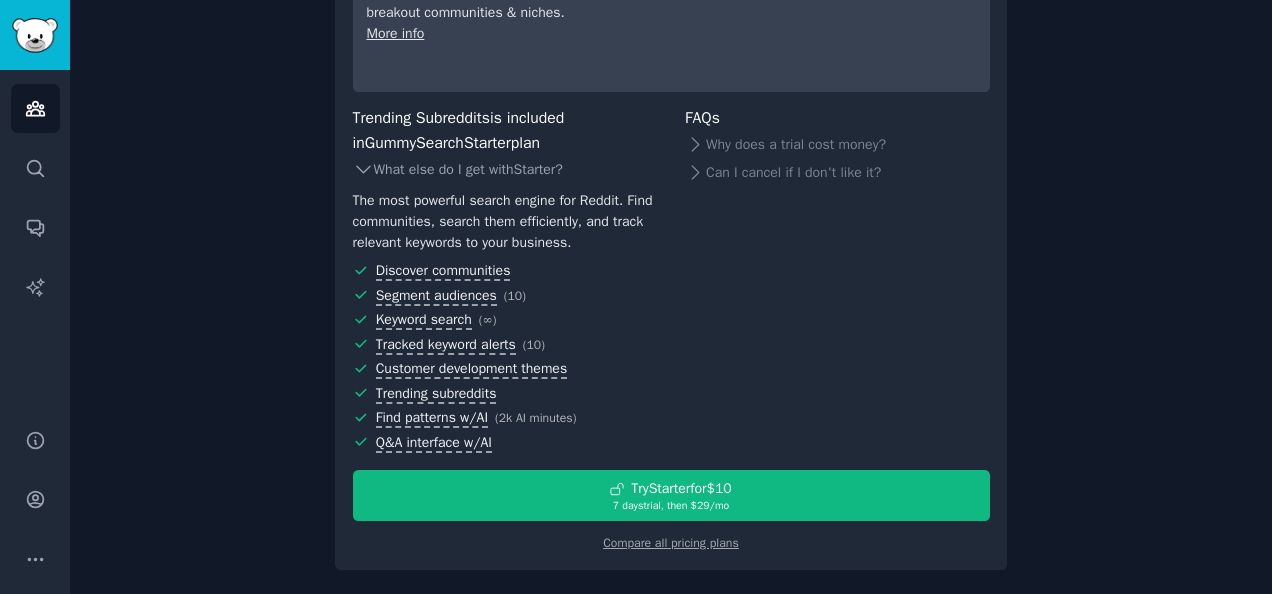 scroll, scrollTop: 0, scrollLeft: 0, axis: both 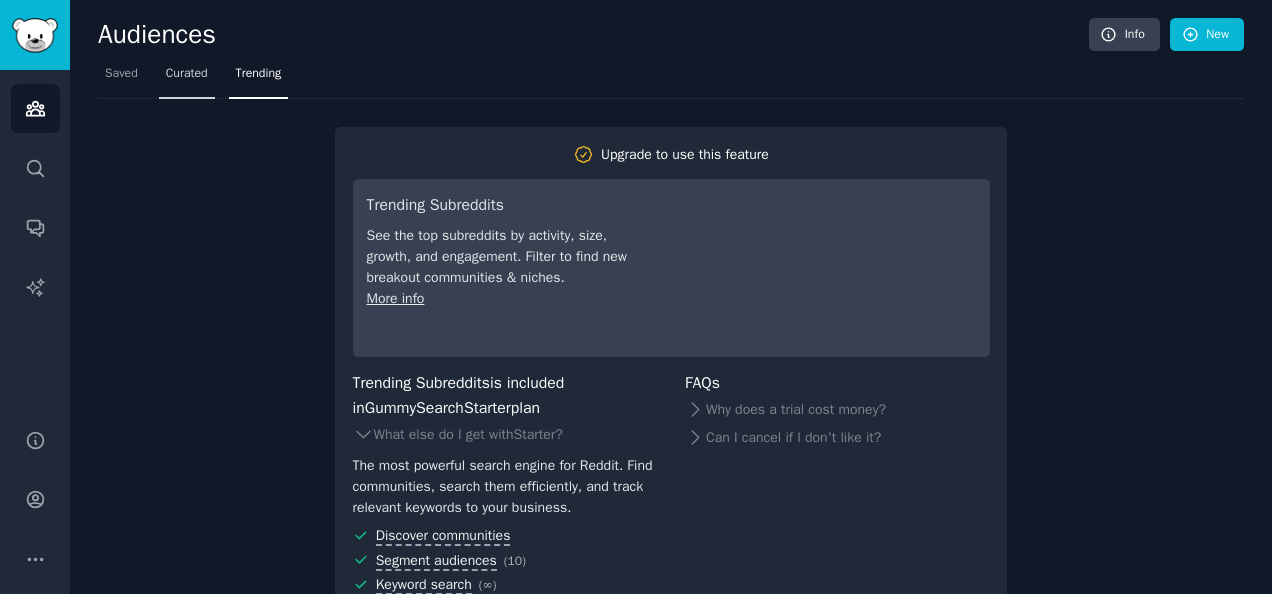 click on "Curated" at bounding box center (187, 78) 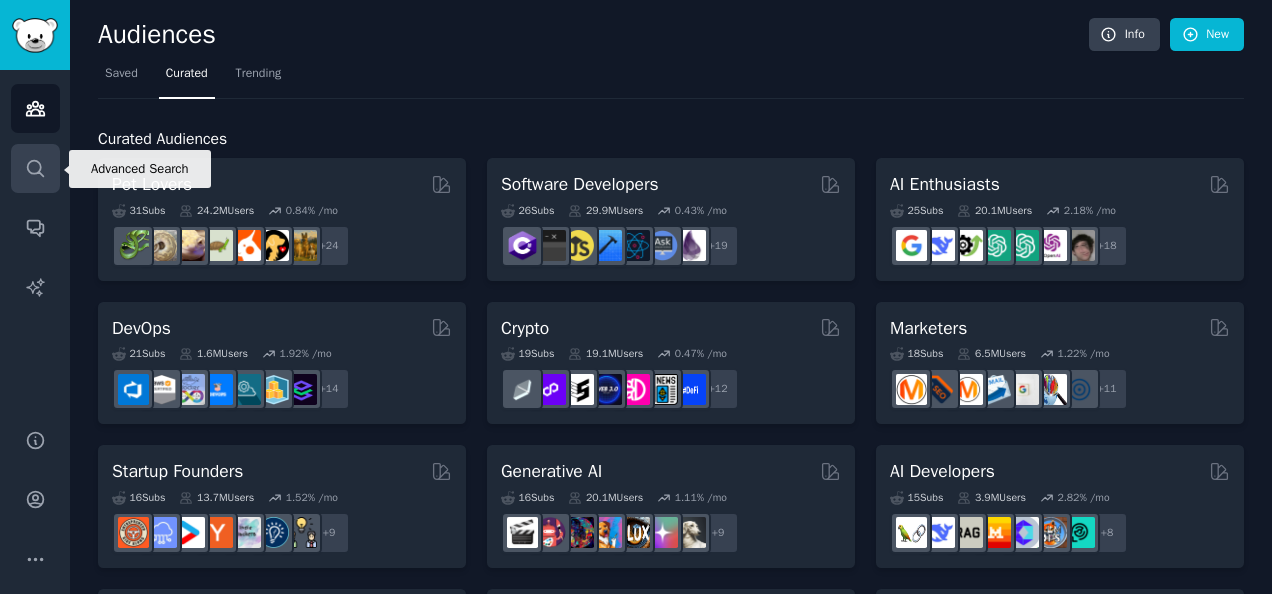 click 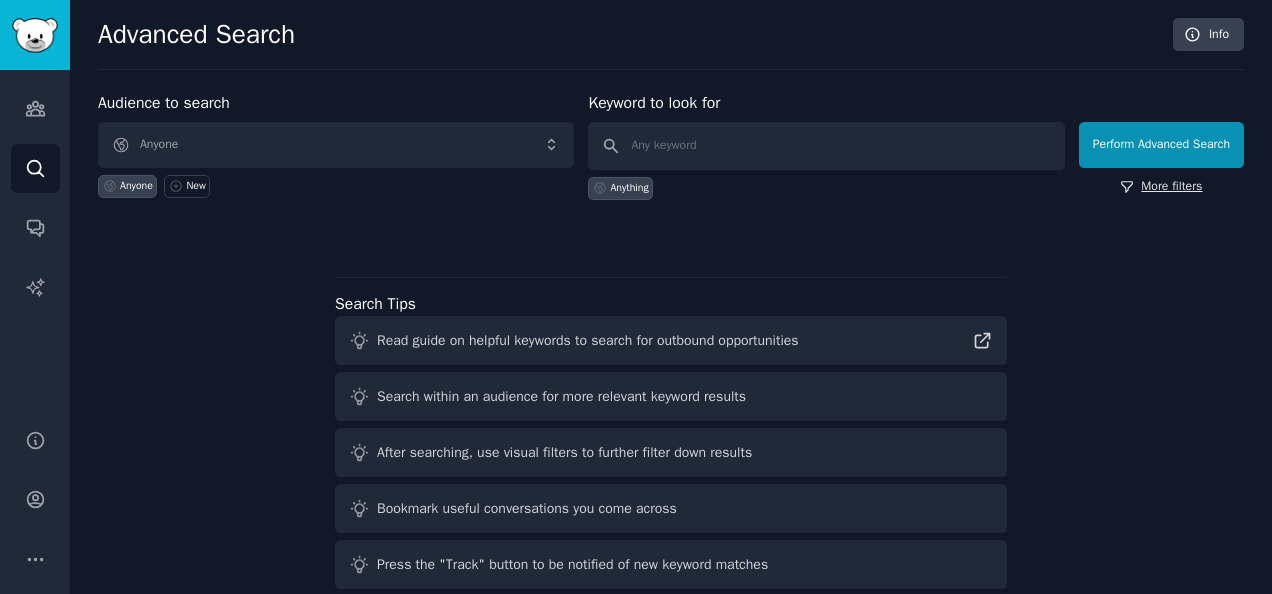 click on "More filters" at bounding box center [1161, 187] 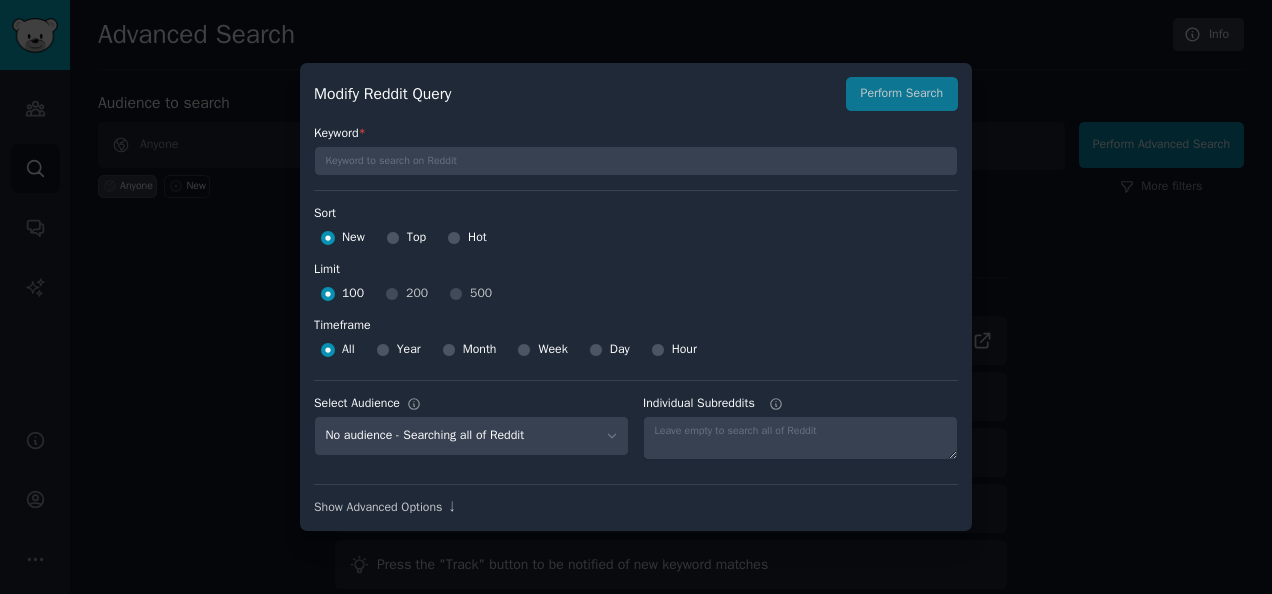 click on "Week" at bounding box center (552, 350) 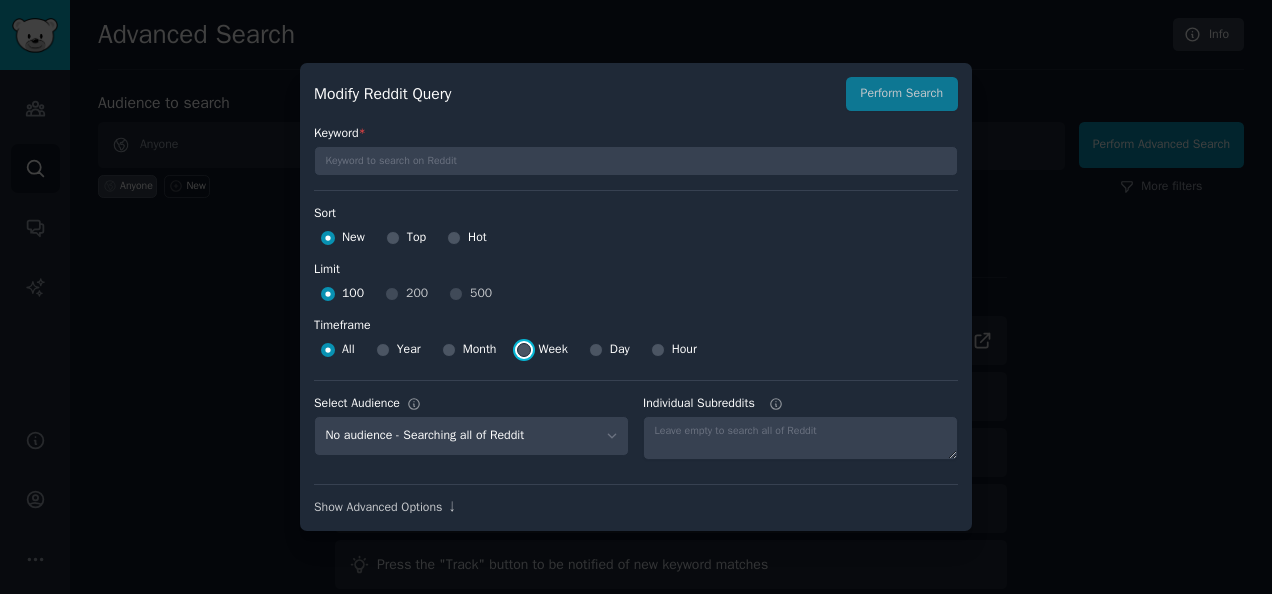 radio on "true" 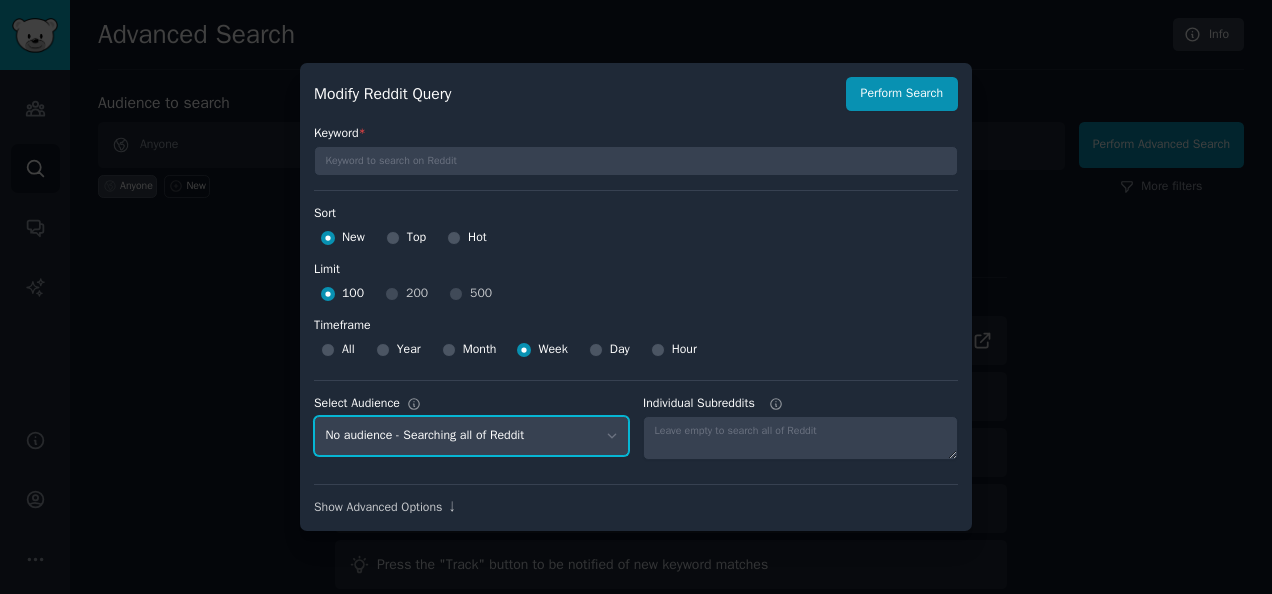 click on "No audience - Searching all of Reddit" at bounding box center (471, 436) 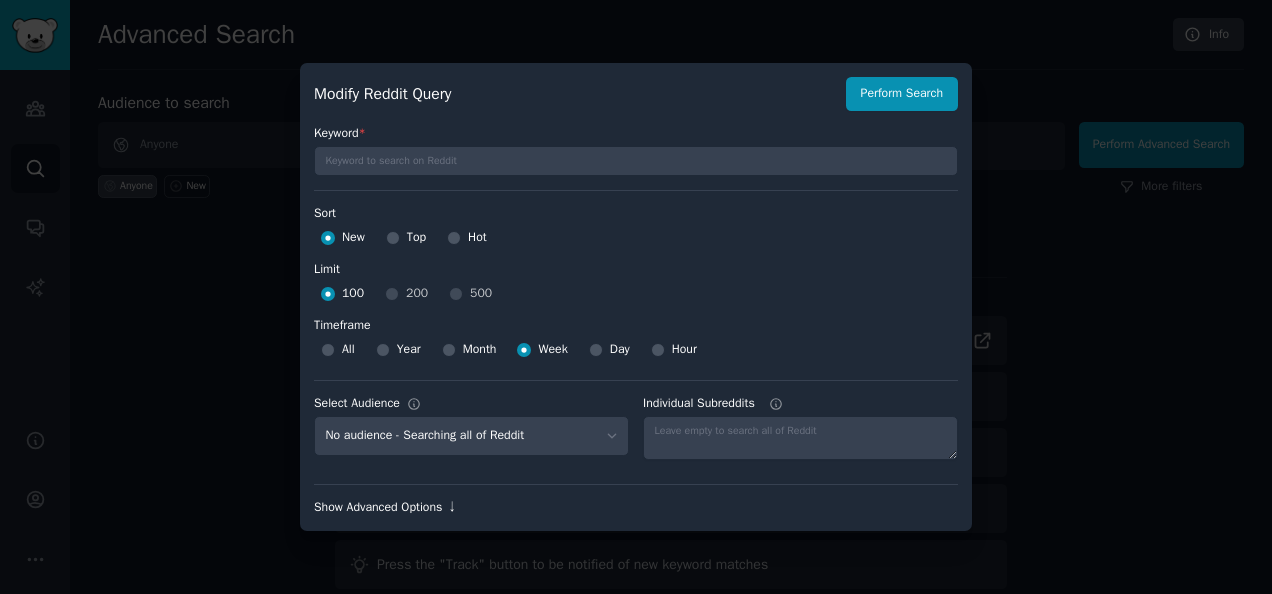 click on "Show Advanced Options ↓" at bounding box center (636, 508) 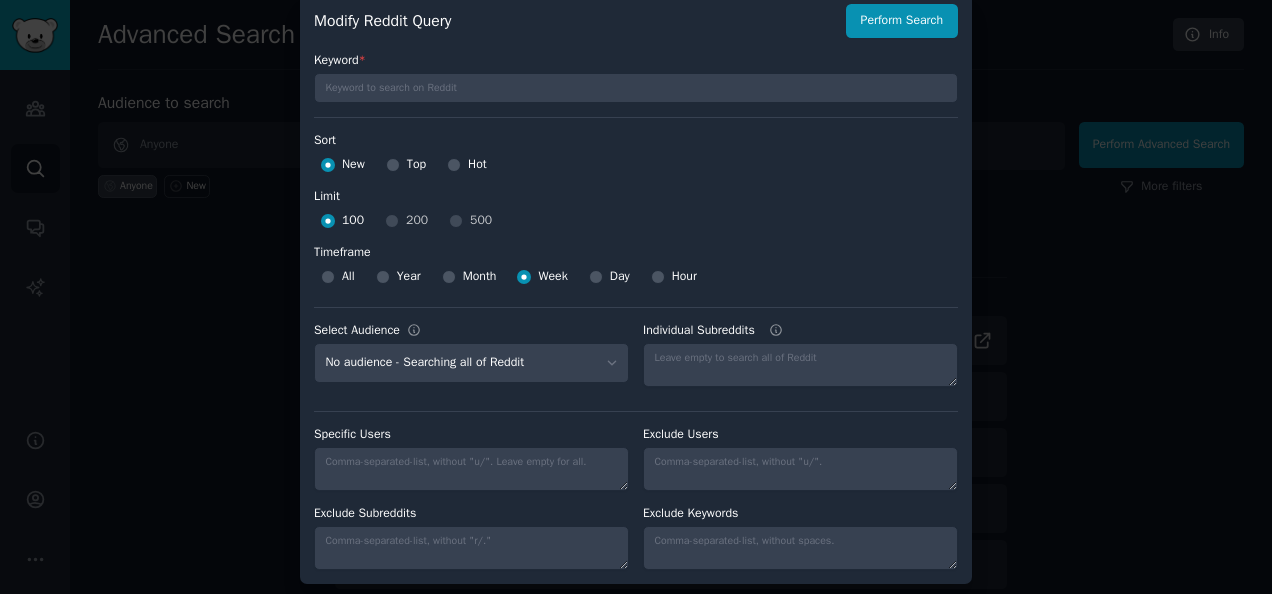 scroll, scrollTop: 0, scrollLeft: 0, axis: both 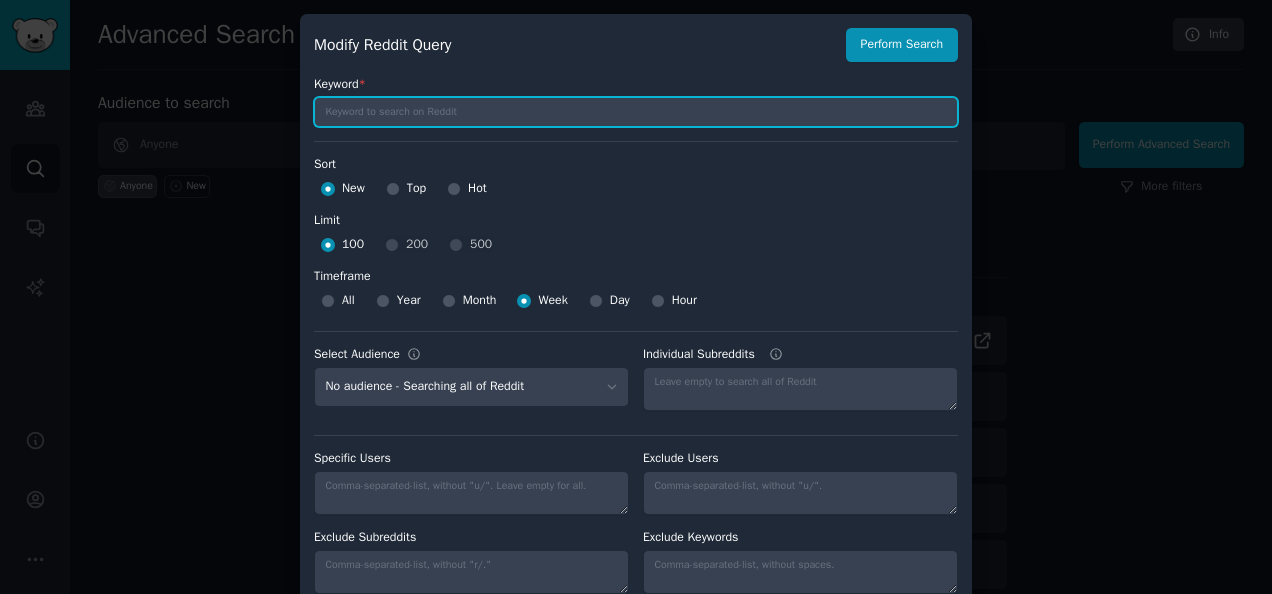 click at bounding box center (636, 112) 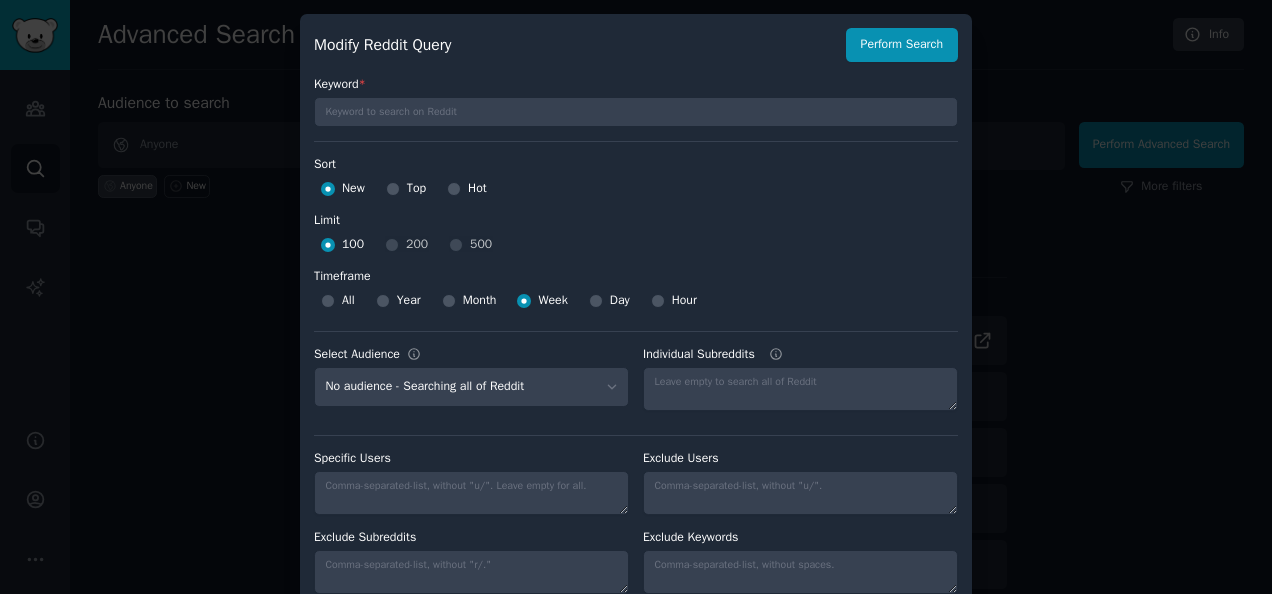 click on "100 200 500" at bounding box center (636, 245) 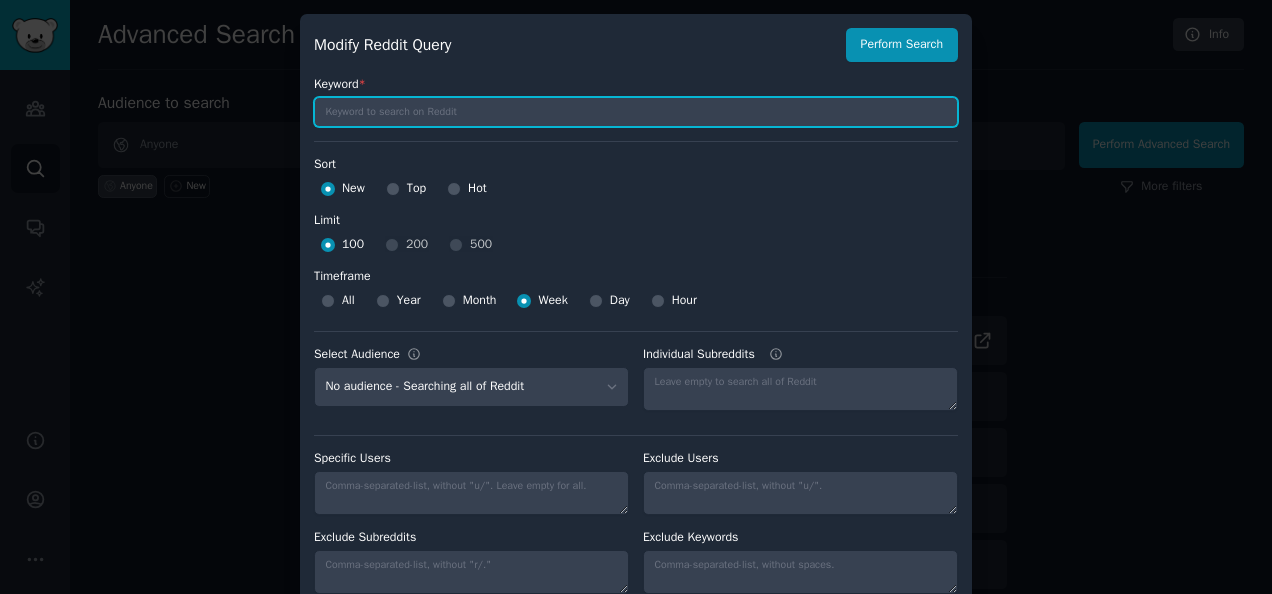 click at bounding box center (636, 112) 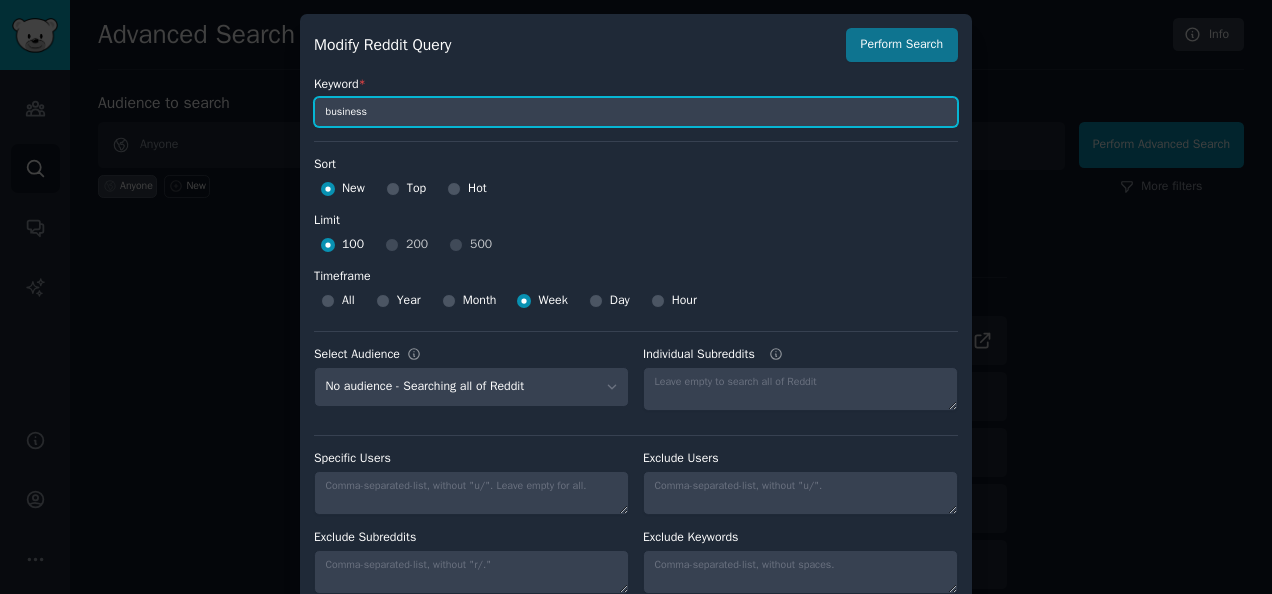 type on "business" 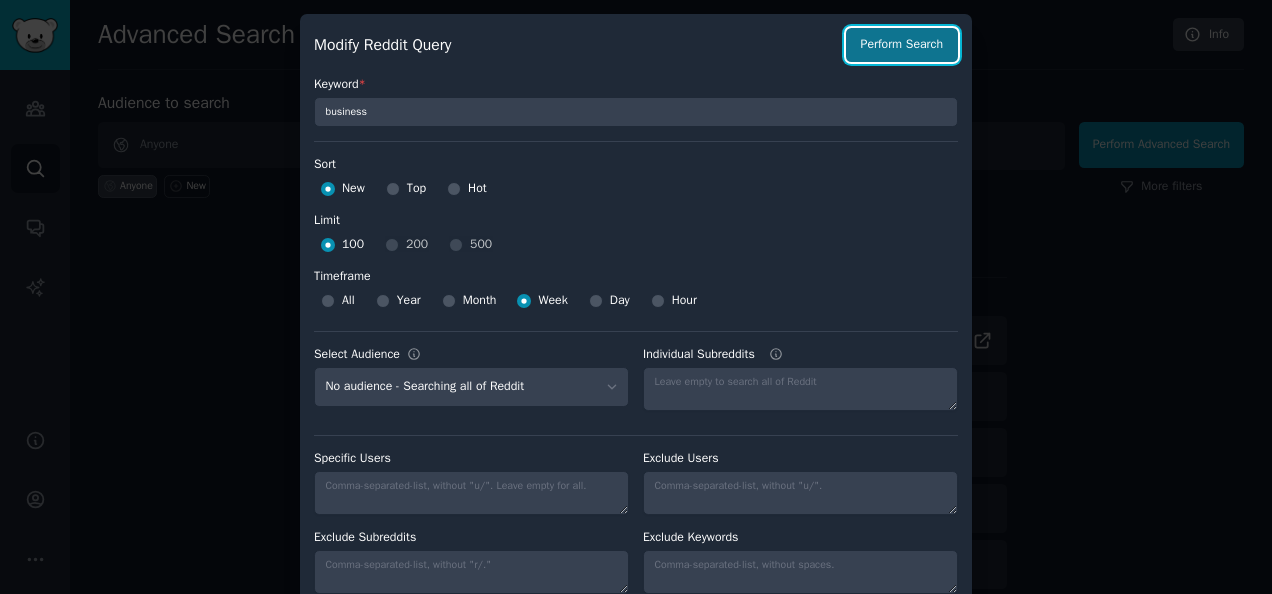click on "Perform Search" at bounding box center (902, 45) 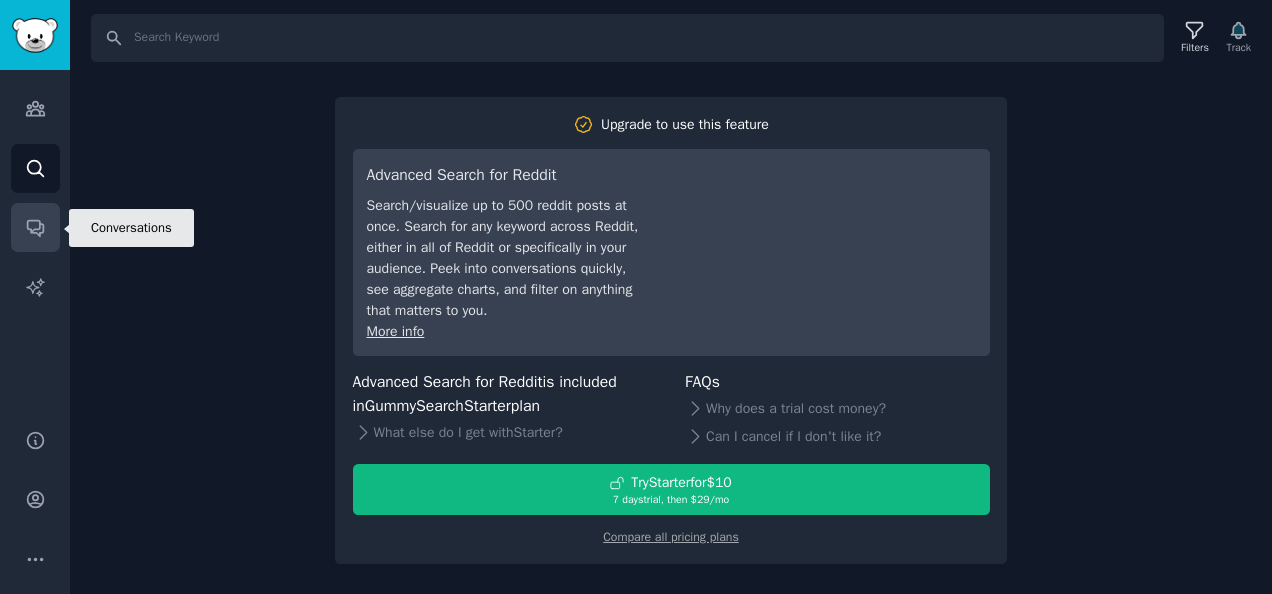 click on "Conversations" at bounding box center (35, 227) 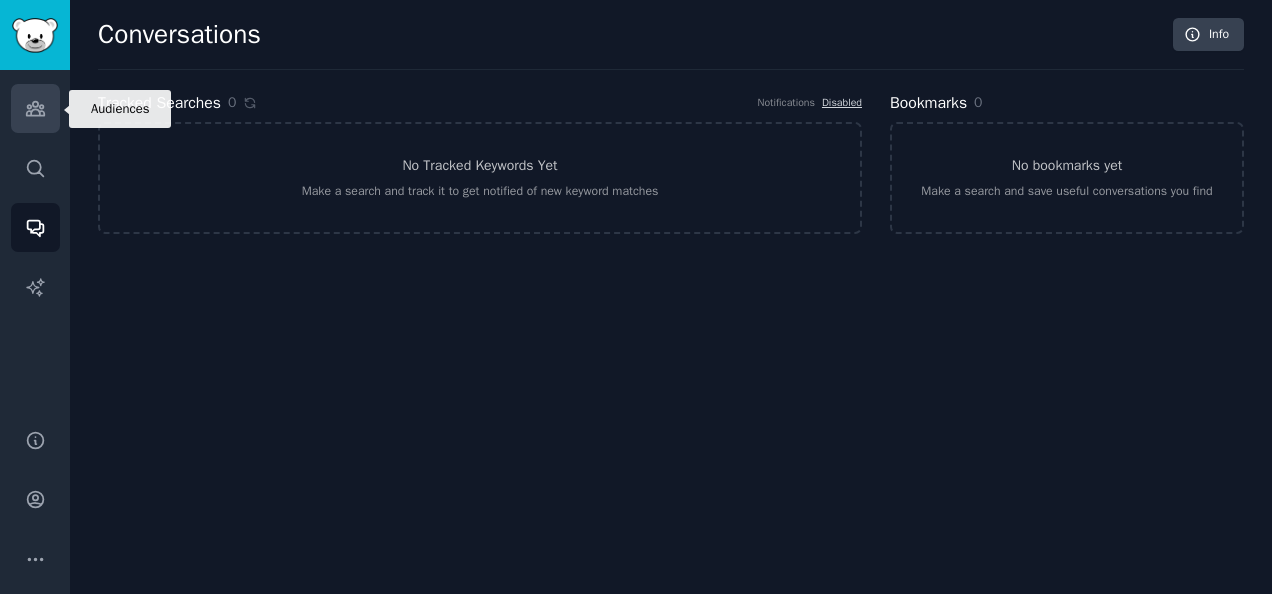 click on "Audiences" at bounding box center (35, 108) 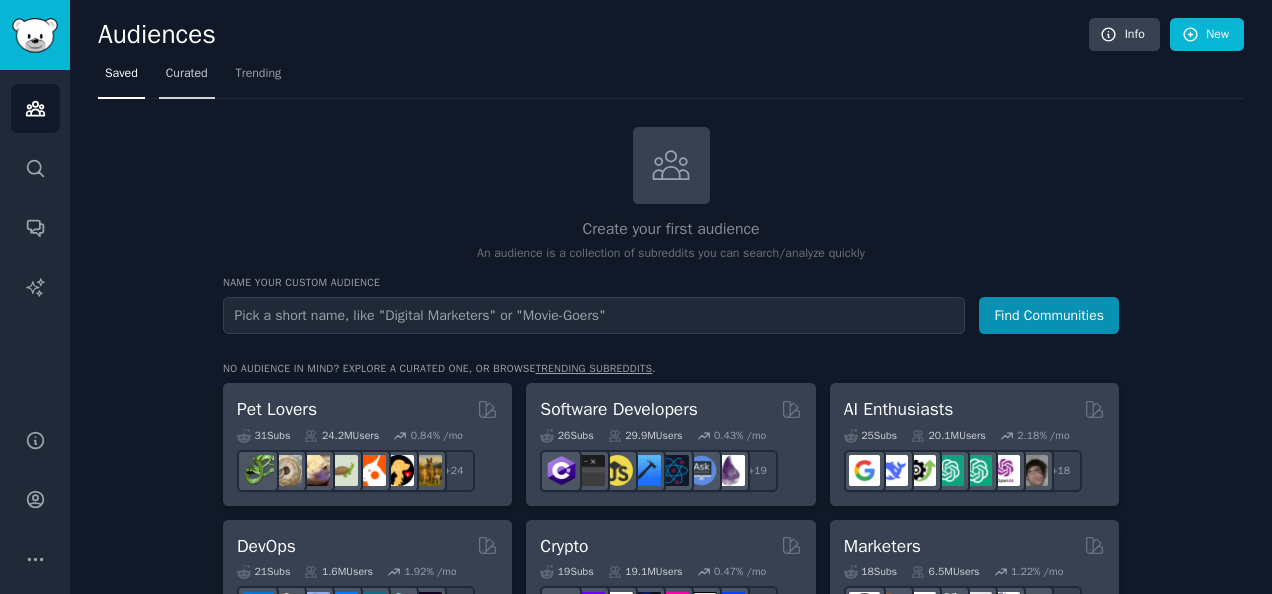 click on "Curated" at bounding box center [187, 74] 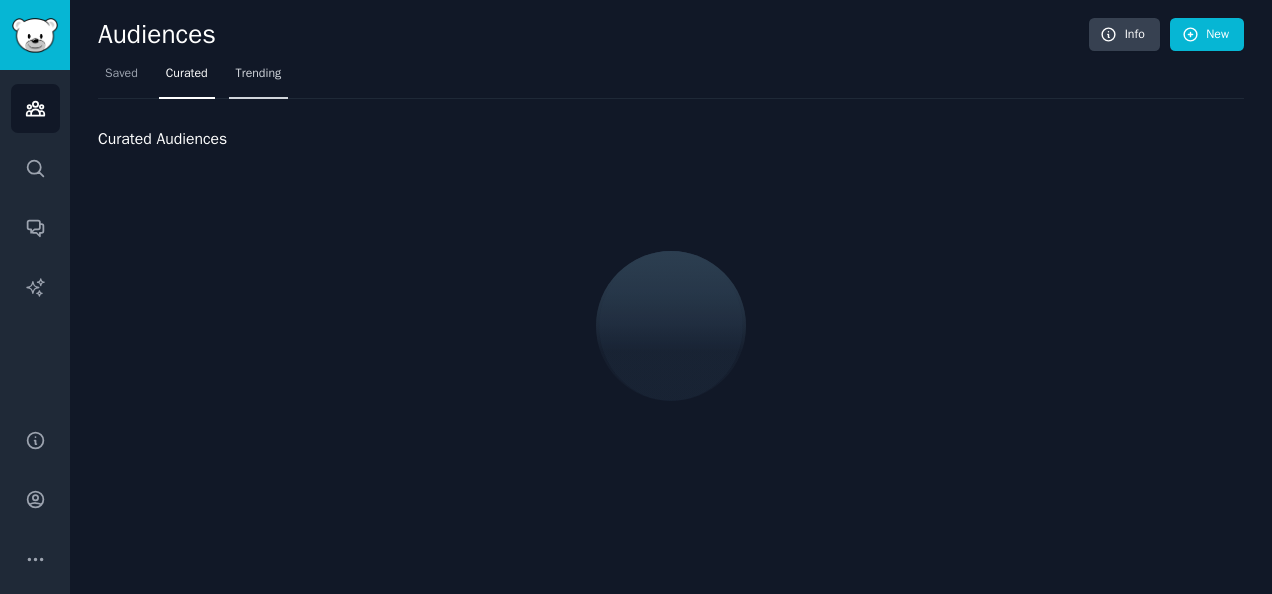 click on "Trending" at bounding box center (259, 78) 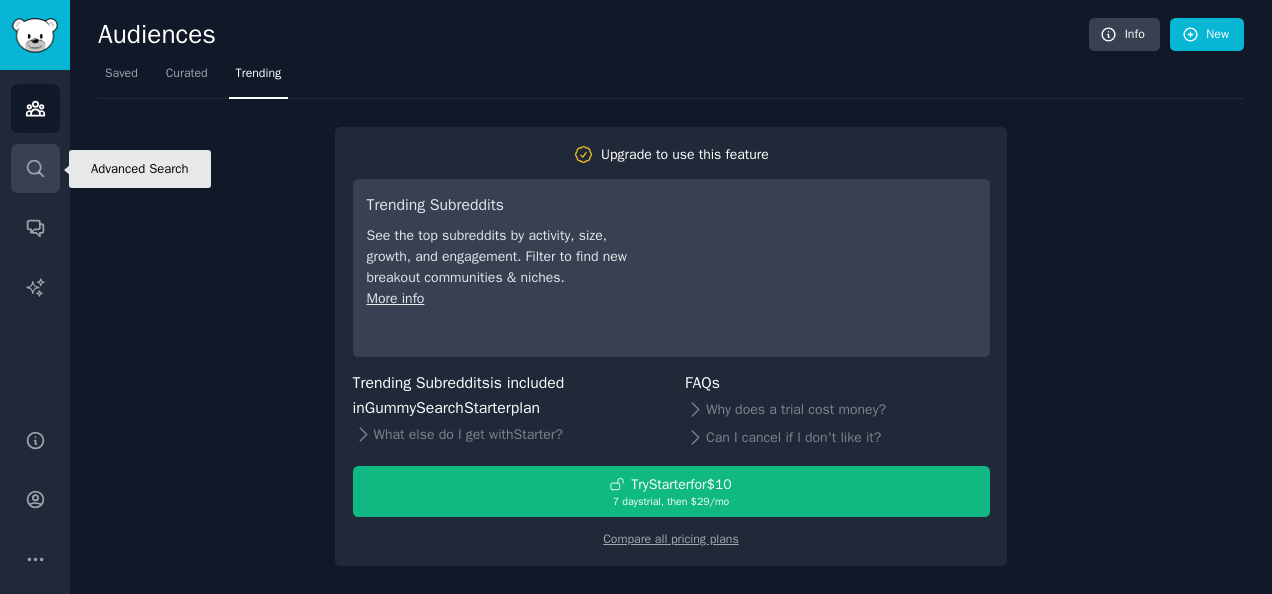 click 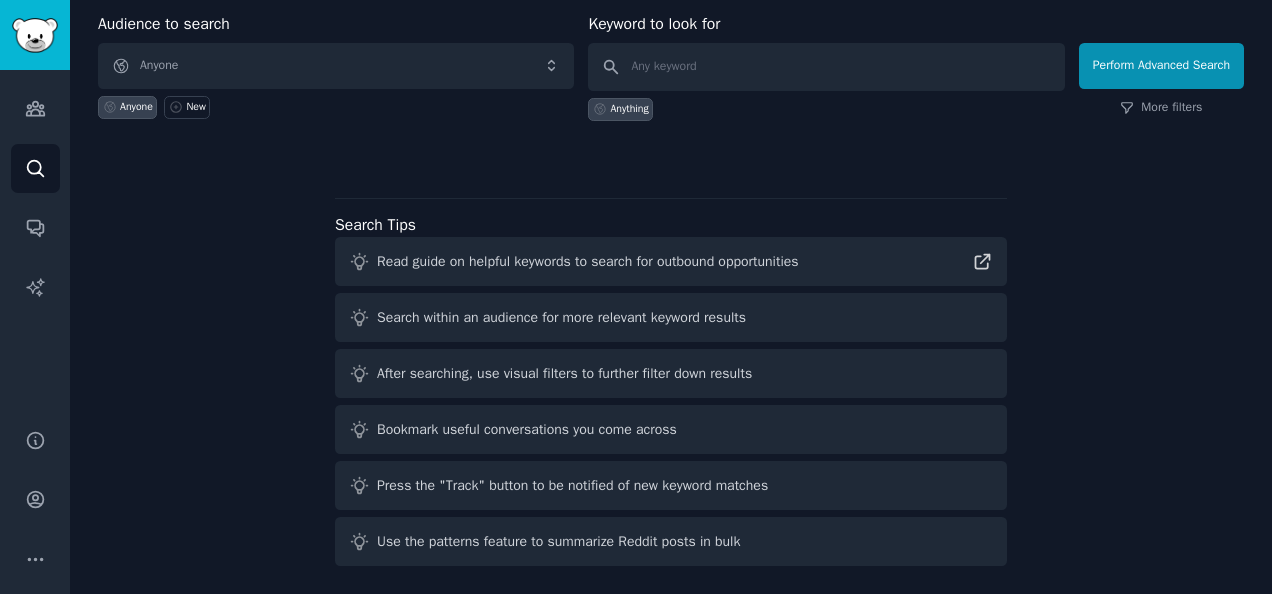 scroll, scrollTop: 80, scrollLeft: 0, axis: vertical 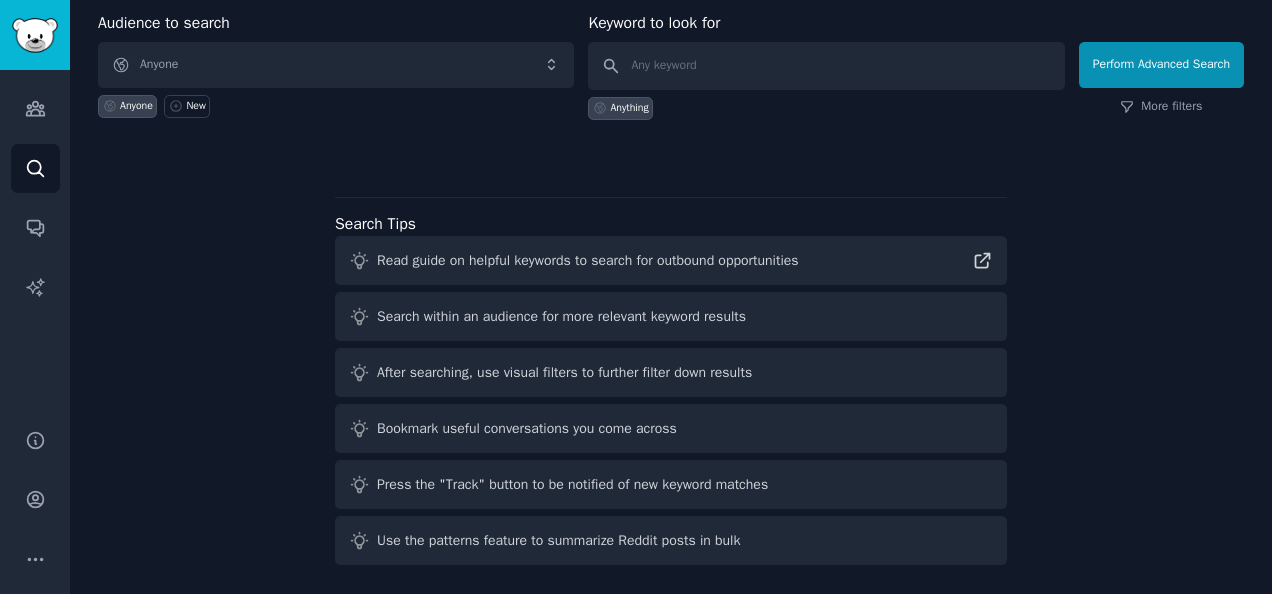 click on "Read guide on helpful keywords to search for outbound opportunities" at bounding box center [671, 260] 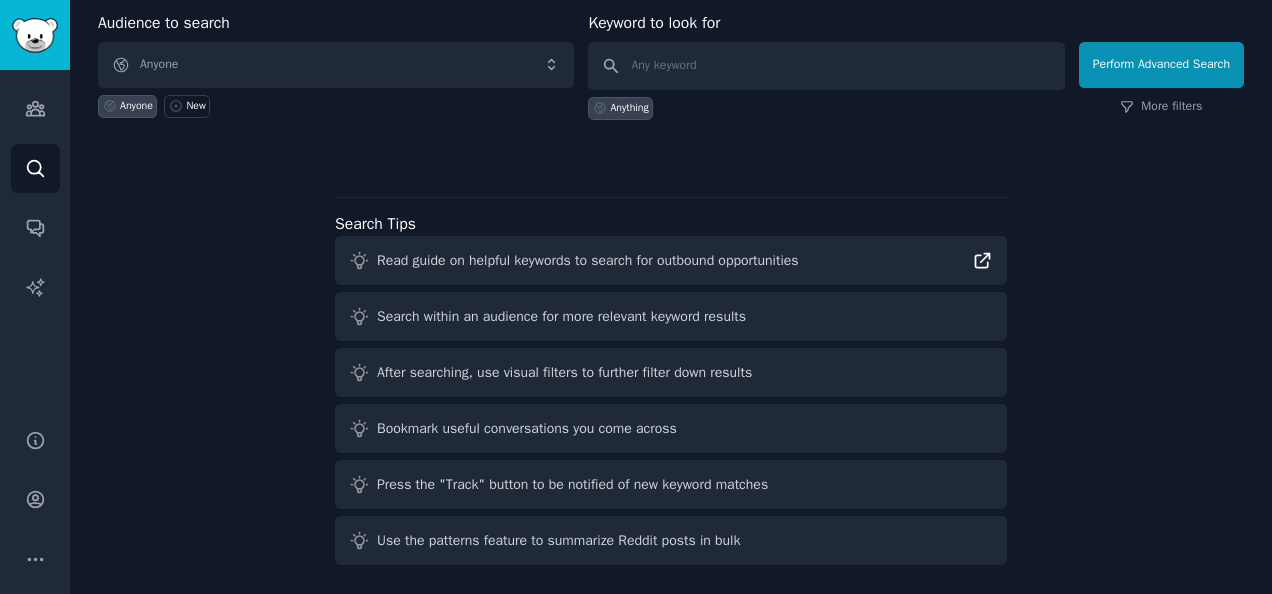 click 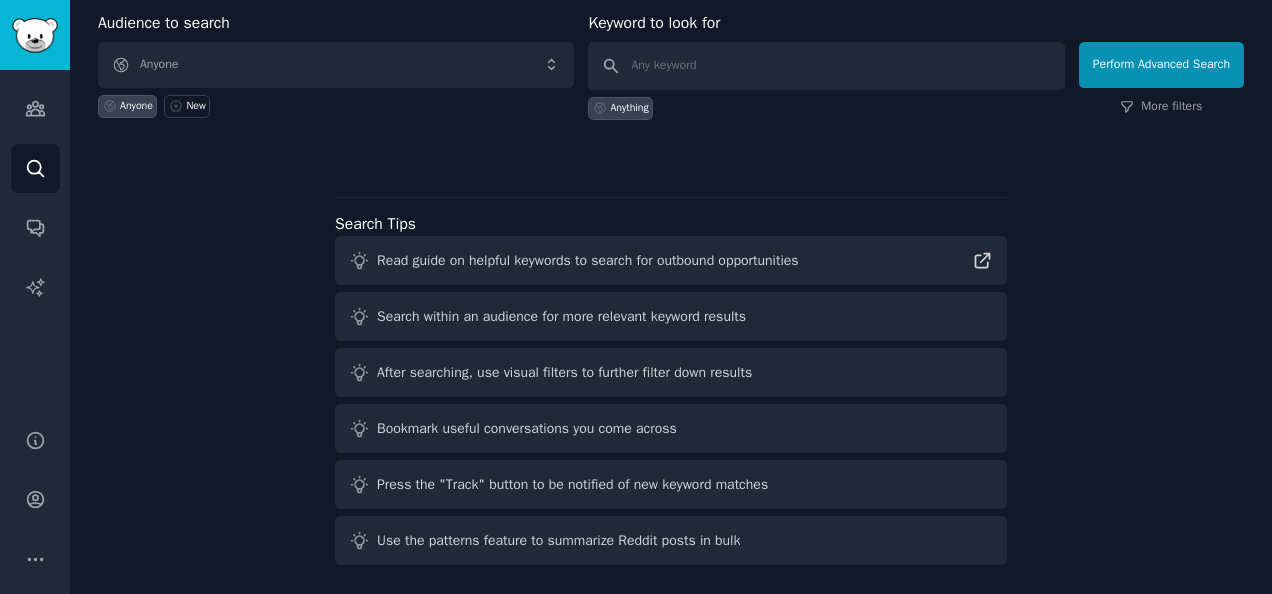 scroll, scrollTop: 0, scrollLeft: 0, axis: both 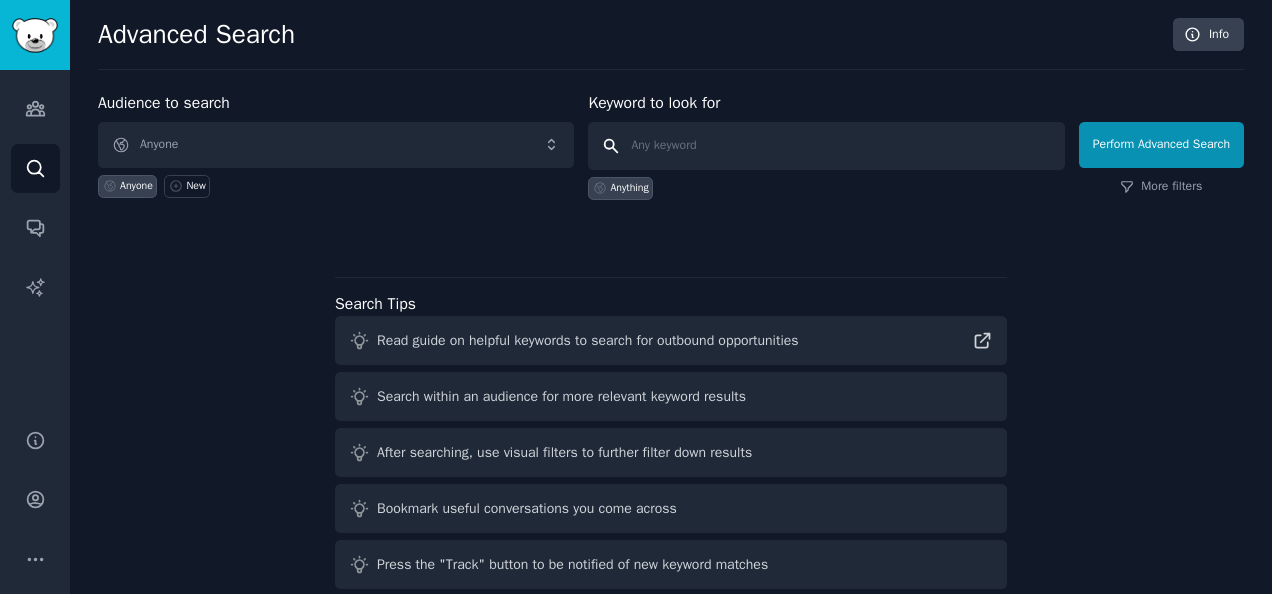 click at bounding box center [826, 146] 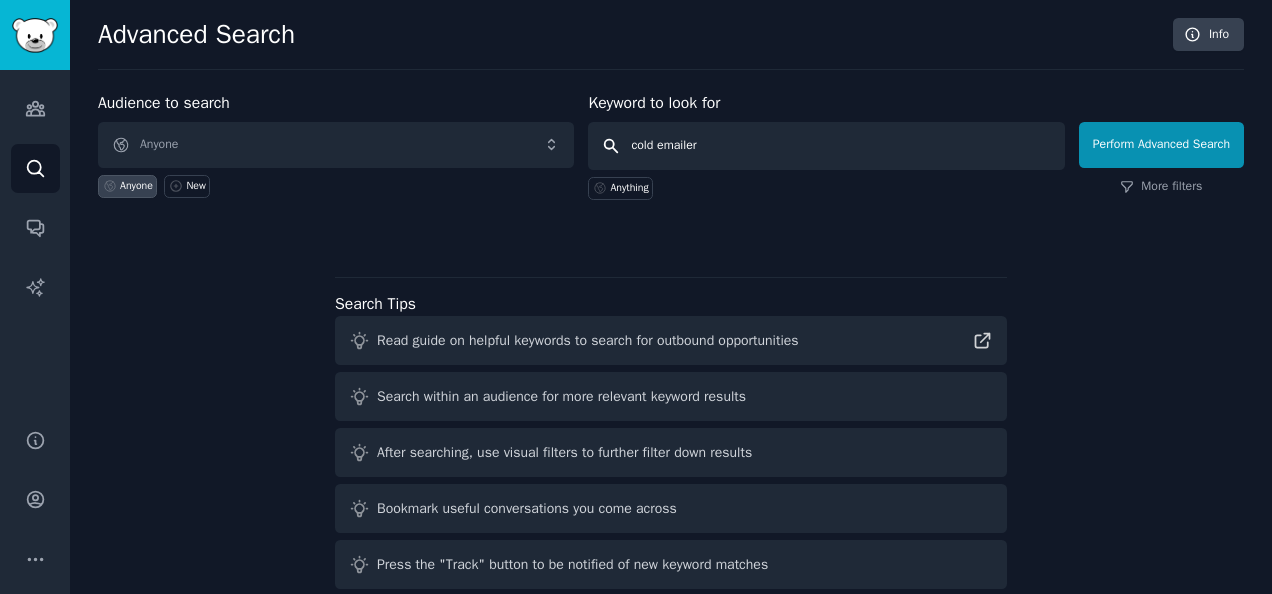 type on "cold emailers" 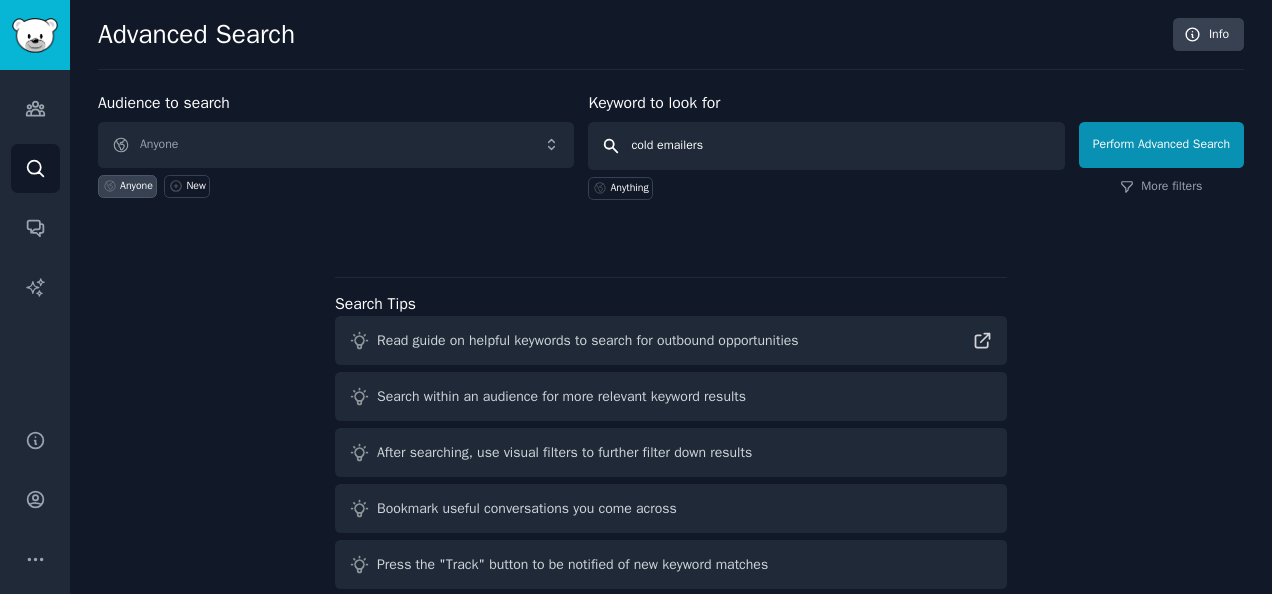 click on "Perform Advanced Search" at bounding box center (1161, 145) 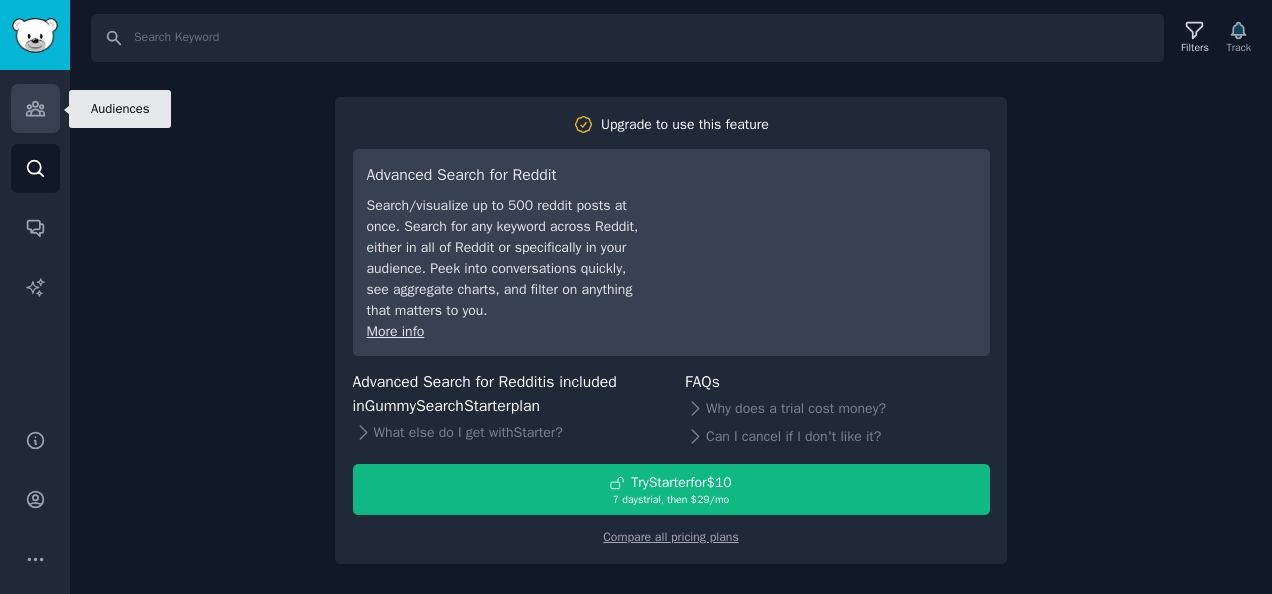 click on "Audiences" at bounding box center (35, 108) 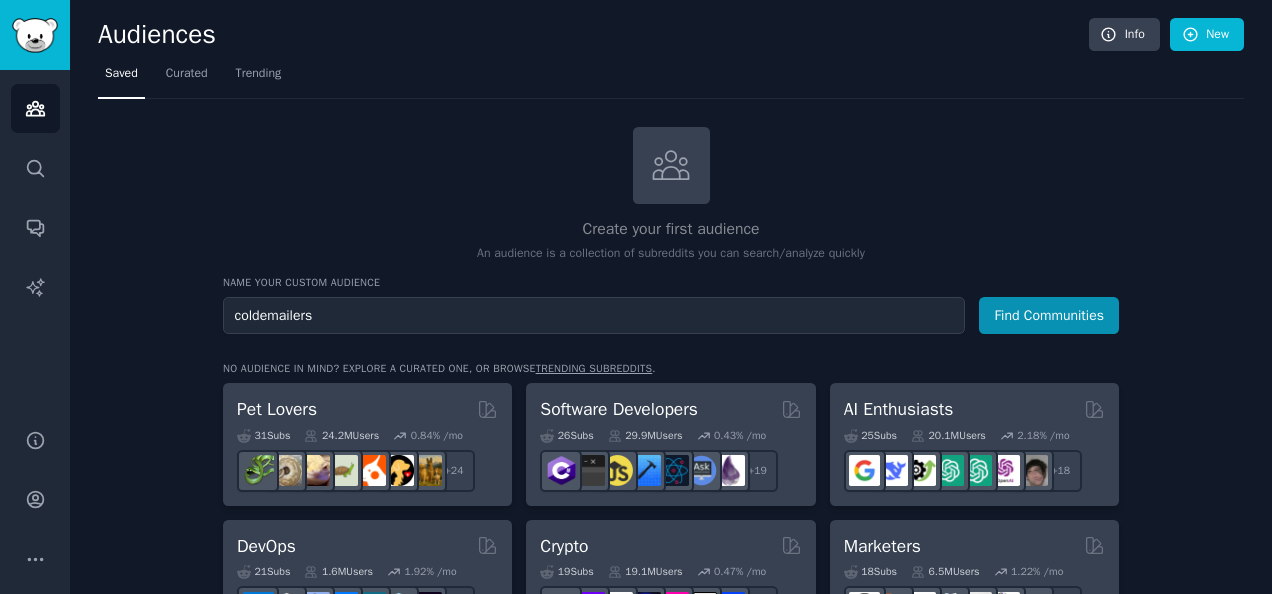 type on "coldemailers" 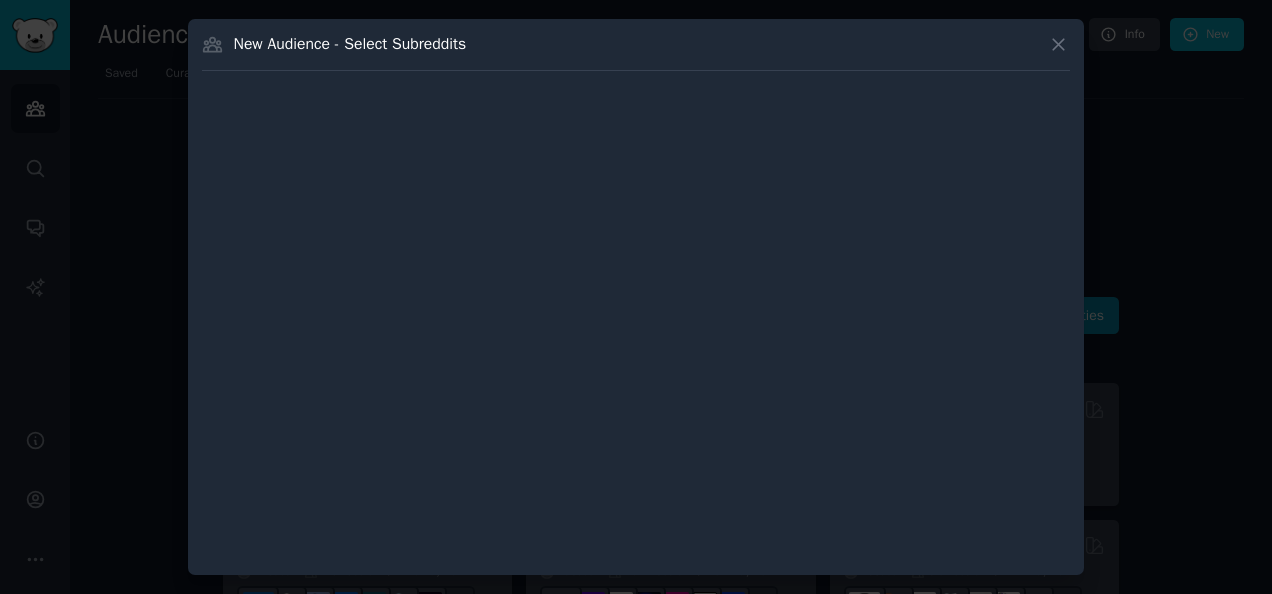 type 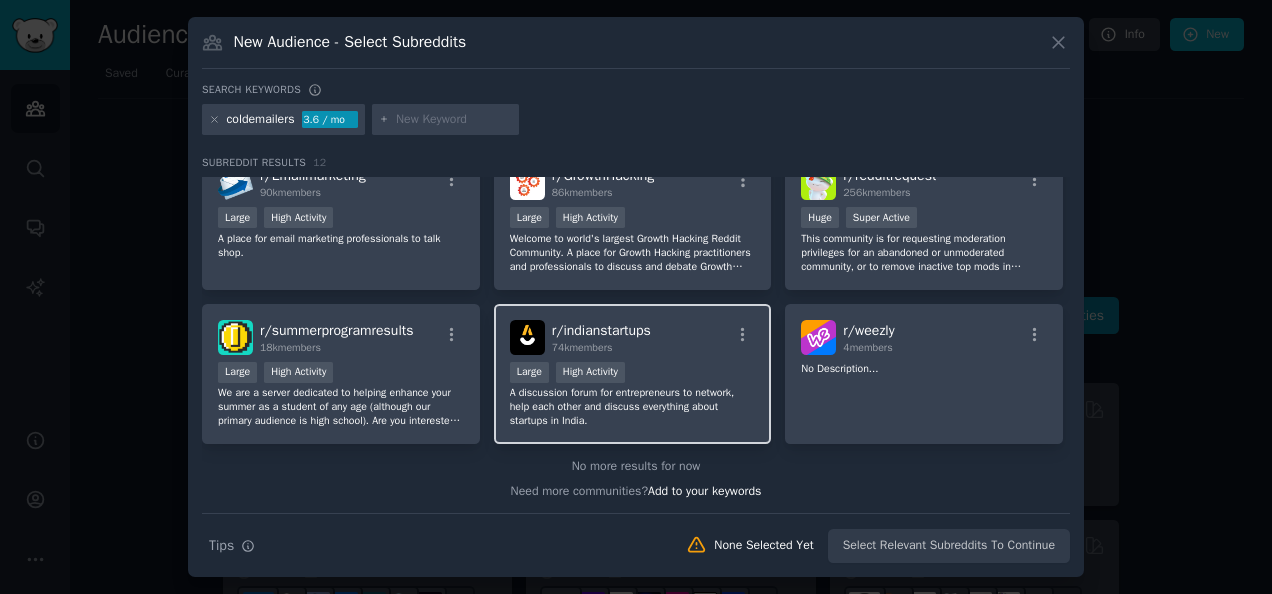scroll, scrollTop: 0, scrollLeft: 0, axis: both 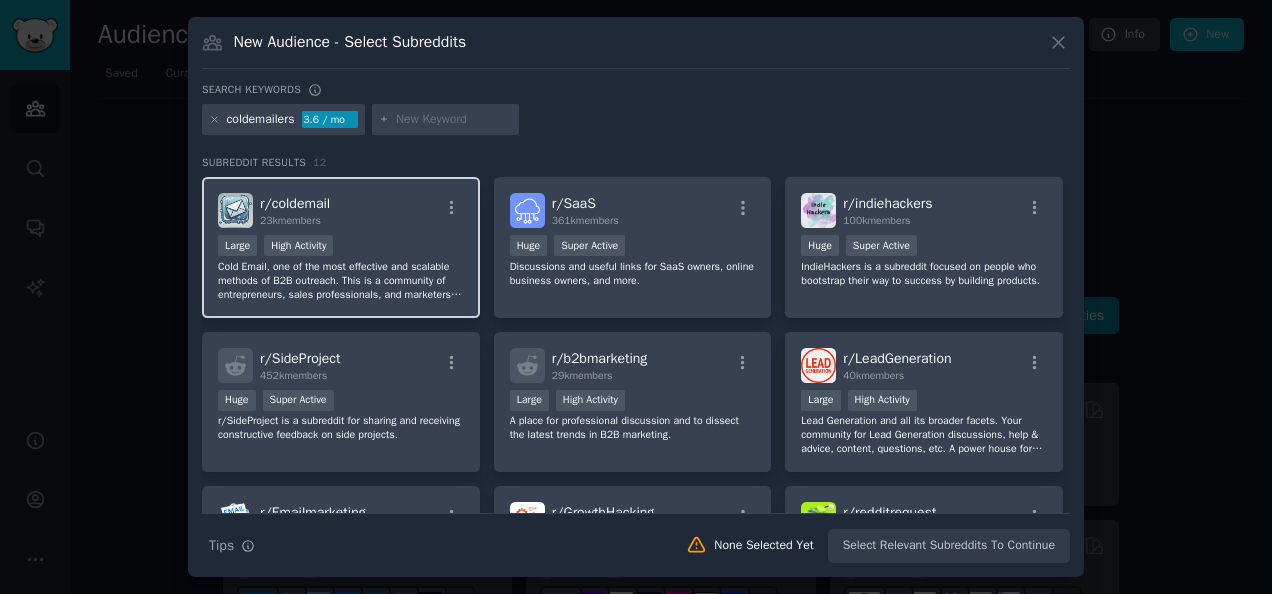 click on "r/ coldemail" at bounding box center (295, 203) 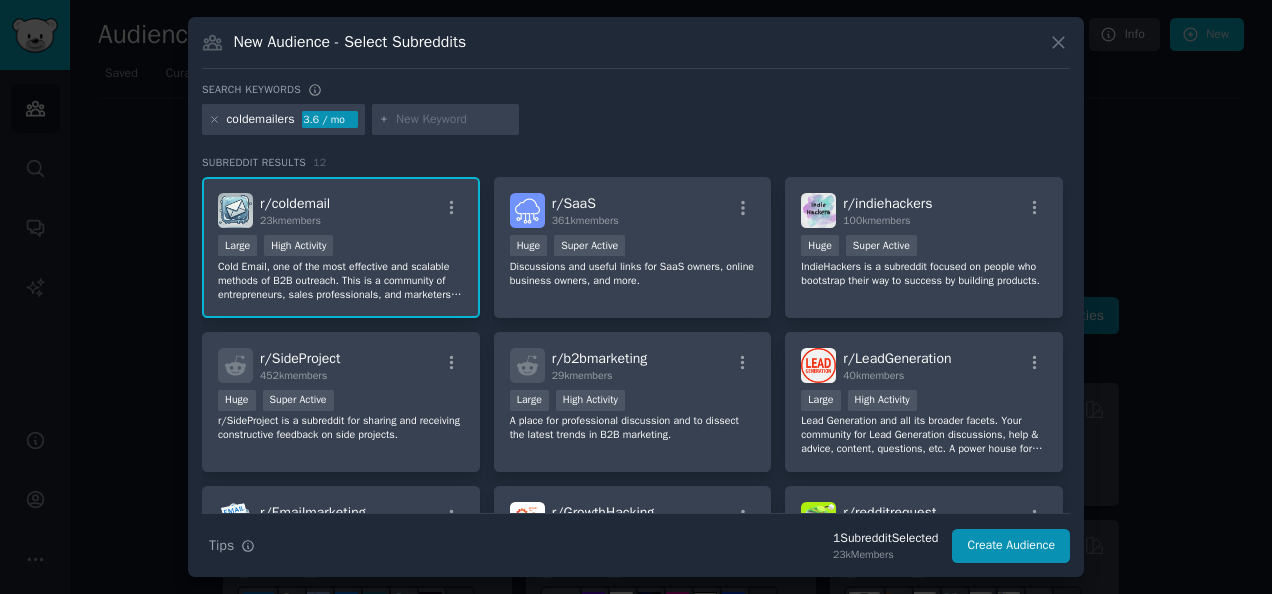 click on "1  Subreddit  Selected" at bounding box center (885, 539) 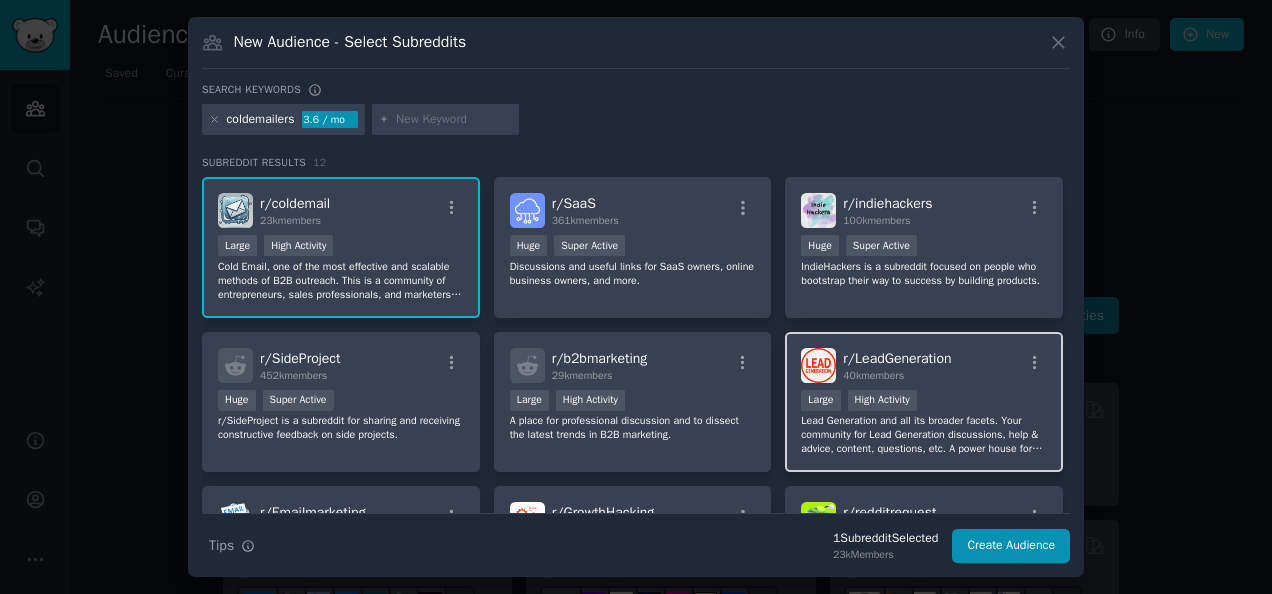 click on ">= 80th percentile for submissions / day Large High Activity" at bounding box center [924, 402] 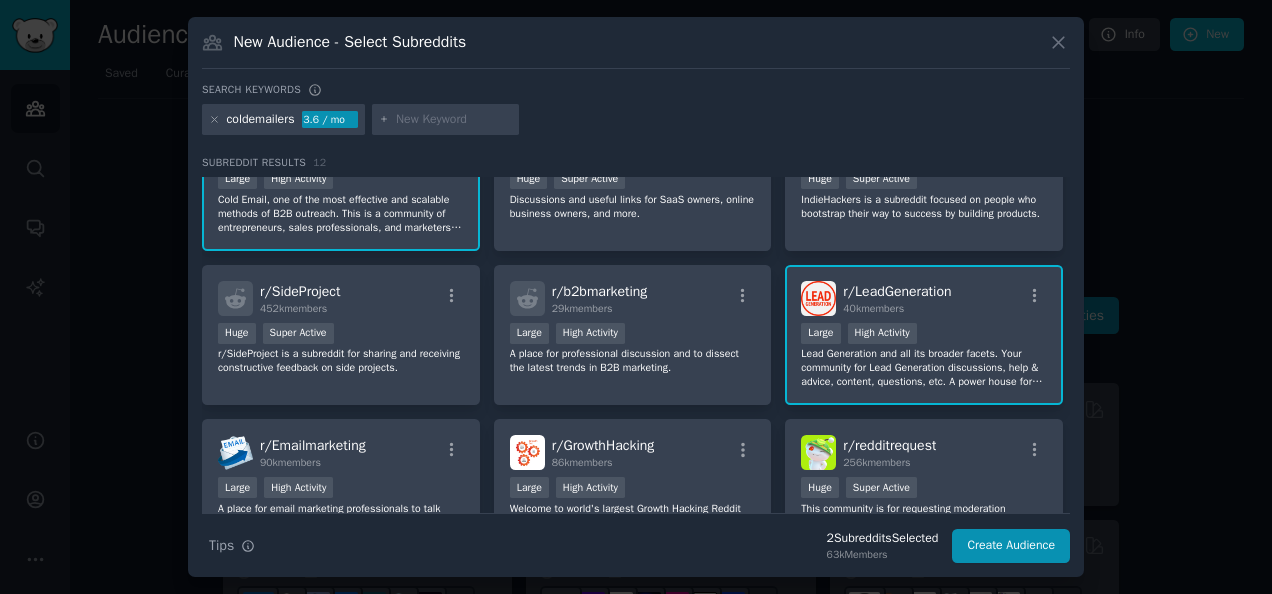 scroll, scrollTop: 0, scrollLeft: 0, axis: both 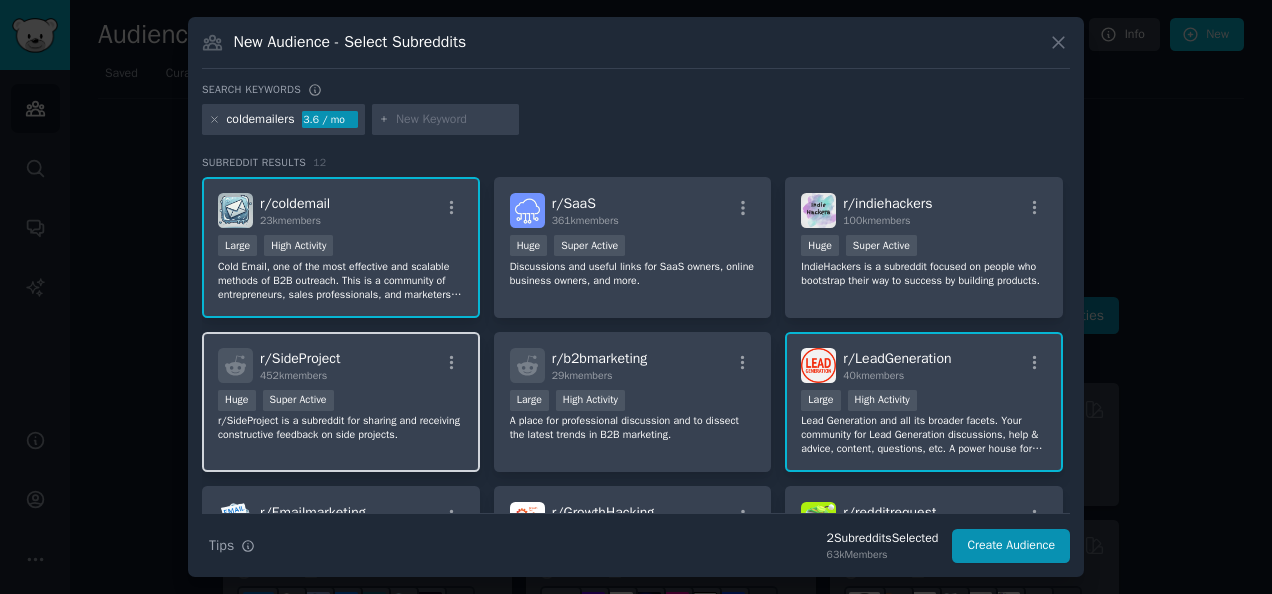 click on "r/ SideProject 452k  members" at bounding box center [341, 365] 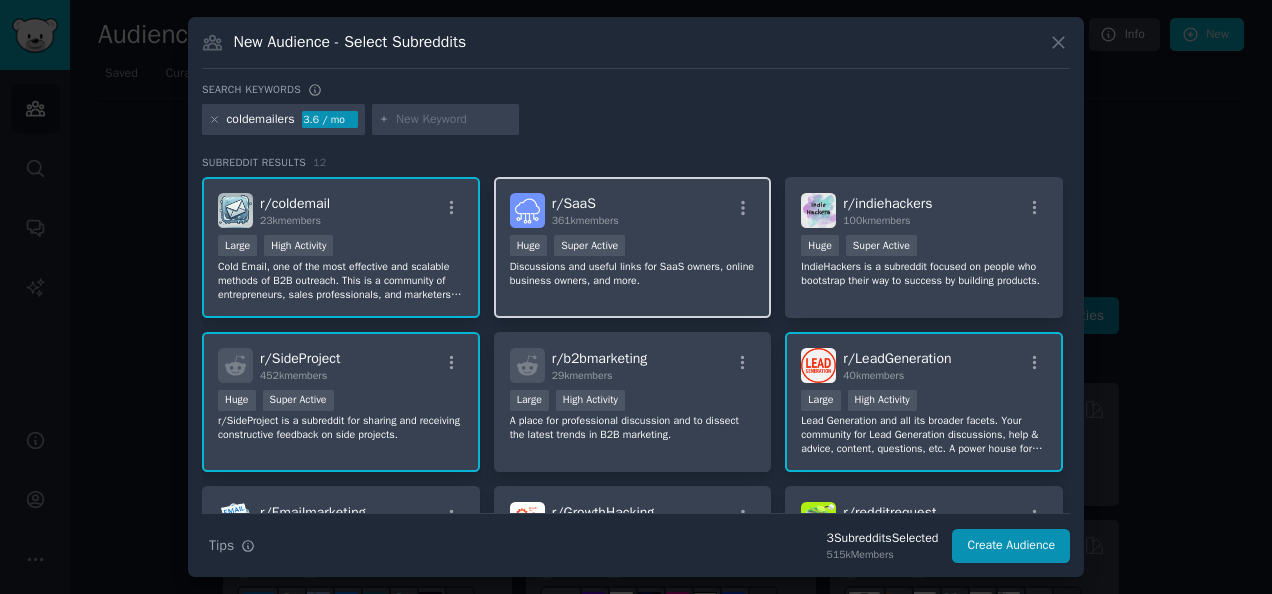 click on "r/ SaaS 361k  members >= 95th percentile for submissions / day Huge Super Active Discussions and useful links for SaaS owners, online business owners, and more." at bounding box center [633, 247] 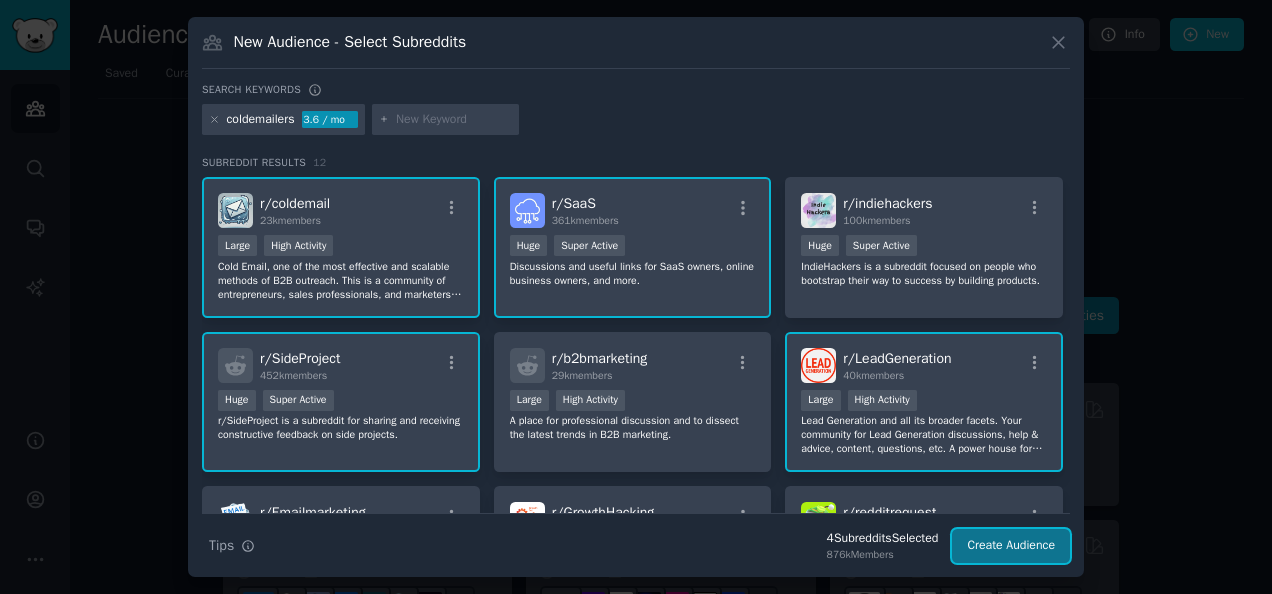 click on "Create Audience" at bounding box center [1011, 546] 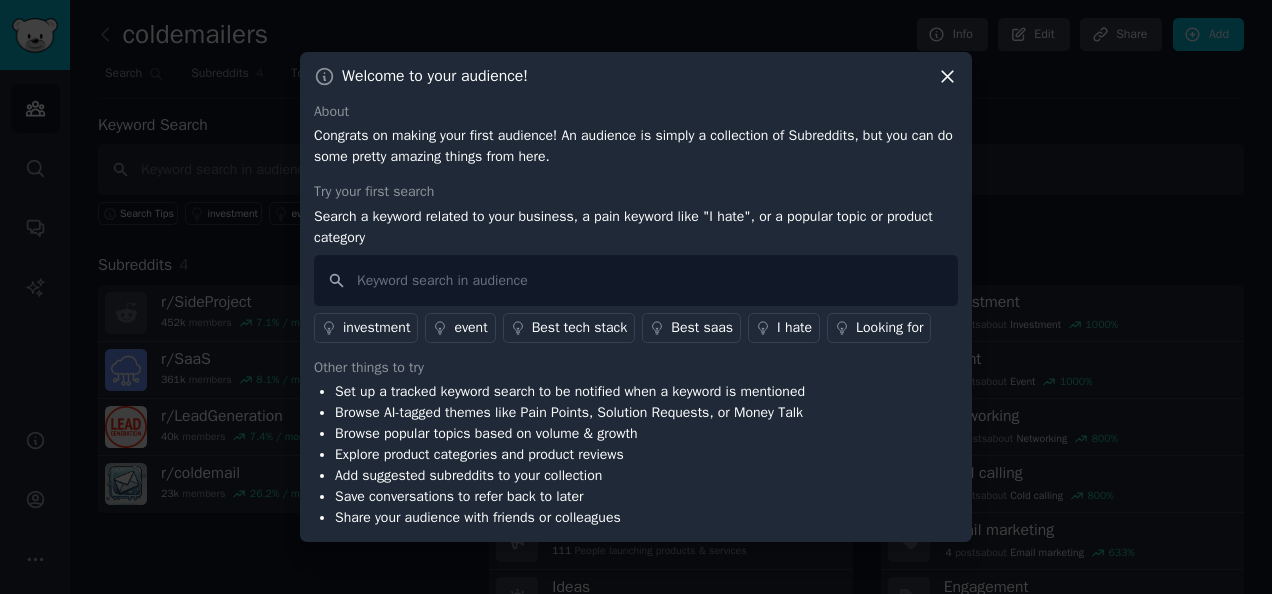 click 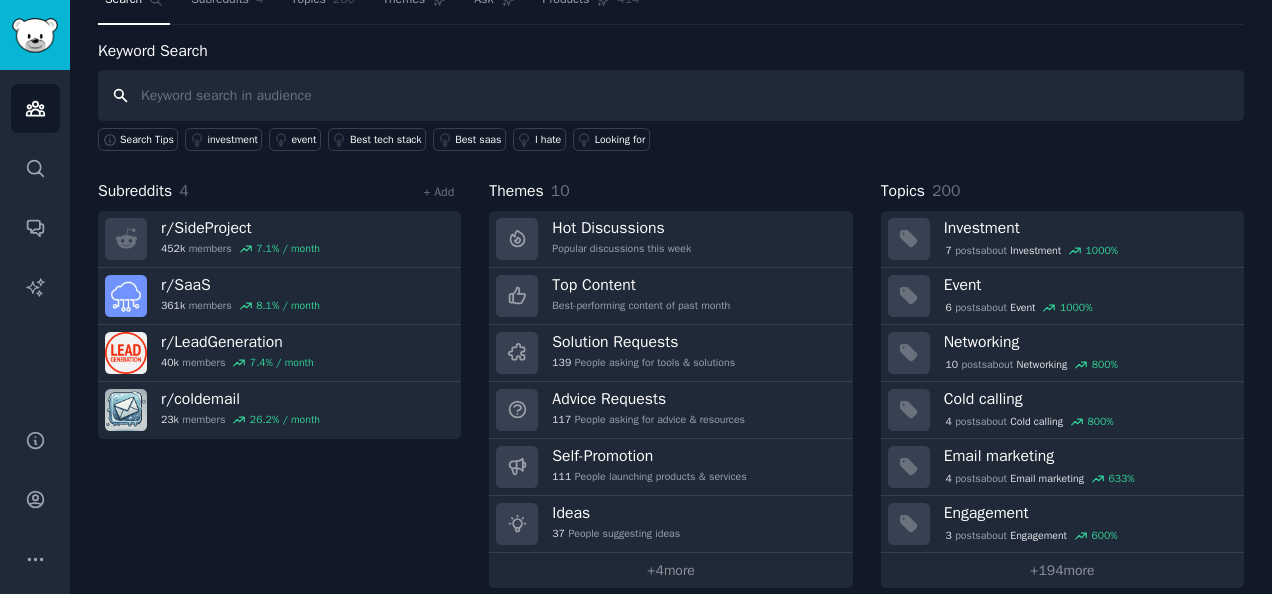 scroll, scrollTop: 91, scrollLeft: 0, axis: vertical 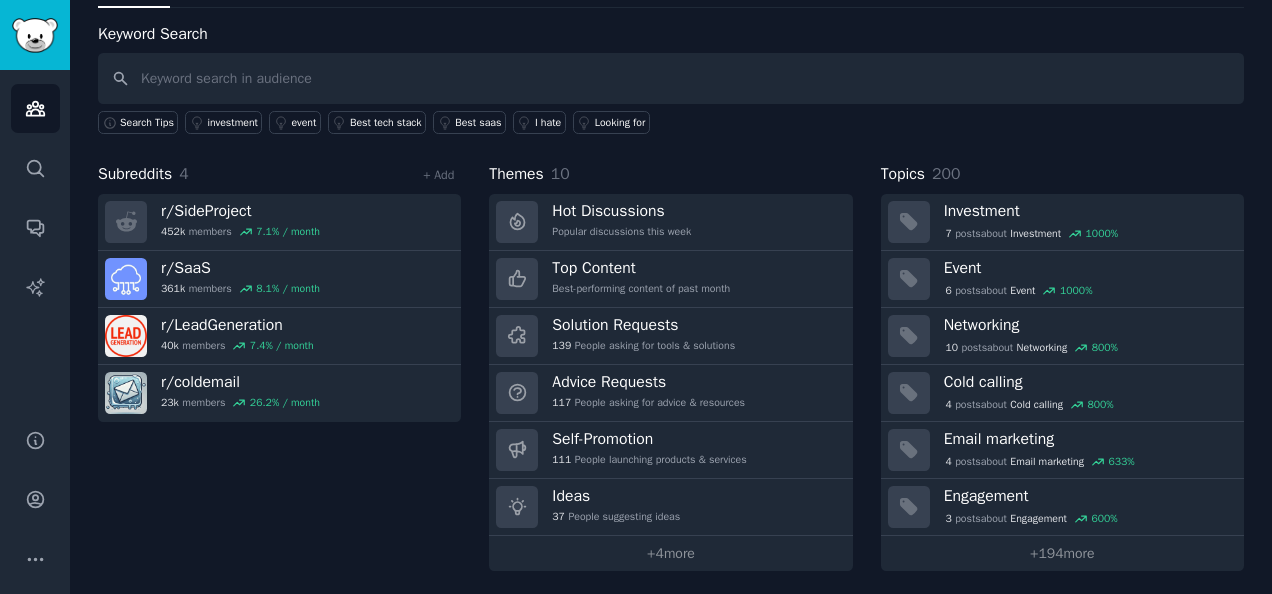 click on "coldemailers Info Edit Share Add Search Subreddits 4 Topics 200 Themes Ask Products 414 Keyword Search Search Tips investment event Best tech stack Best saas I hate Looking for Subreddits 4 + Add r/ SideProject 452k  members 7.1 % / month r/ SaaS 361k  members 8.1 % / month r/ LeadGeneration 40k  members 7.4 % / month r/ coldemail 23k  members 26.2 % / month Themes 10 Hot Discussions Popular discussions this week Top Content Best-performing content of past month Solution Requests 139 People asking for tools & solutions Advice Requests 117 People asking for advice & resources Self-Promotion 111 People launching products & services Ideas 37 People suggesting ideas +  4  more Topics 200 Investment 7  post s  about  Investment 1000 % Event 6  post s  about  Event 1000 % Networking 10  post s  about  Networking 800 % Cold calling 4  post s  about  Cold calling 800 % Email marketing 4  post s  about  Email marketing 633 % Engagement 3  post s  about  Engagement 600 % +  194  more" 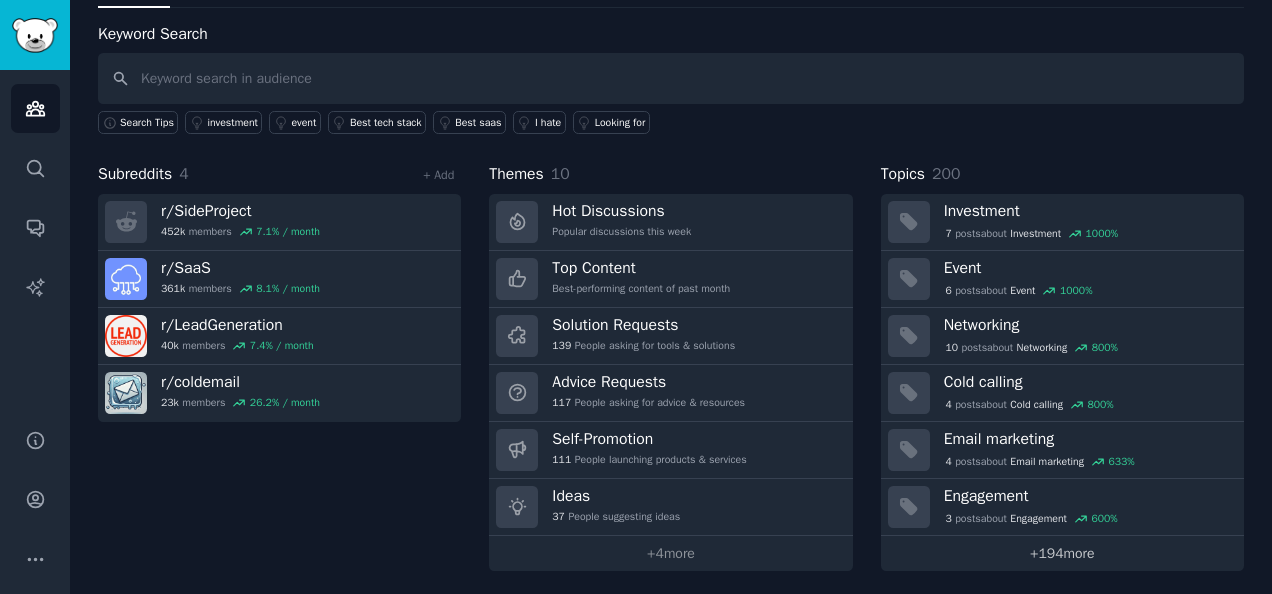 click on "+  194  more" at bounding box center (1062, 553) 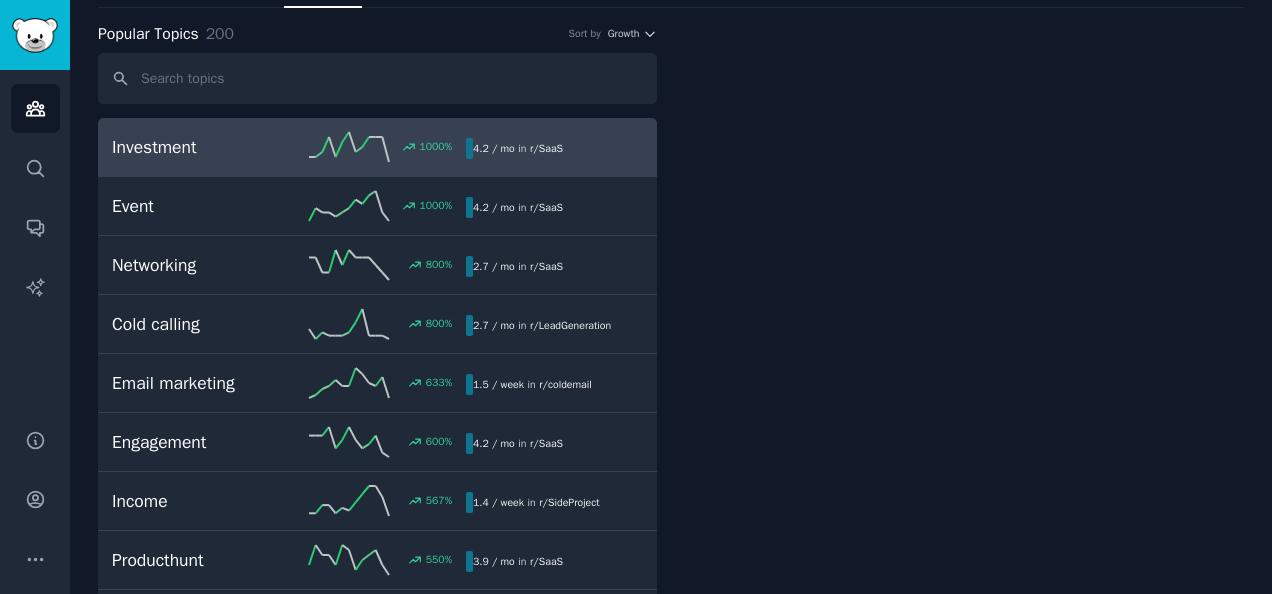 scroll, scrollTop: 0, scrollLeft: 0, axis: both 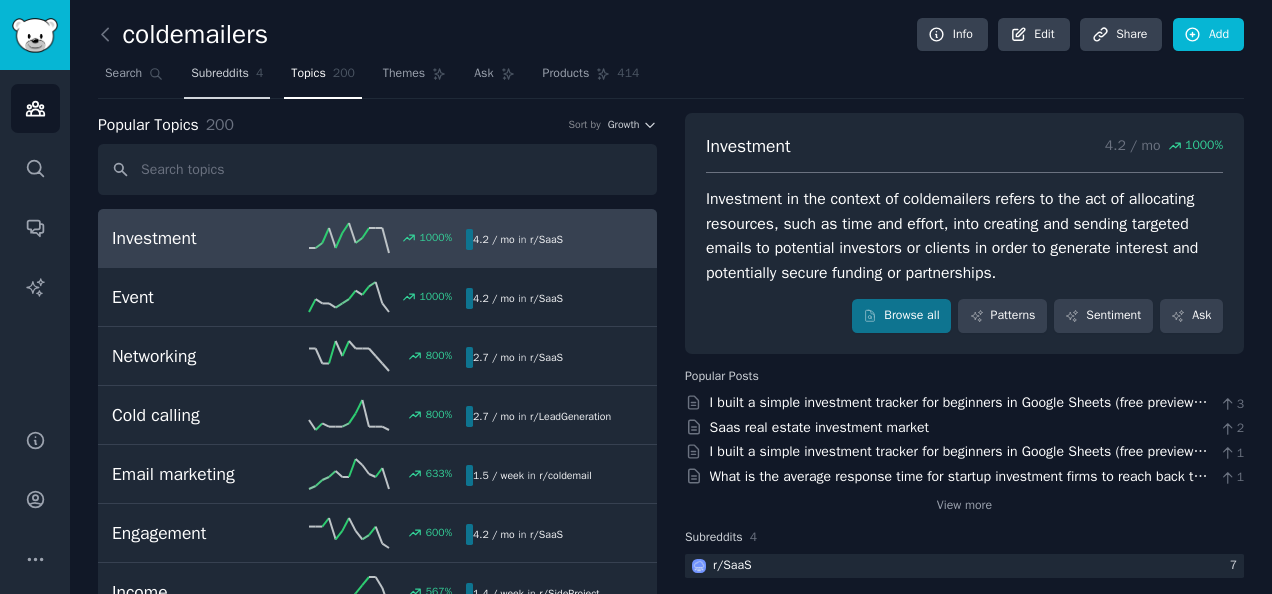 click on "Subreddits 4" at bounding box center [227, 78] 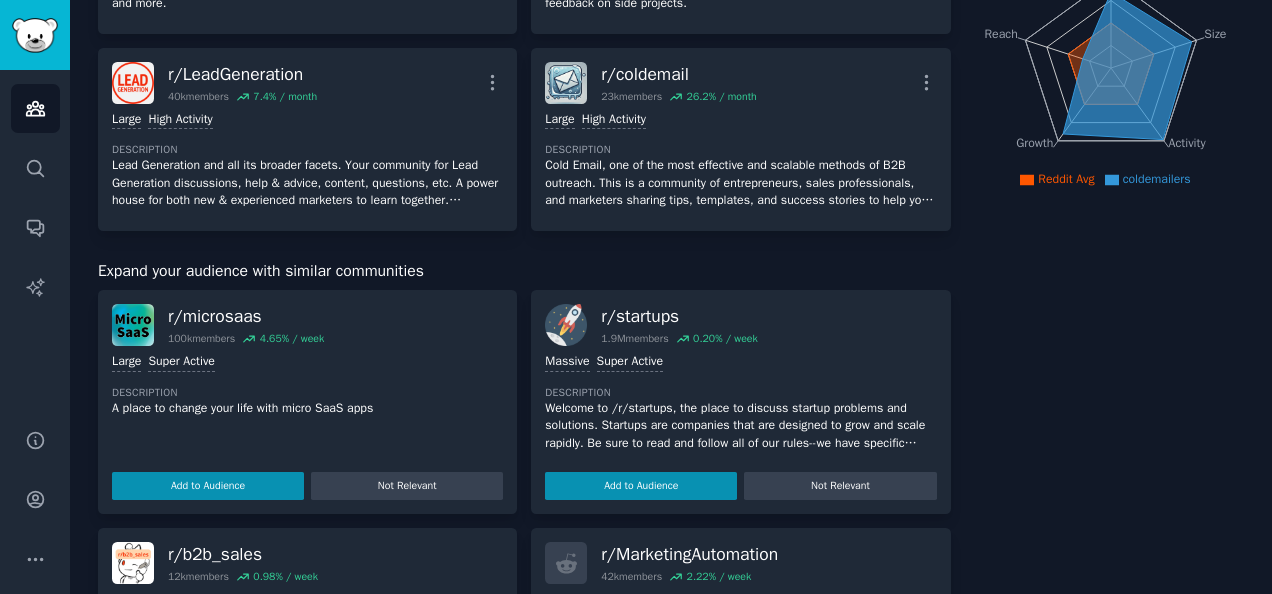 scroll, scrollTop: 0, scrollLeft: 0, axis: both 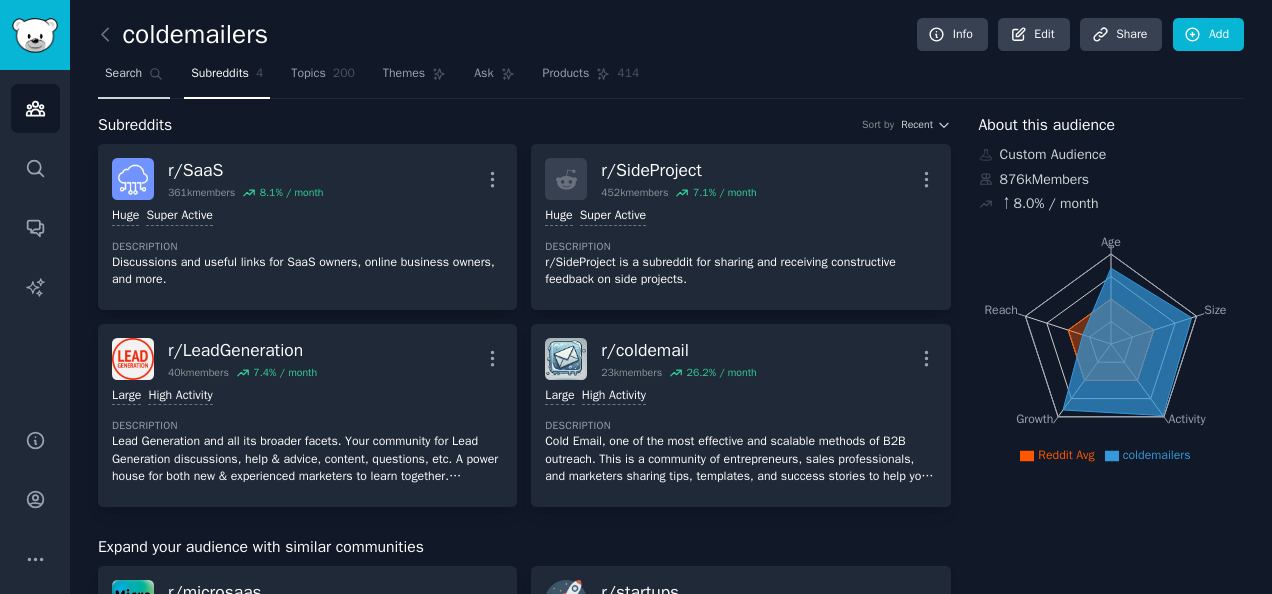 click on "Search" at bounding box center [134, 78] 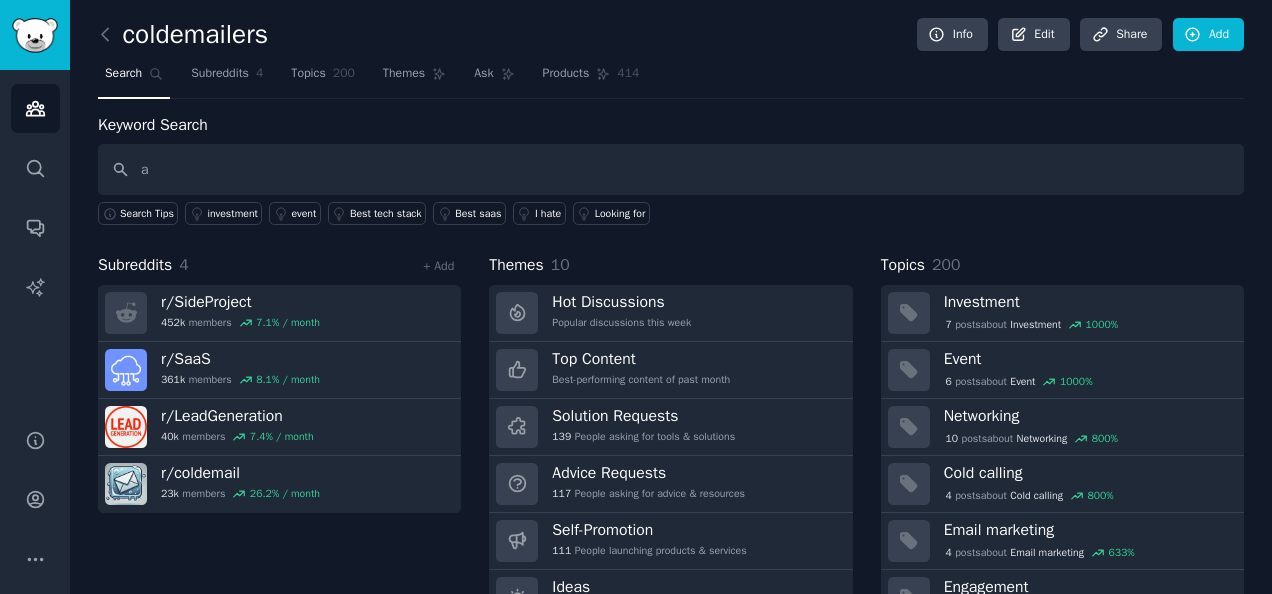 click on "a" at bounding box center [671, 169] 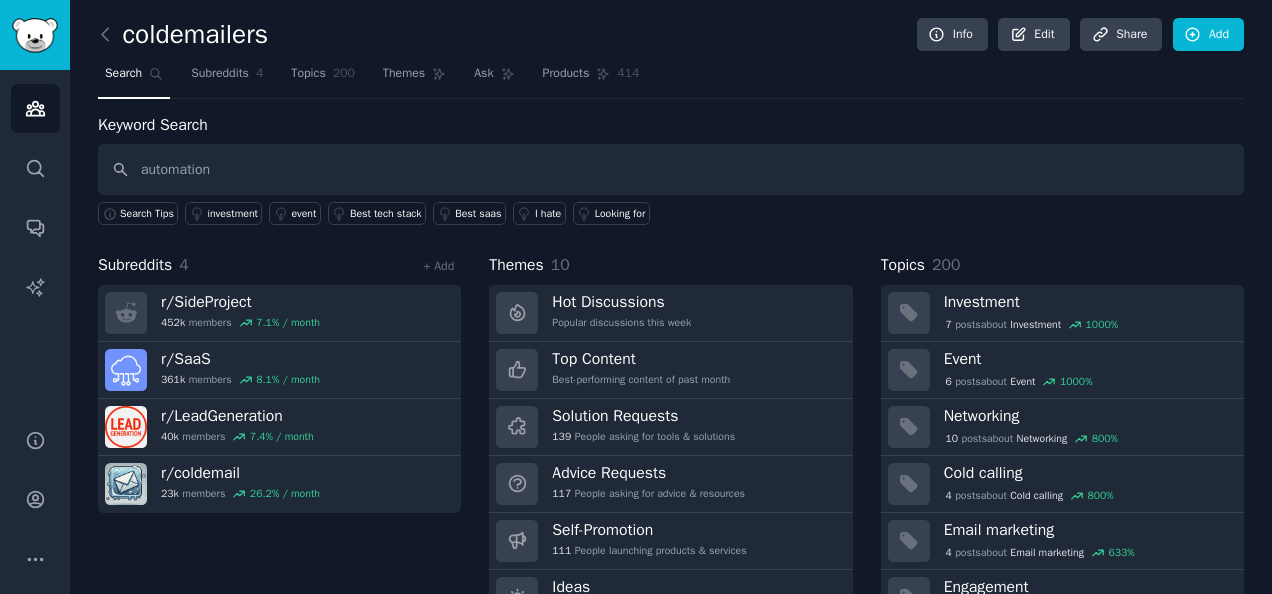 type on "automation" 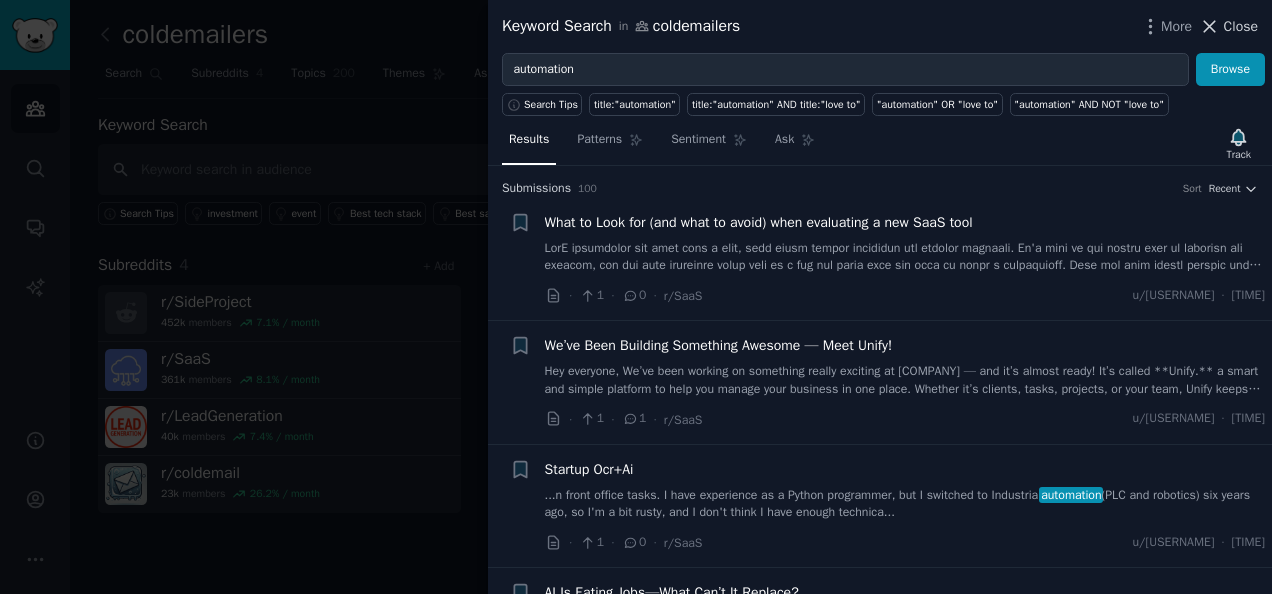click 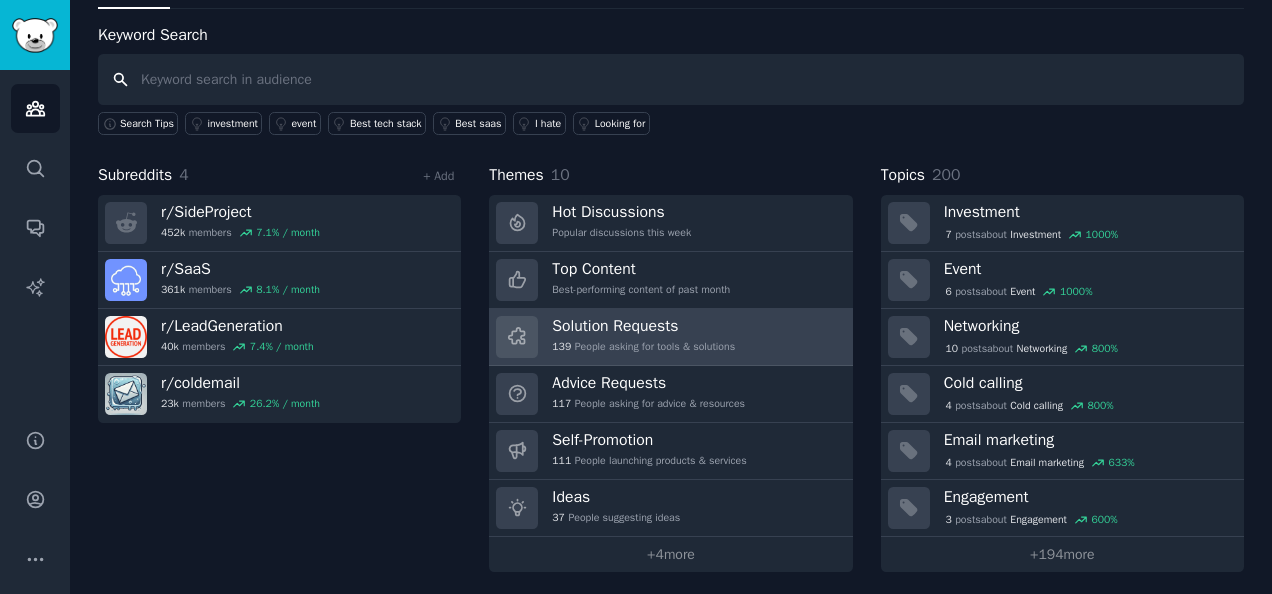 scroll, scrollTop: 91, scrollLeft: 0, axis: vertical 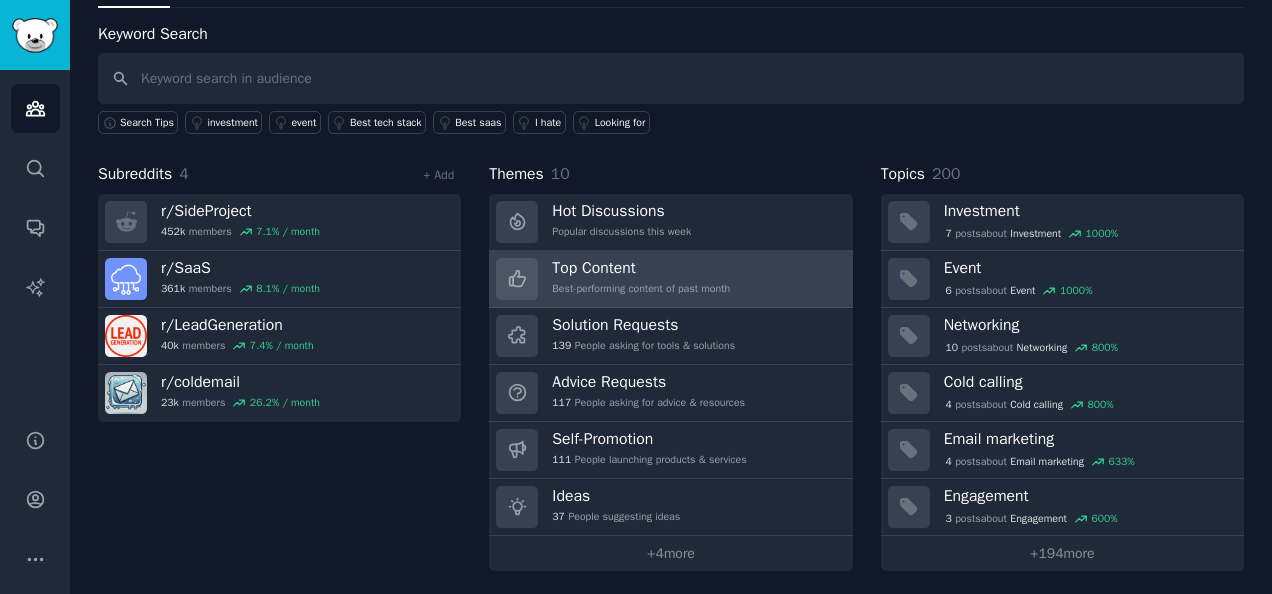 click on "Top Content" at bounding box center [641, 268] 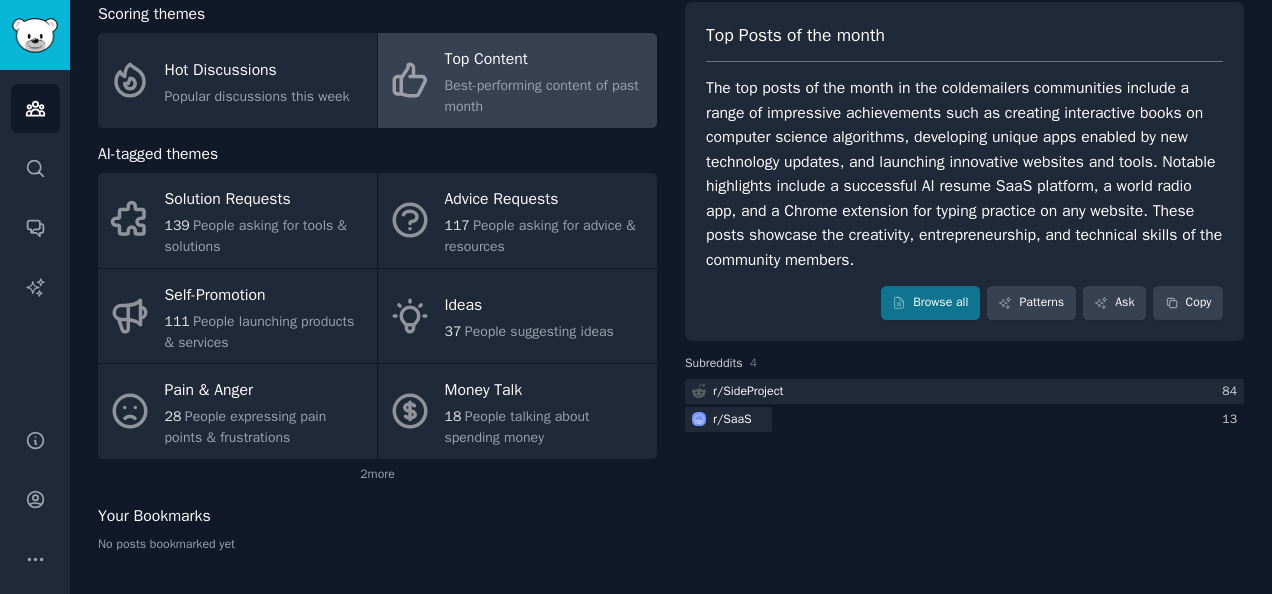 scroll, scrollTop: 0, scrollLeft: 0, axis: both 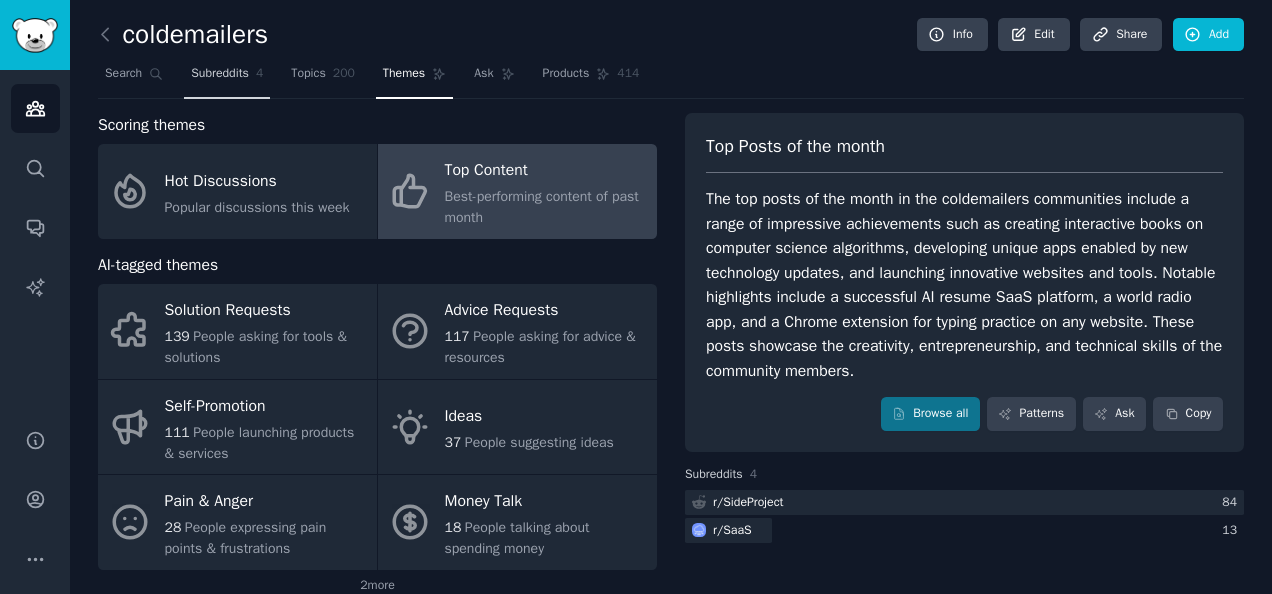 click on "Subreddits 4" at bounding box center [227, 78] 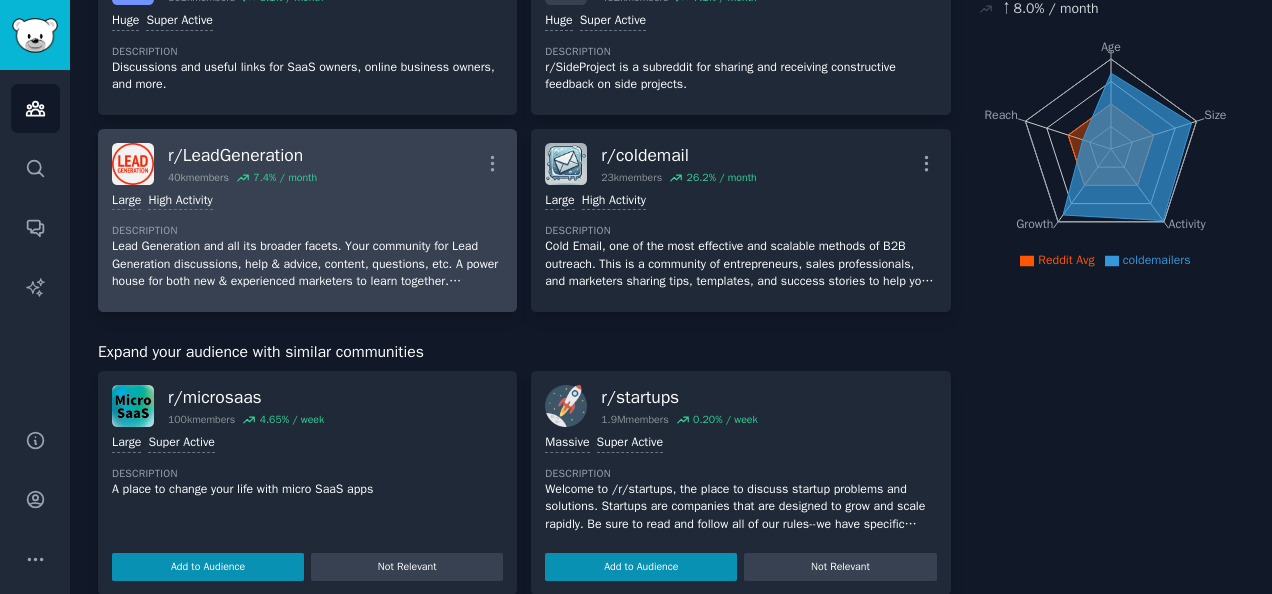 scroll, scrollTop: 0, scrollLeft: 0, axis: both 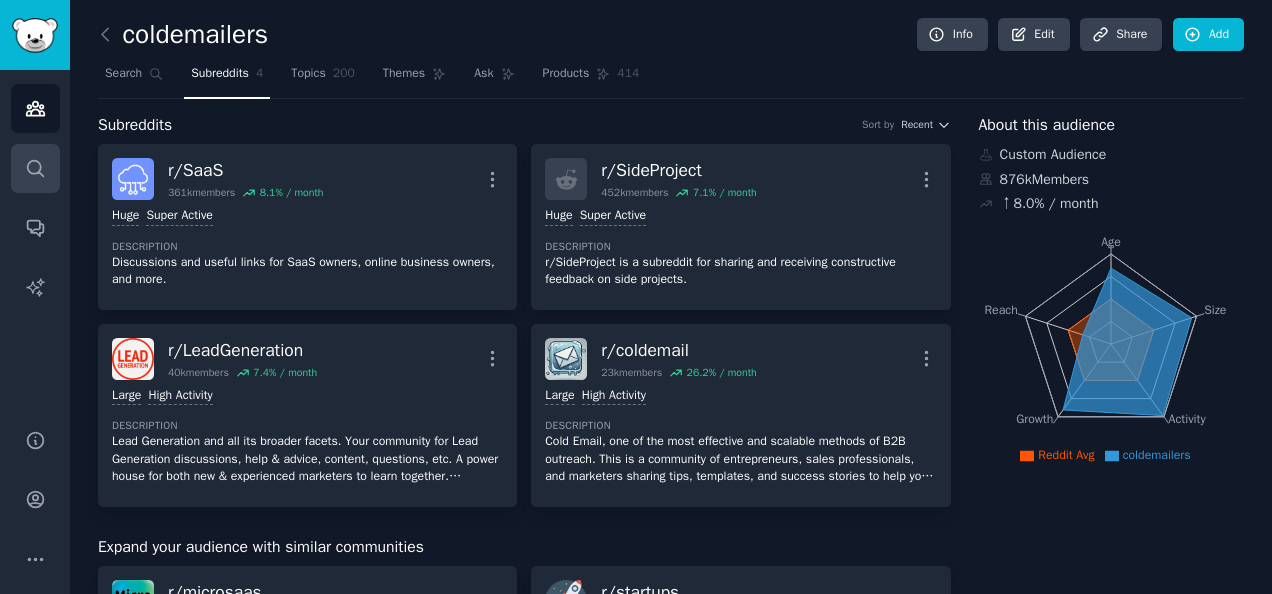 drag, startPoint x: 61, startPoint y: 161, endPoint x: 45, endPoint y: 167, distance: 17.088007 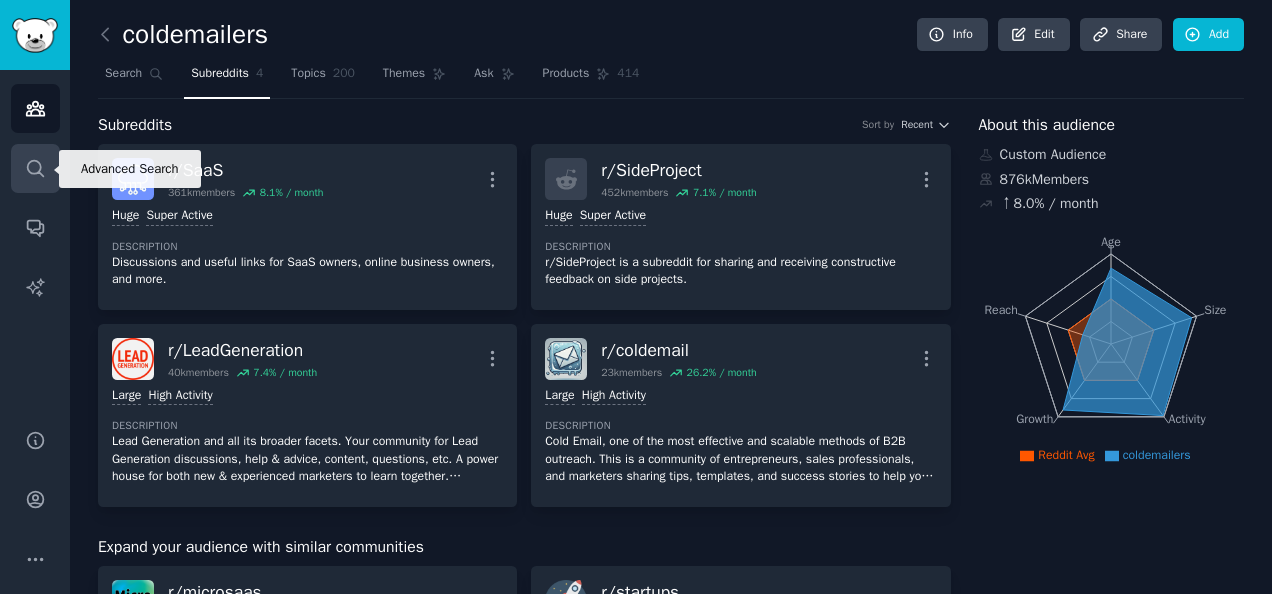 click 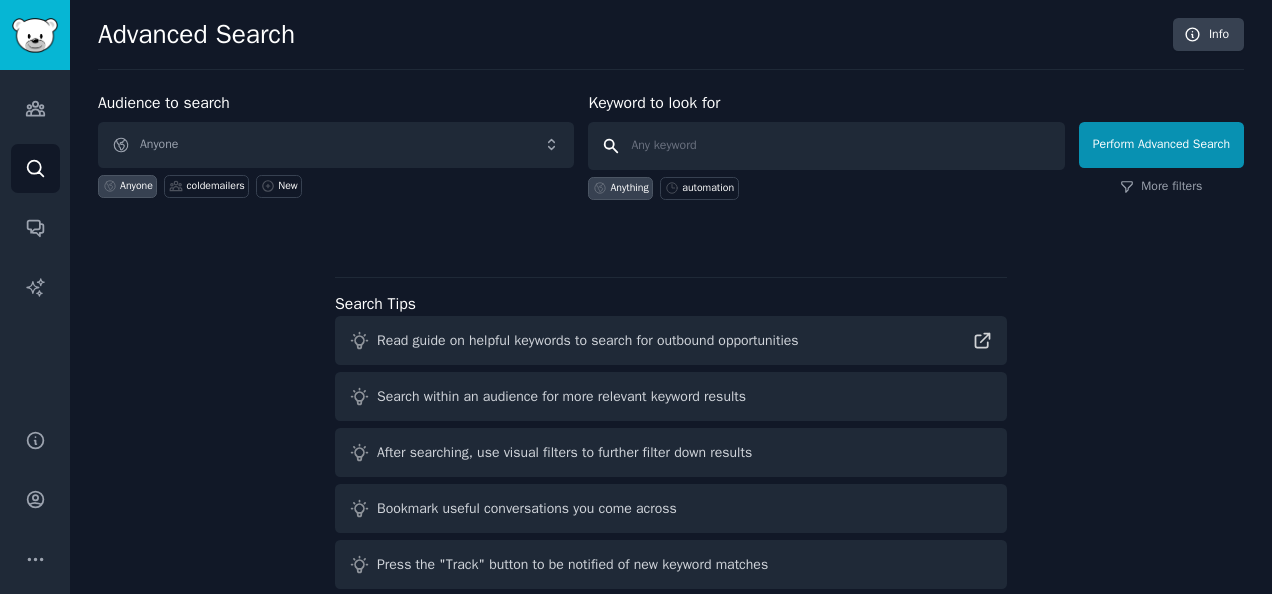 click at bounding box center (826, 146) 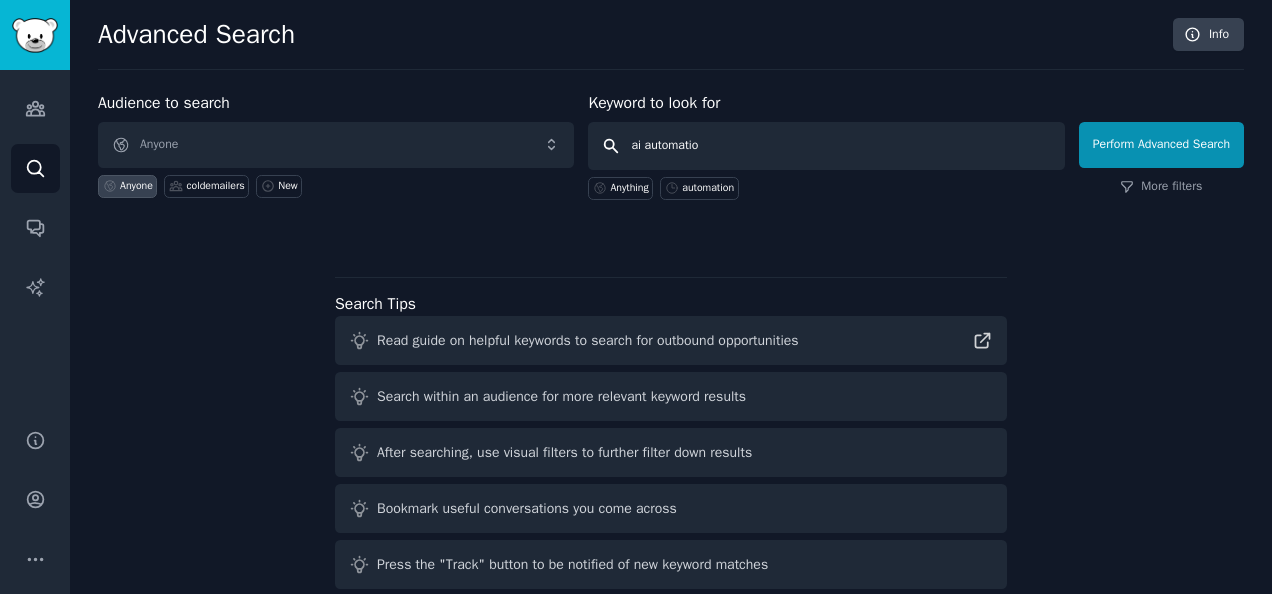 type on "ai automation" 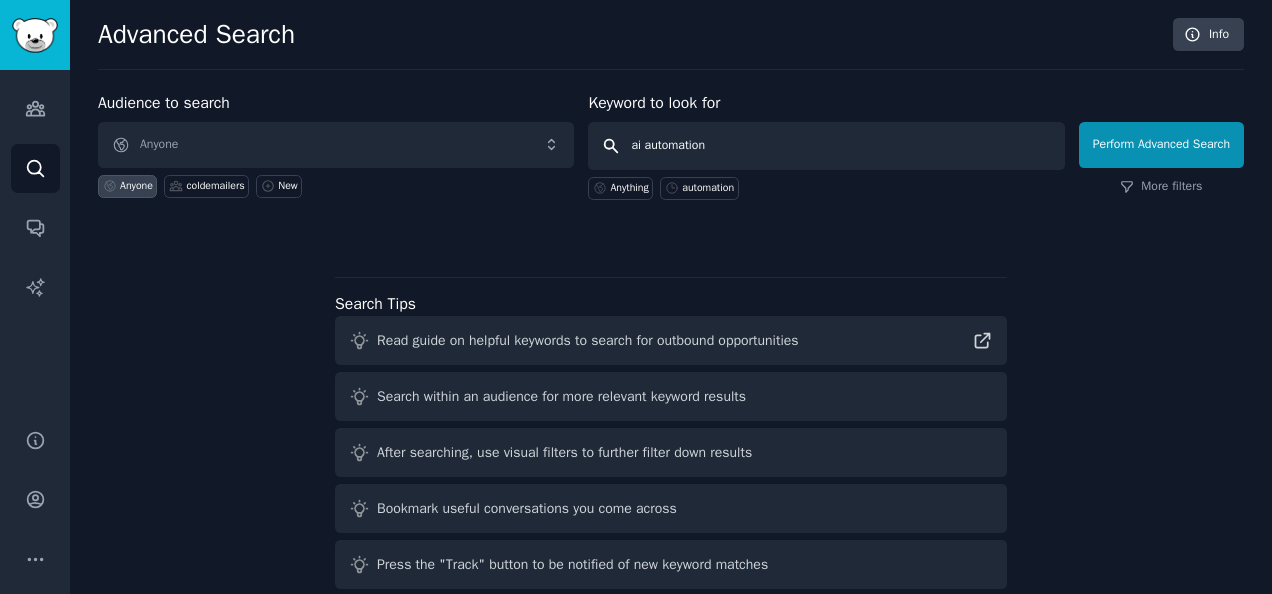 click on "Perform Advanced Search" at bounding box center [1161, 145] 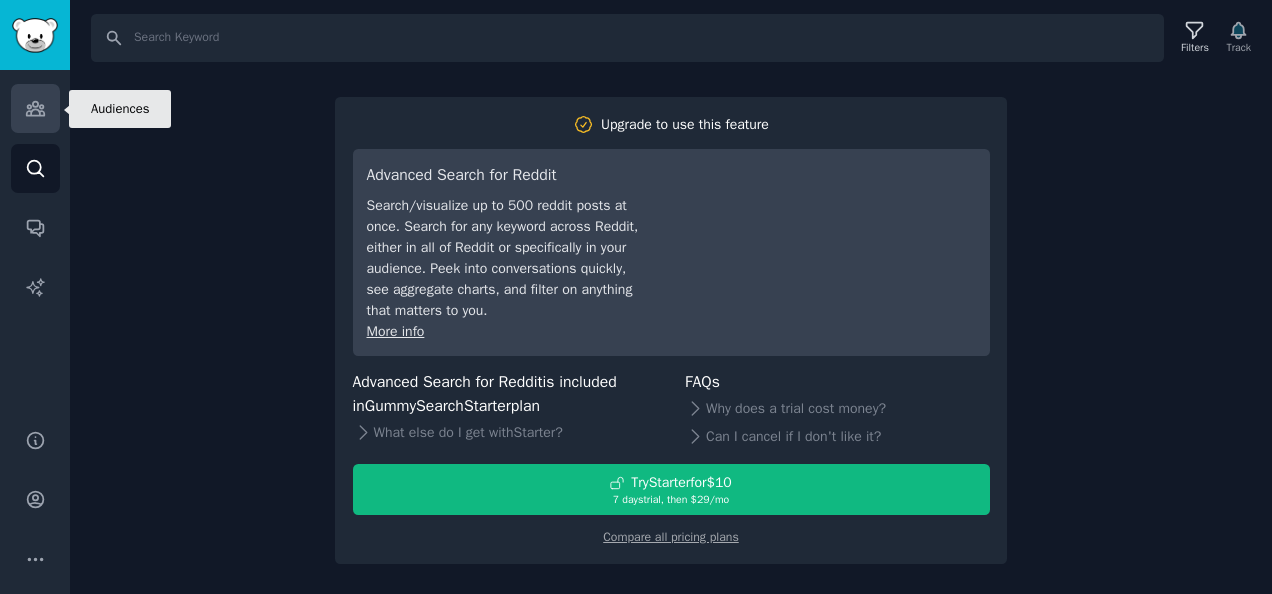 click 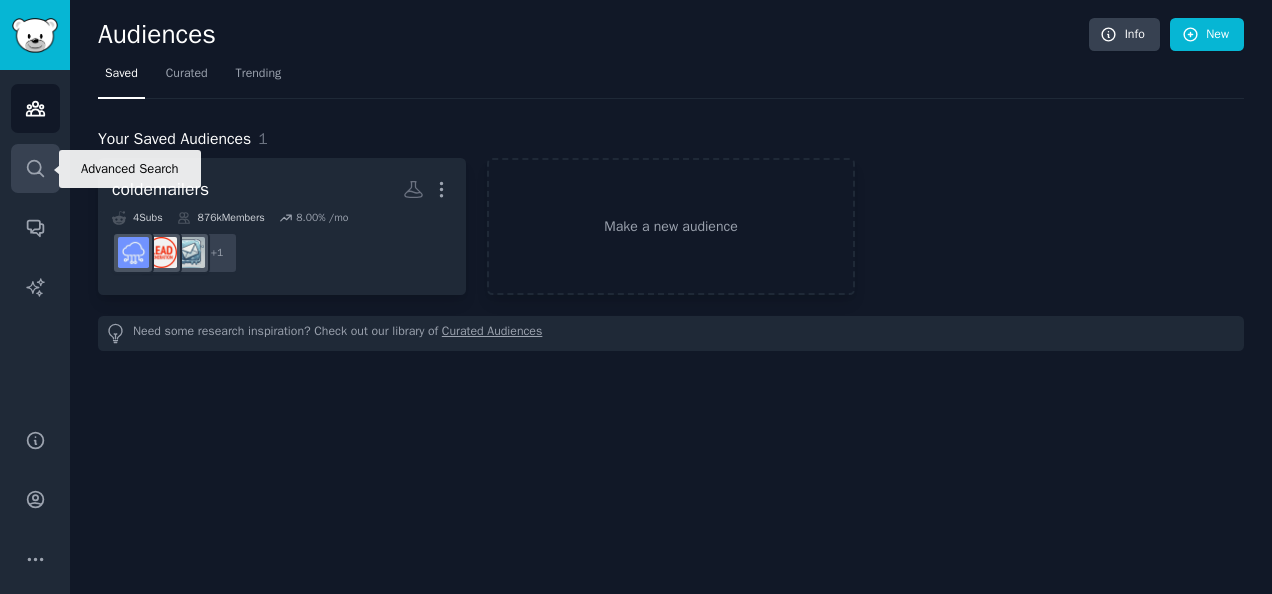 click on "Search" at bounding box center [35, 168] 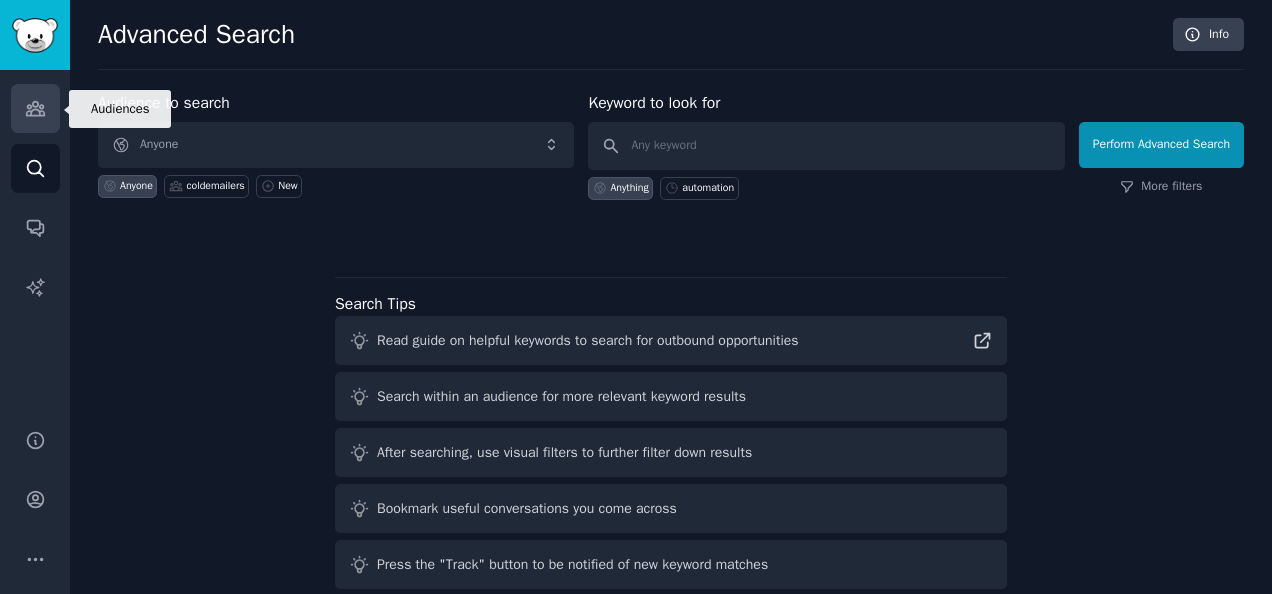 click on "Audiences" at bounding box center (35, 108) 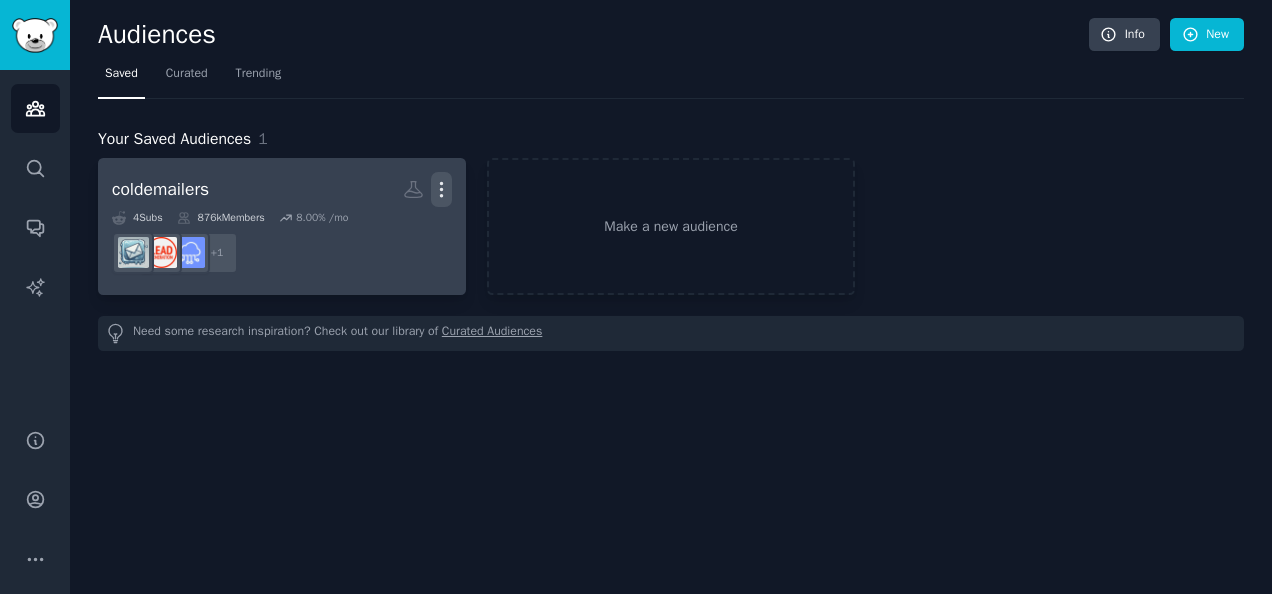 click 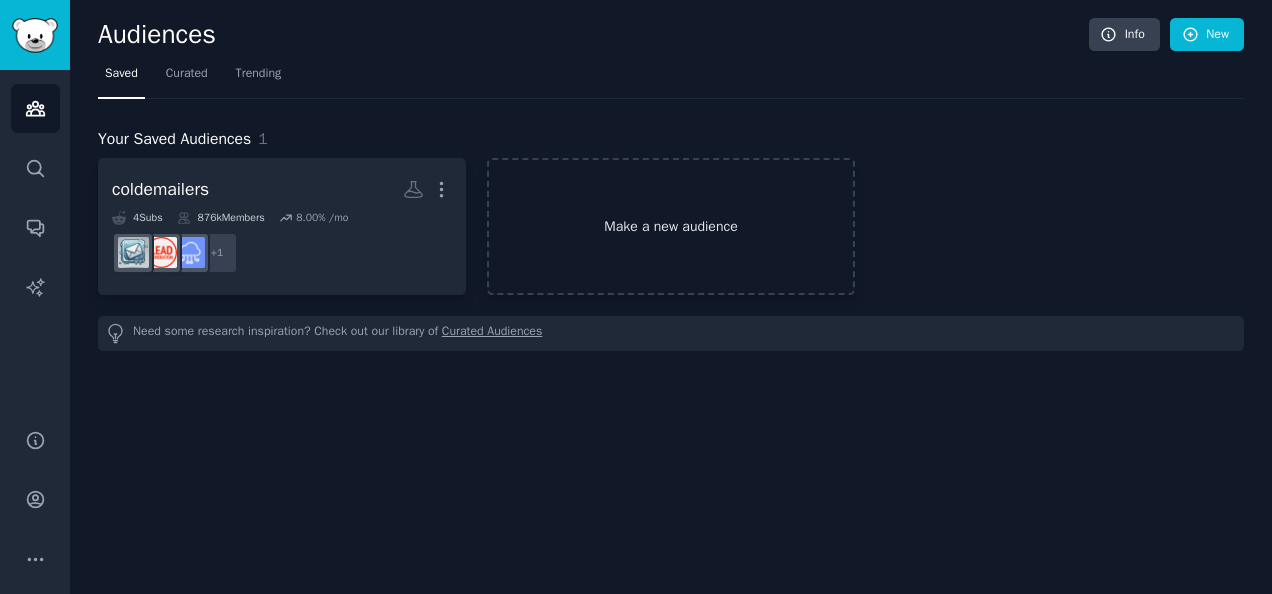click on "Make a new audience" at bounding box center [671, 226] 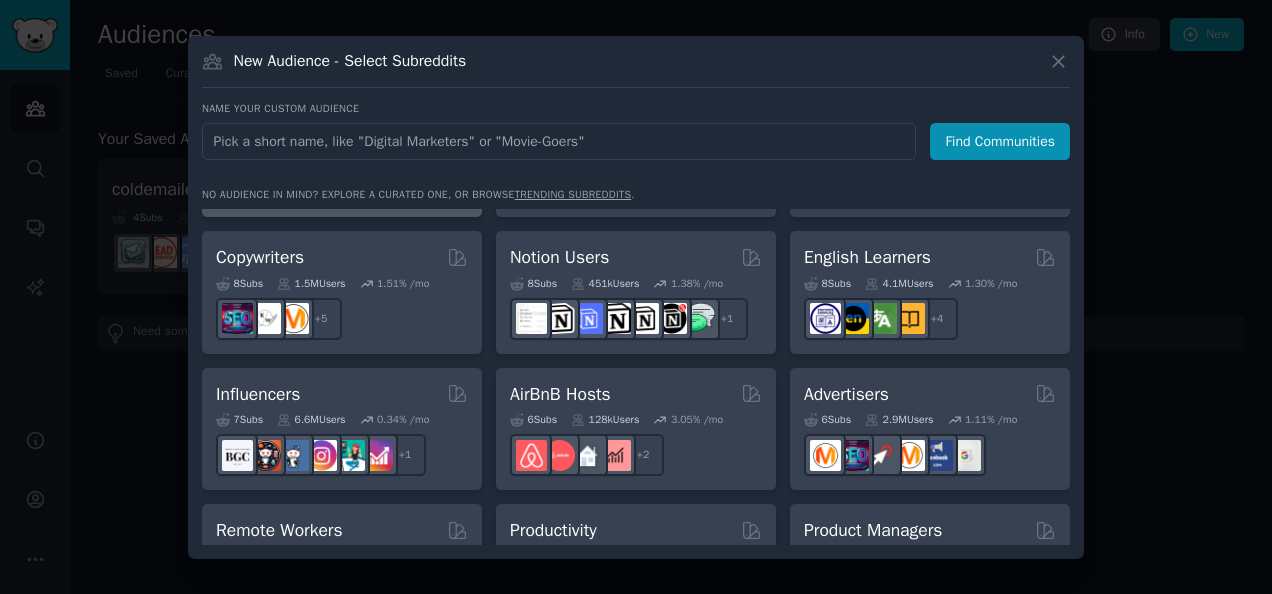 scroll, scrollTop: 1560, scrollLeft: 0, axis: vertical 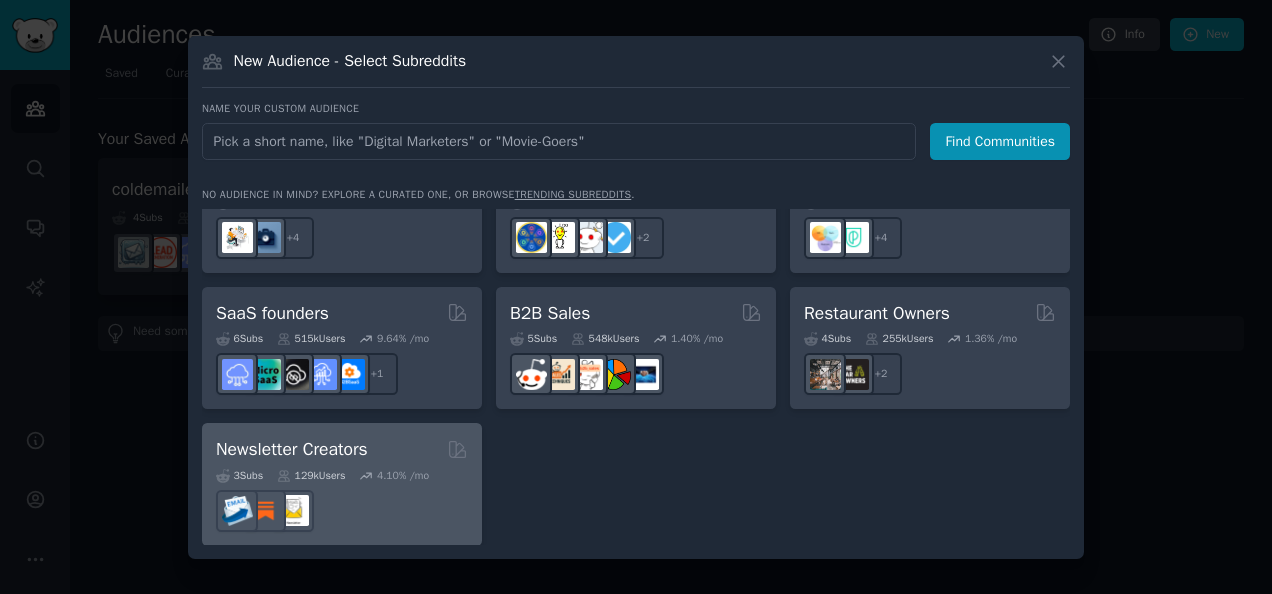 click on "Newsletter Creators" at bounding box center [342, 449] 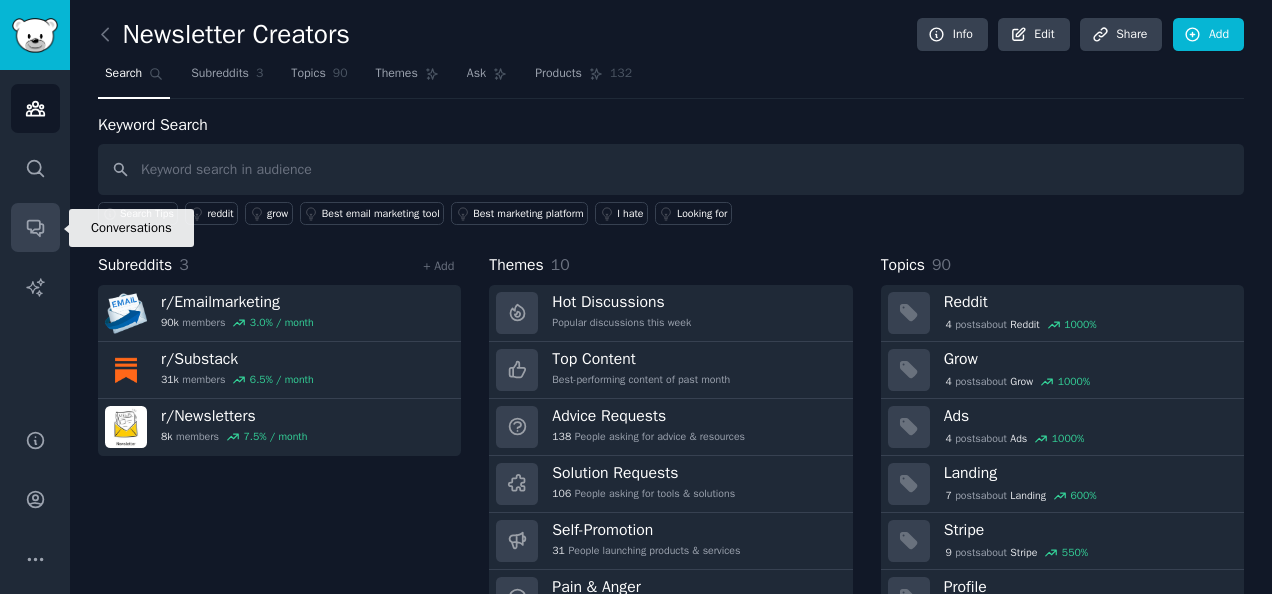 click 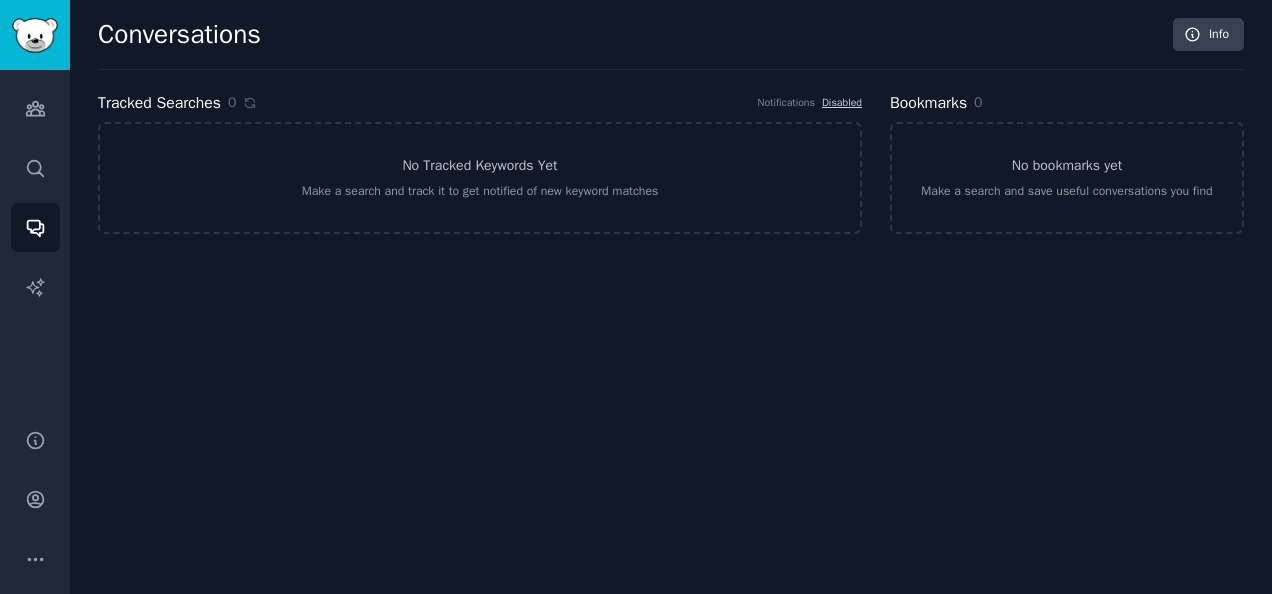 click on "Audiences Search Conversations AI Reports" at bounding box center [35, 237] 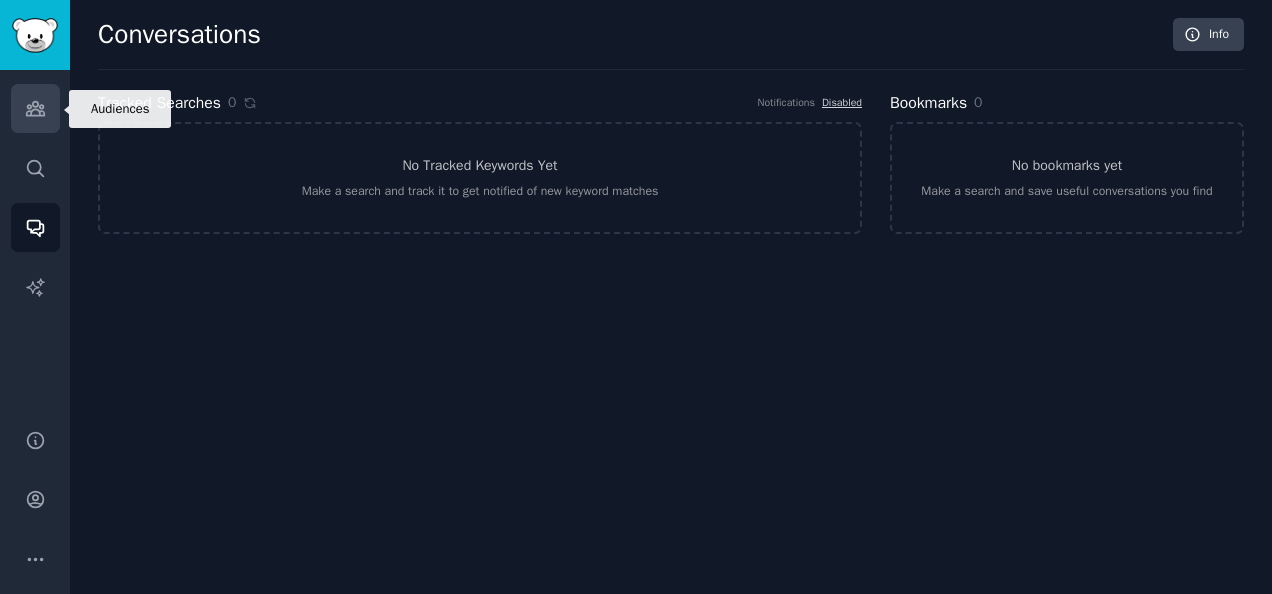 click 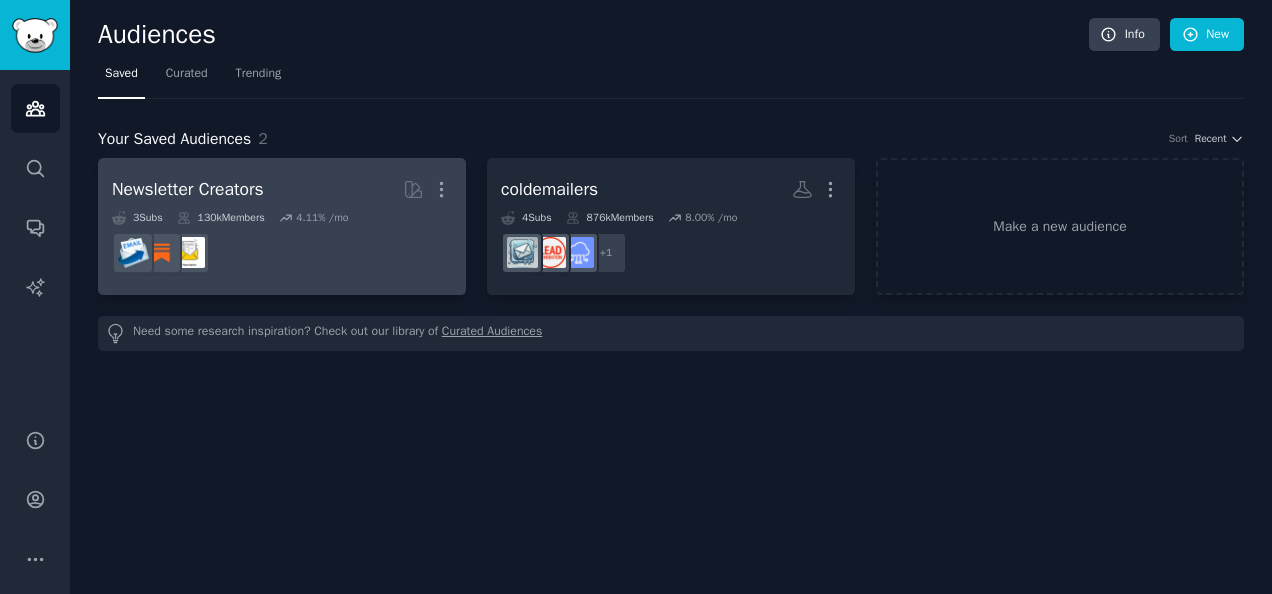 click on "130k  Members" at bounding box center [221, 218] 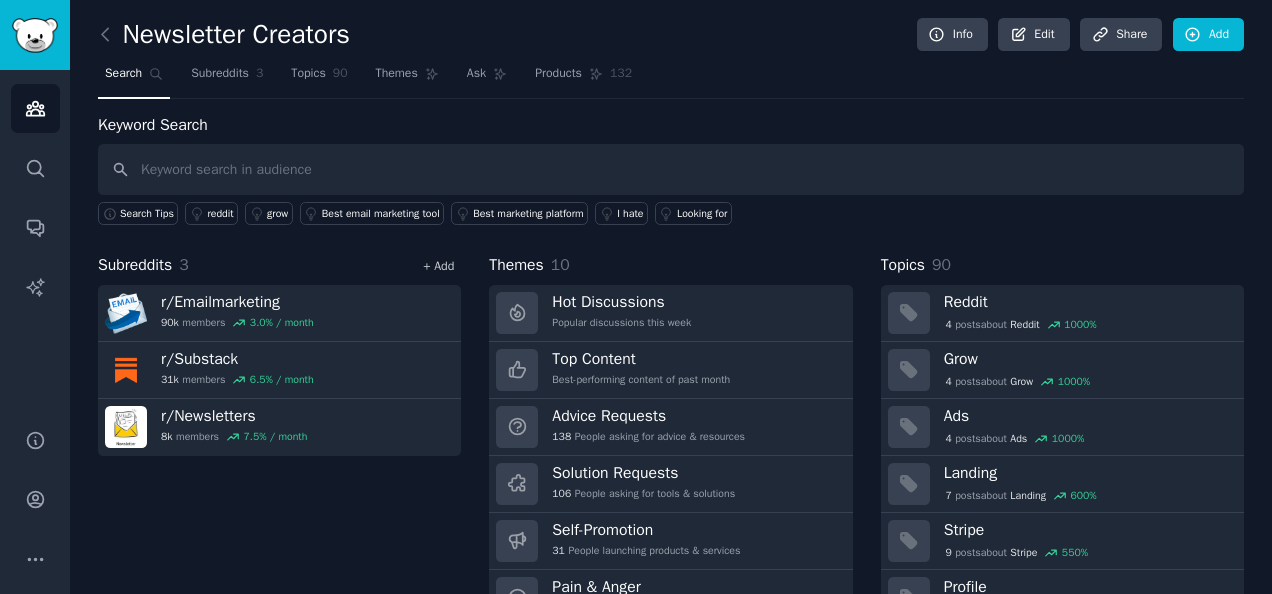 click on "+ Add" at bounding box center [438, 266] 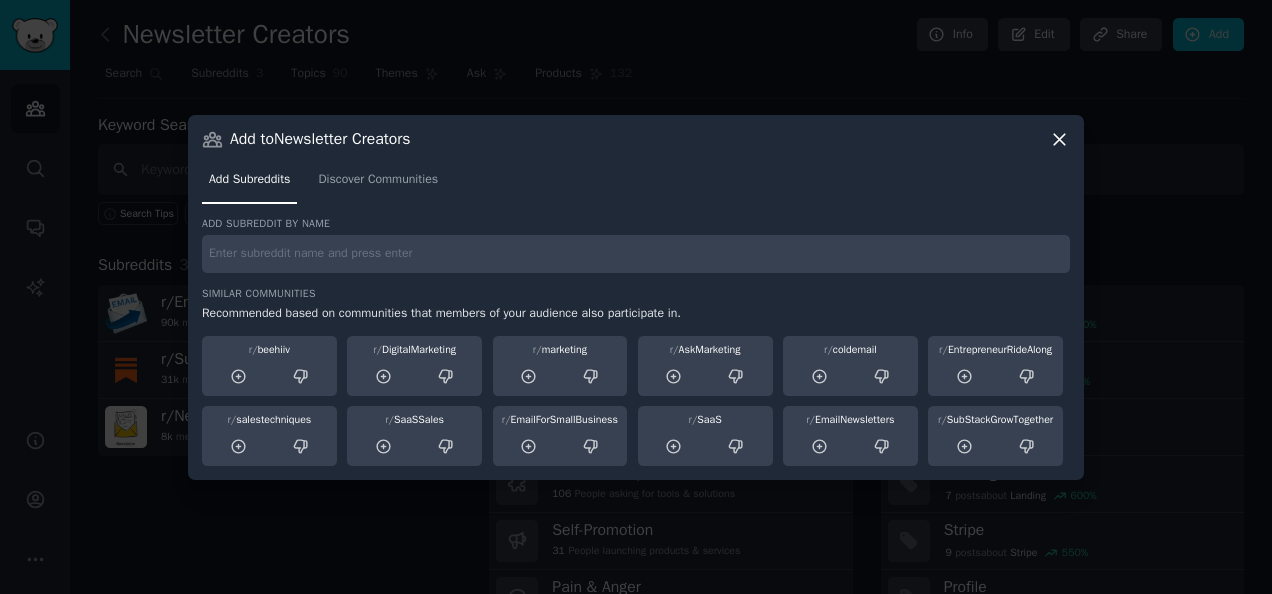 click on "Add to  Newsletter Creators Add Subreddits Discover Communities Add subreddit by name Similar Communities Recommended based on communities that members of your audience also participate in. r/ beehiiv r/ DigitalMarketing r/ marketing r/ AskMarketing r/ coldemail r/ EntrepreneurRideAlong r/ salestechniques r/ SaaSSales r/ EmailForSmallBusiness r/ SaaS r/ EmailNewsletters r/ SubStackGrowTogether" at bounding box center (636, 297) 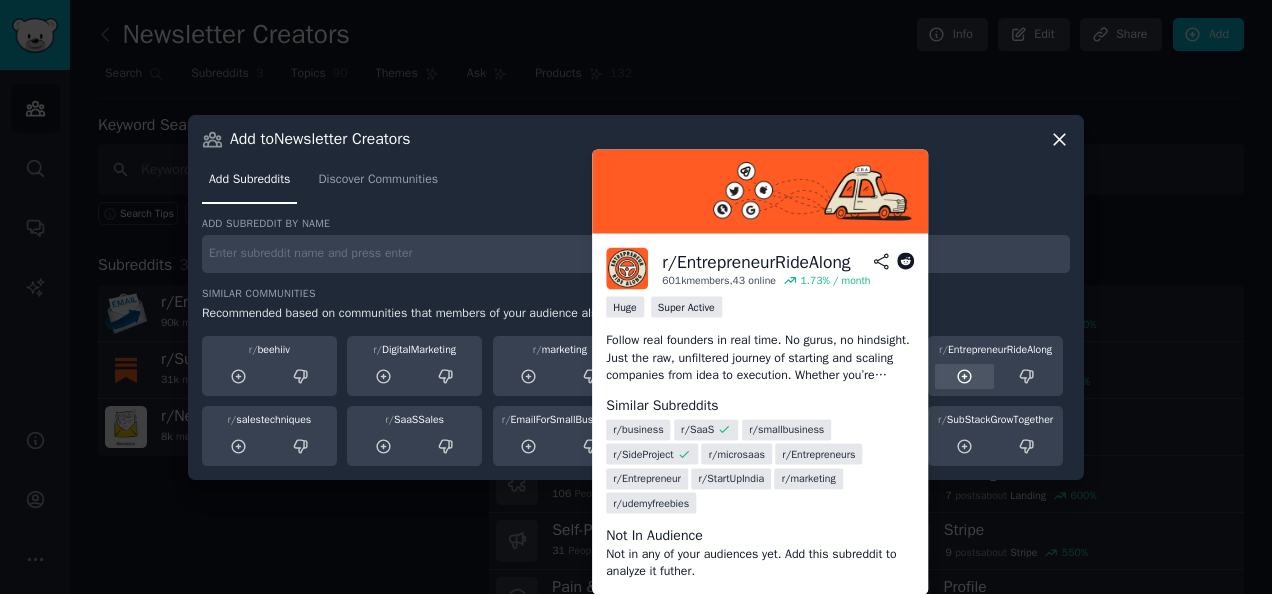 click at bounding box center [964, 376] 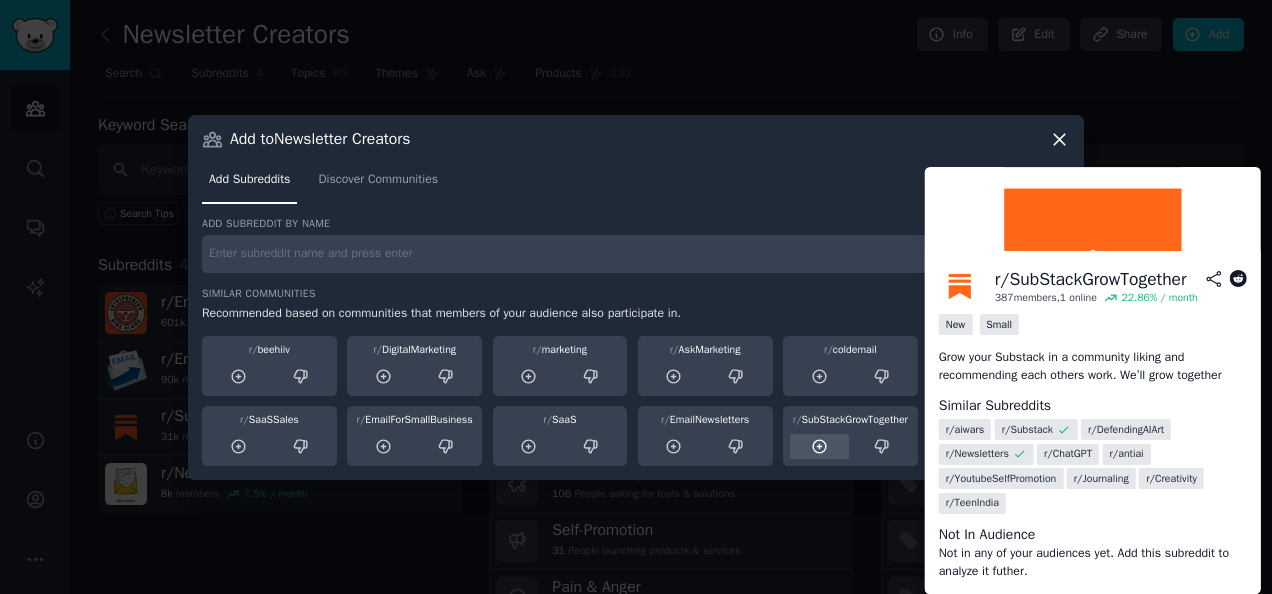 click 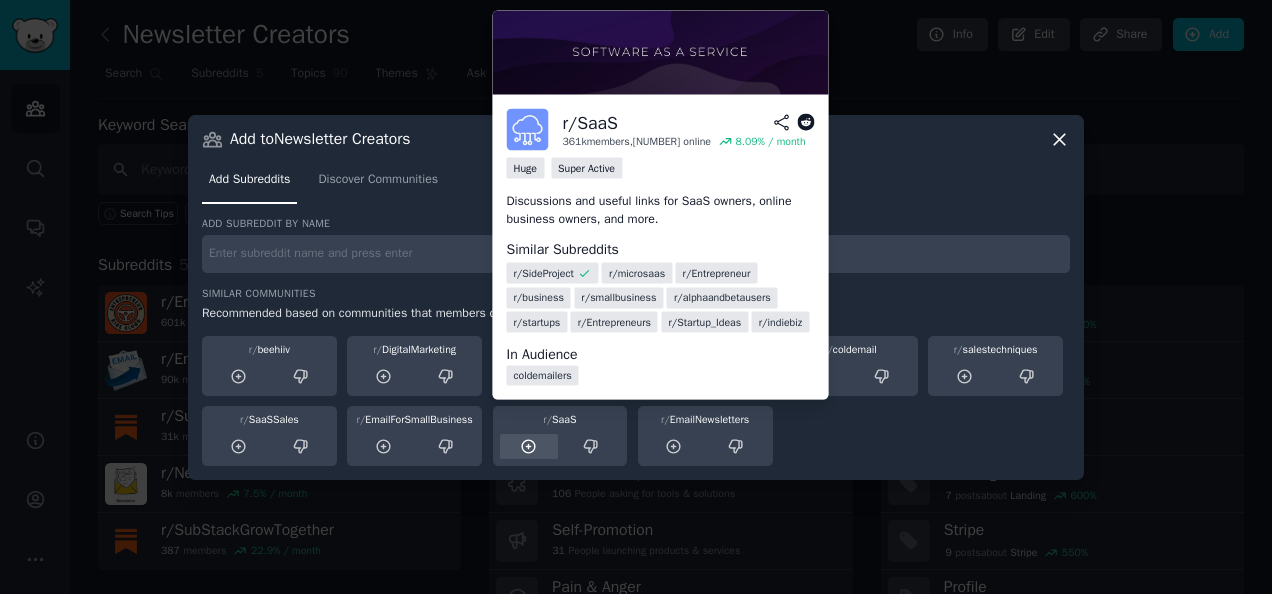 click at bounding box center (529, 446) 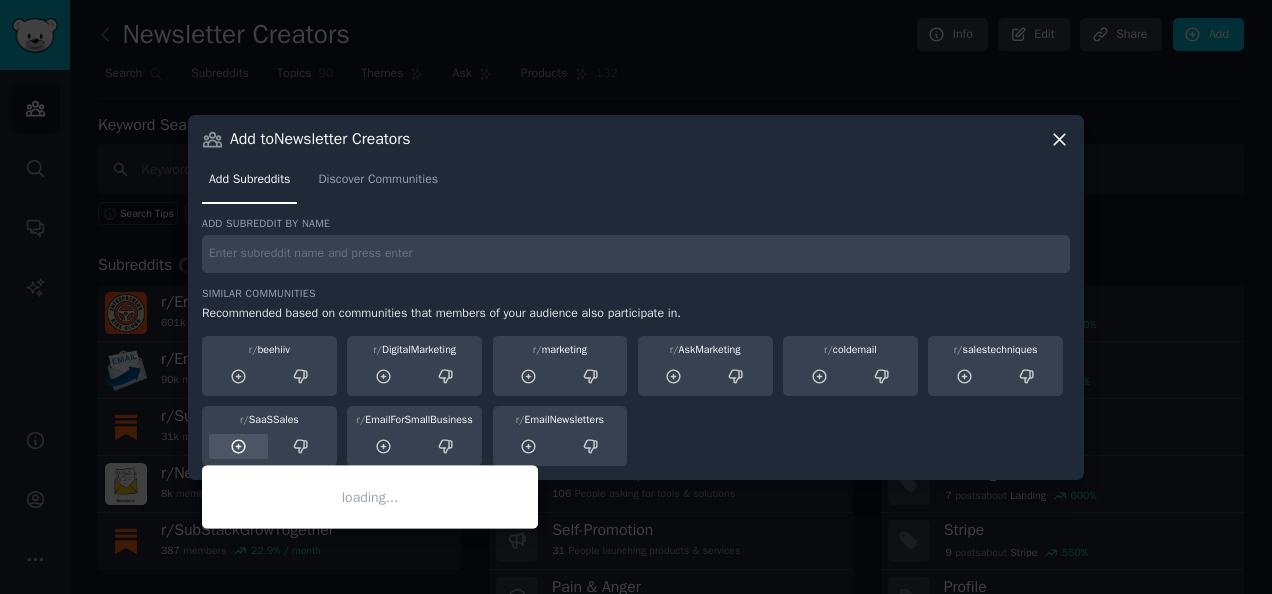 click 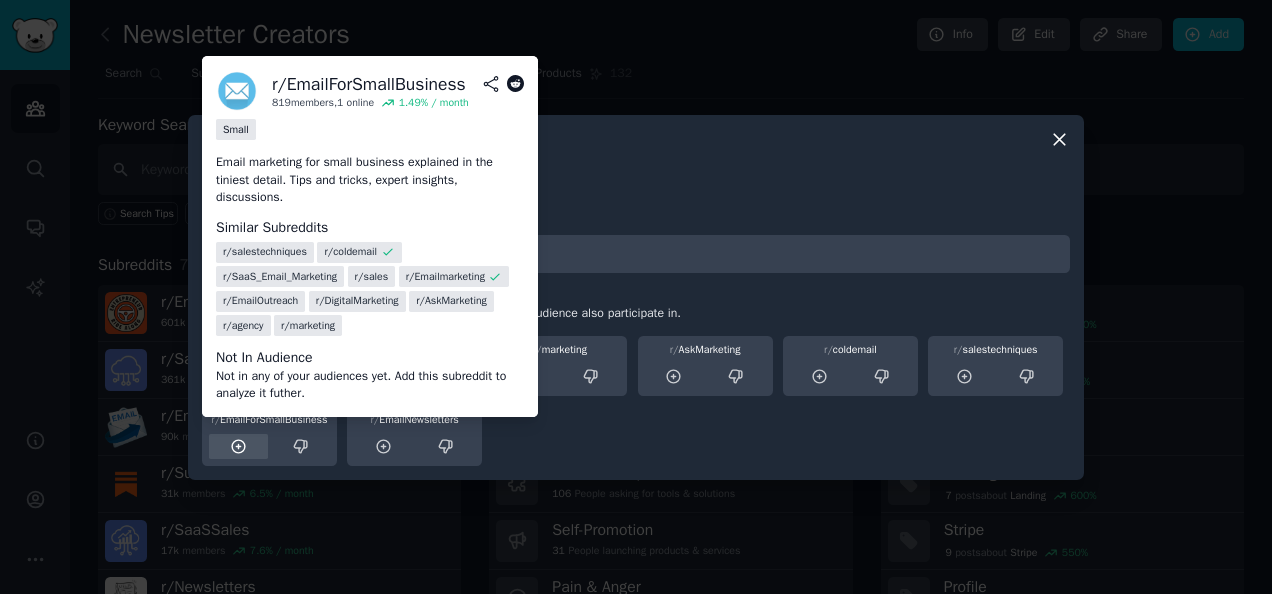 click 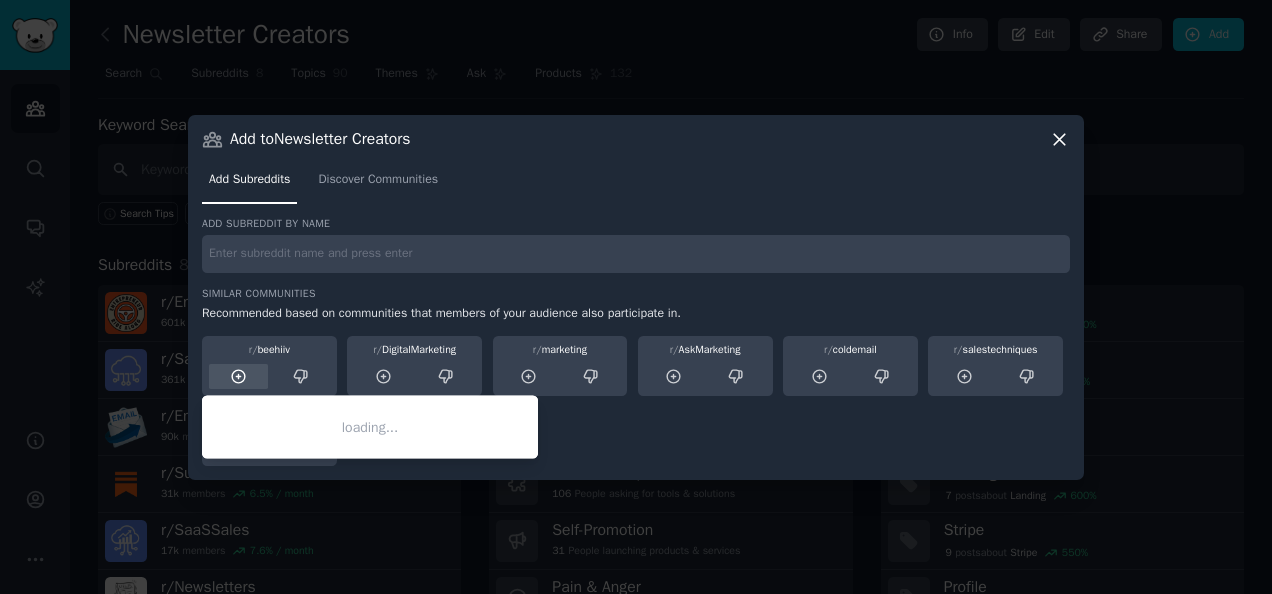 click 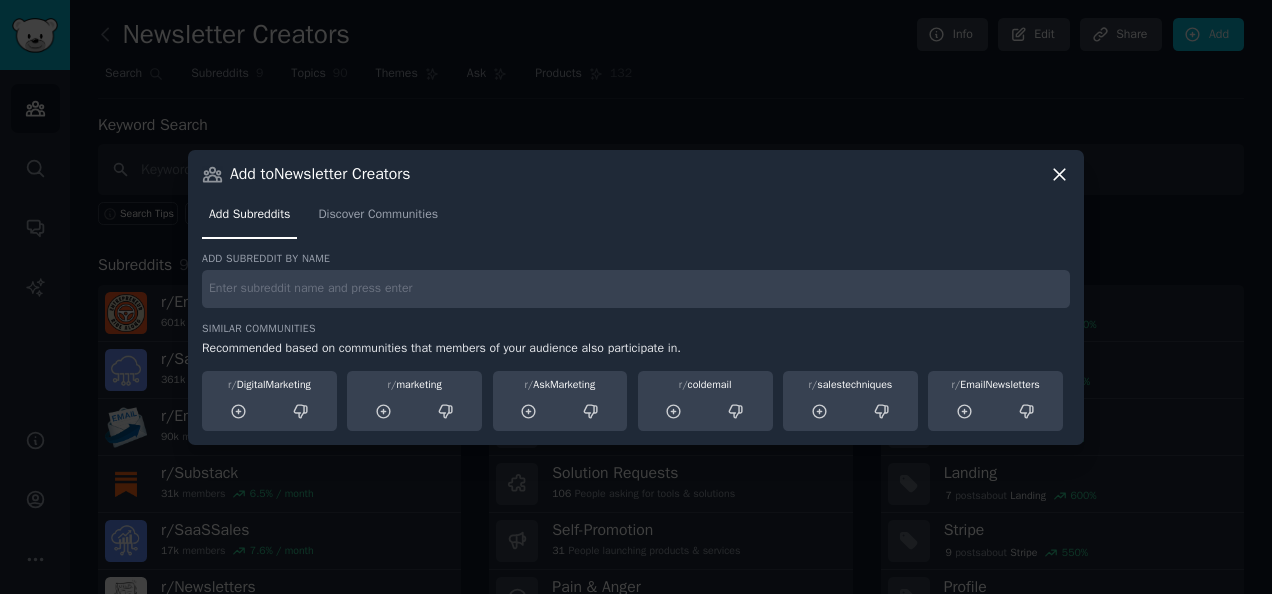 click on "Add to  Newsletter Creators Add Subreddits Discover Communities Add subreddit by name Similar Communities Recommended based on communities that members of your audience also participate in. r/ DigitalMarketing r/ marketing r/ AskMarketing r/ coldemail r/ salestechniques r/ EmailNewsletters" at bounding box center (636, 297) 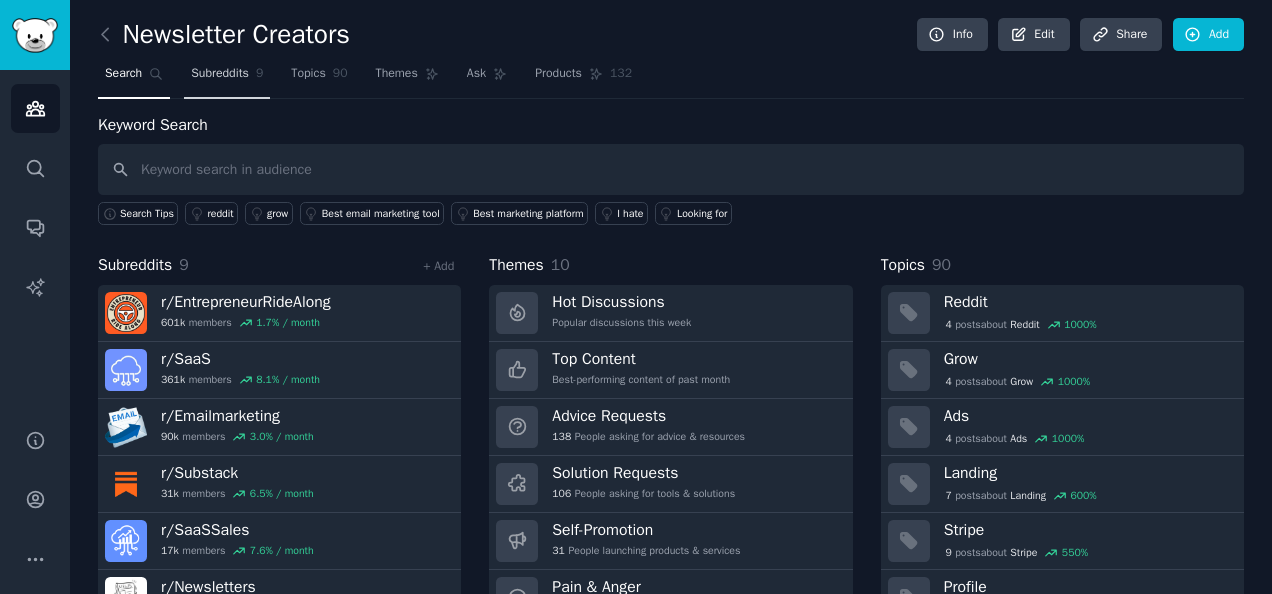 click on "Subreddits 9" at bounding box center (227, 78) 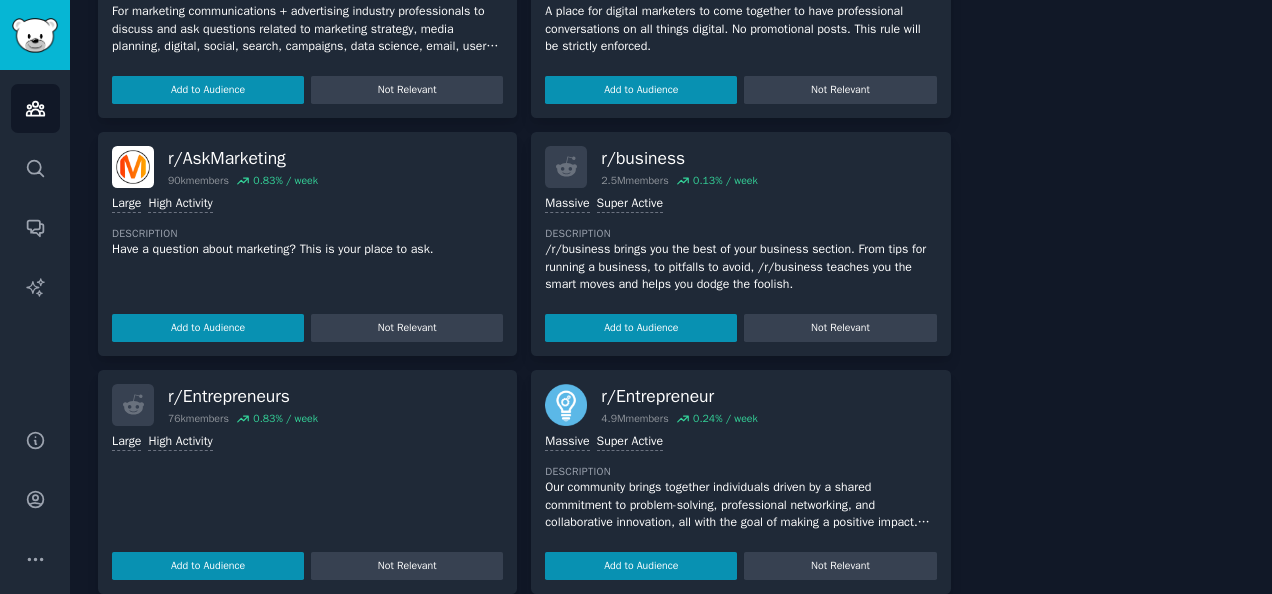 scroll, scrollTop: 1212, scrollLeft: 0, axis: vertical 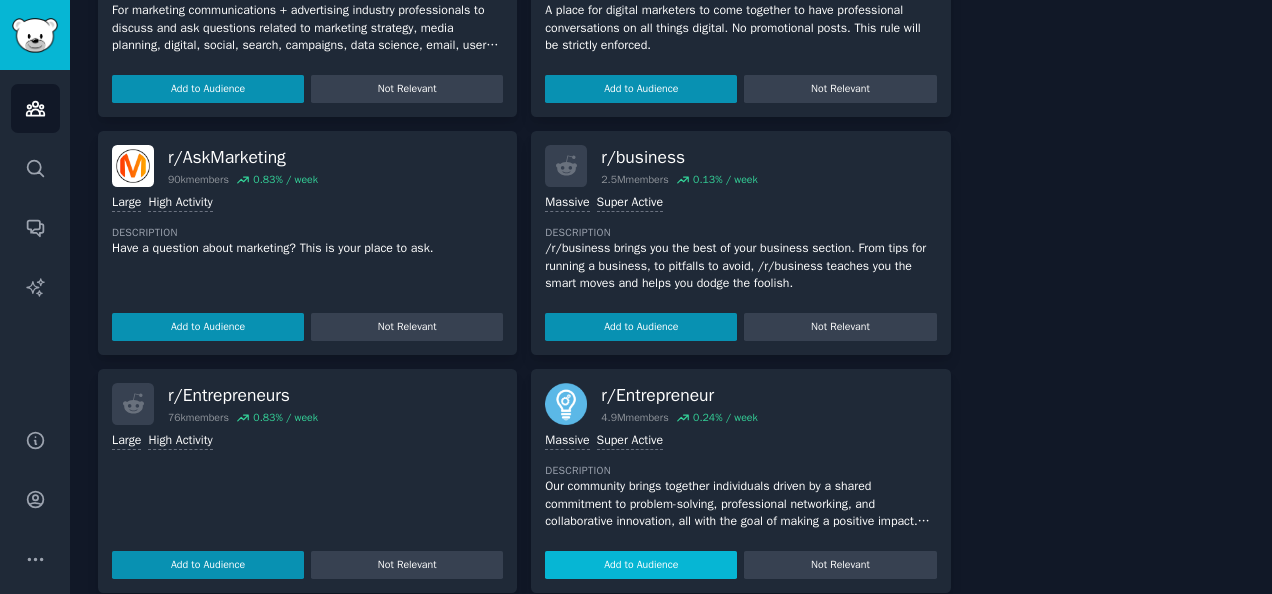 click on "Add to Audience" at bounding box center [641, 565] 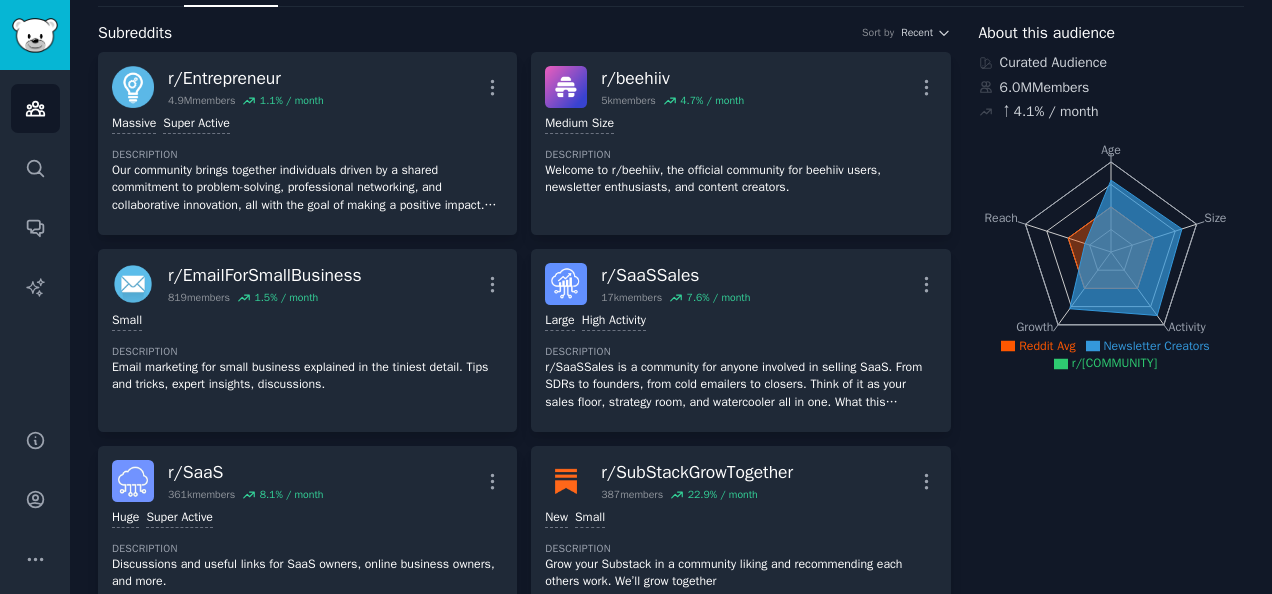 scroll, scrollTop: 0, scrollLeft: 0, axis: both 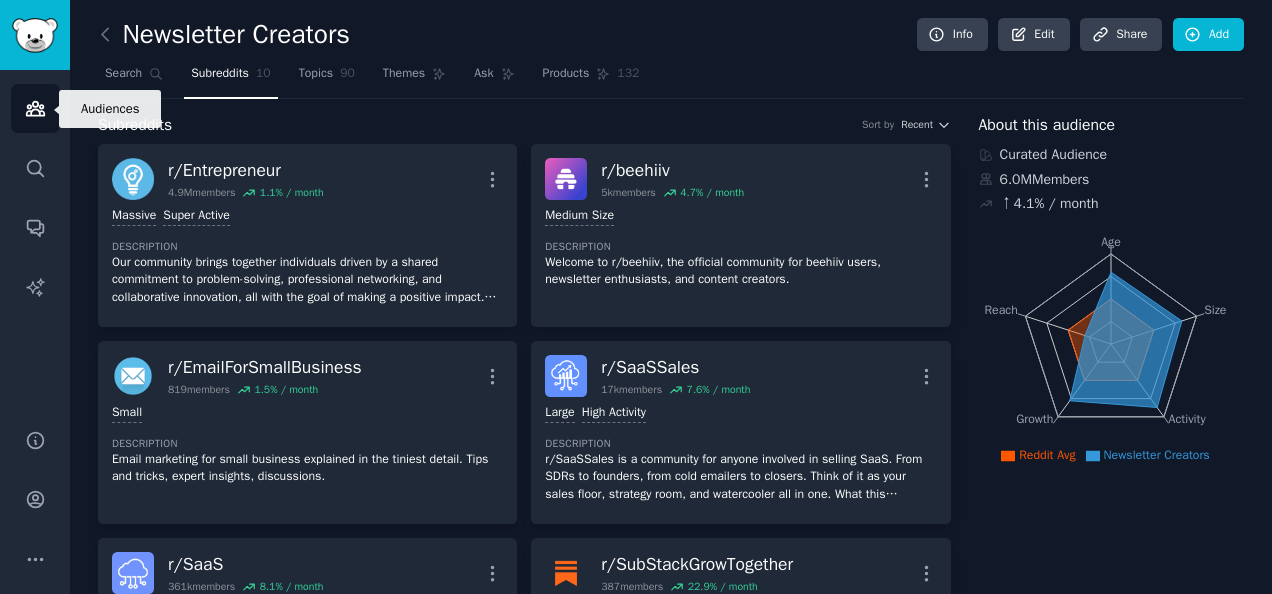 click 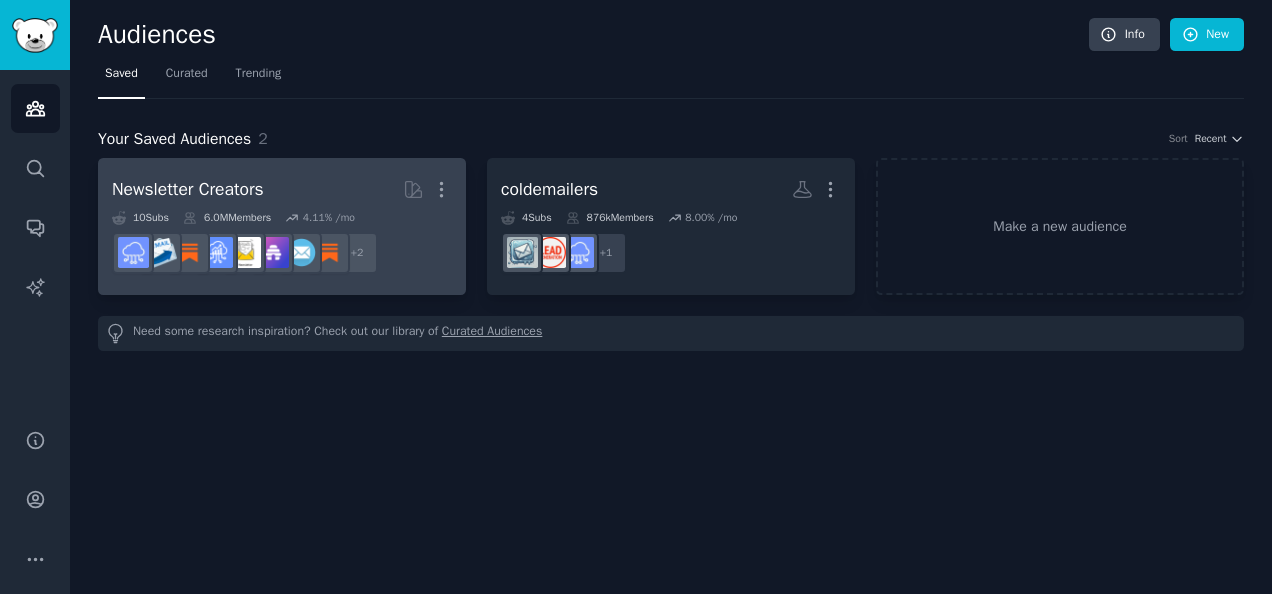 click on "Newsletter Creators" at bounding box center (188, 189) 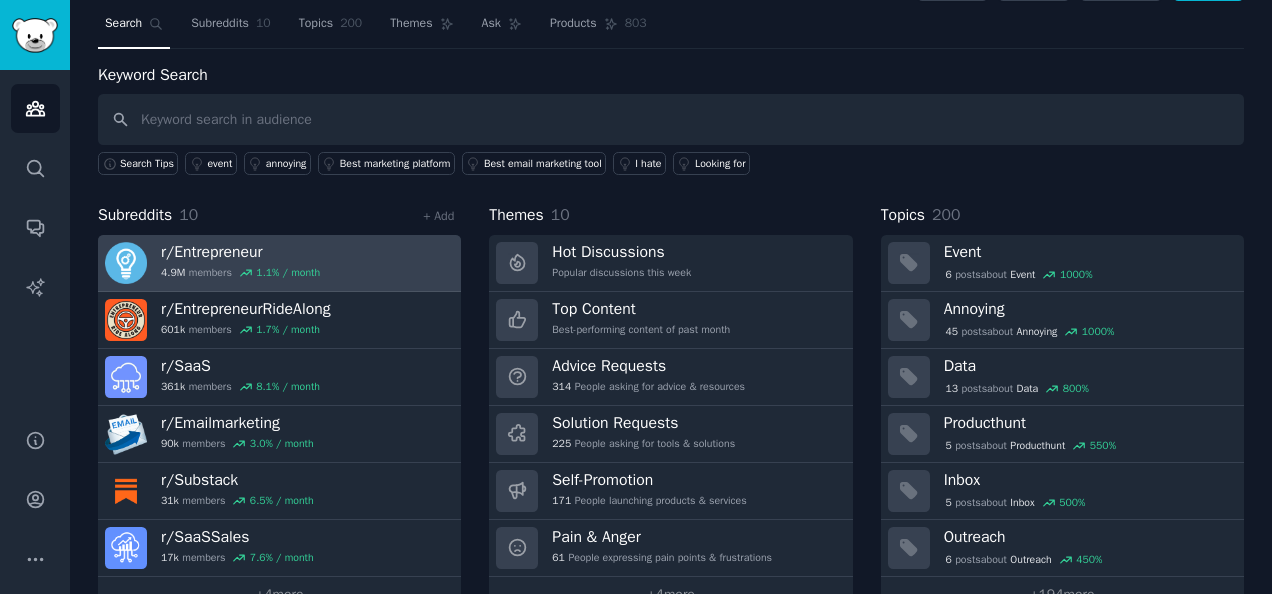 scroll, scrollTop: 91, scrollLeft: 0, axis: vertical 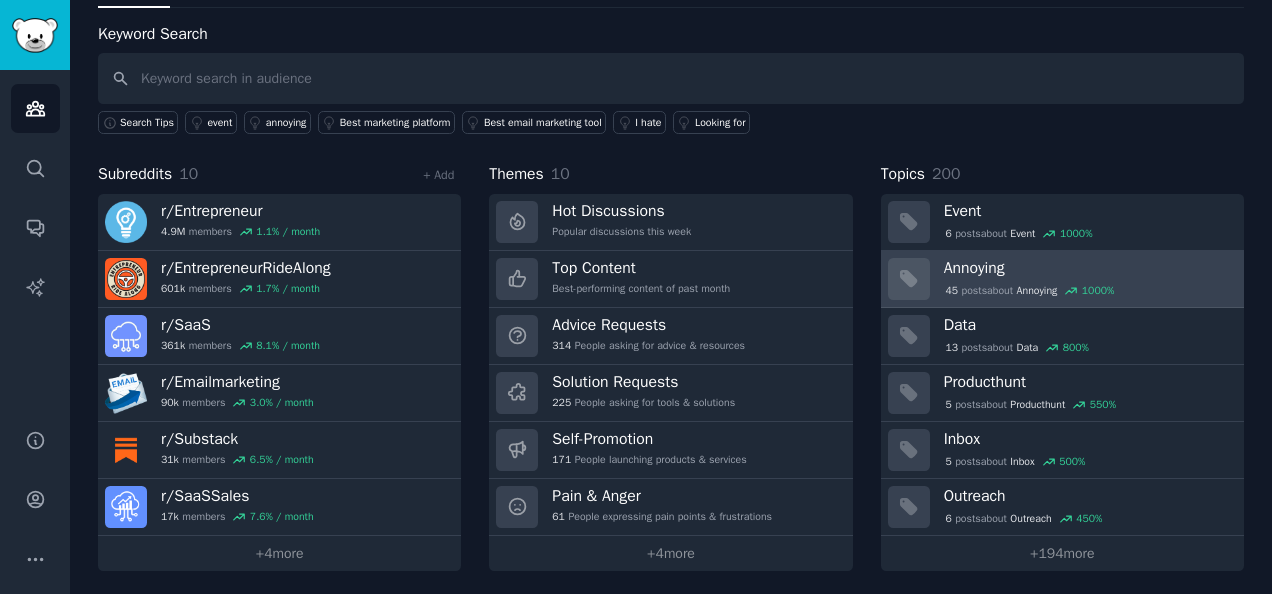 click on "45  post s  about  Annoying 1000 %" at bounding box center [1030, 291] 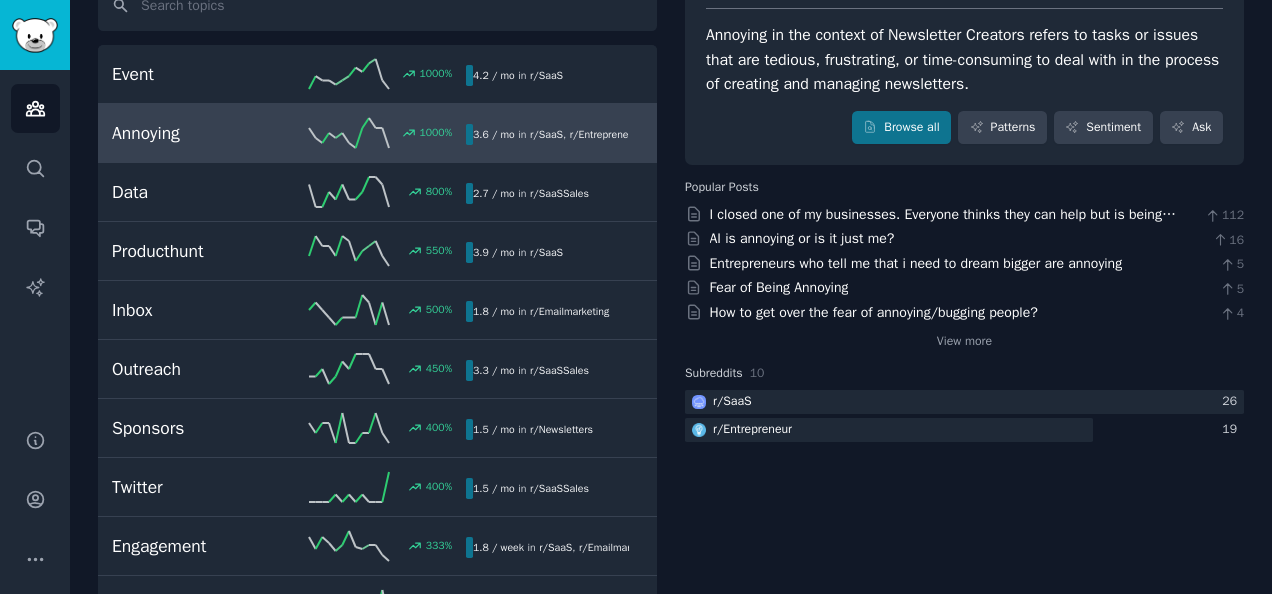 scroll, scrollTop: 164, scrollLeft: 0, axis: vertical 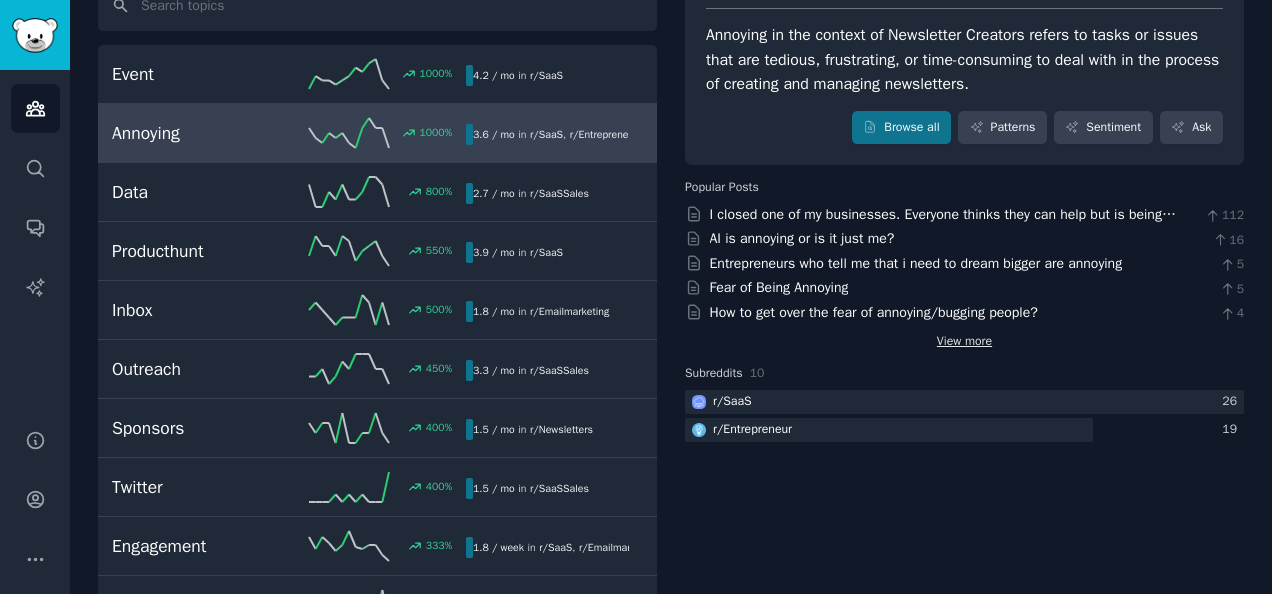 click on "View more" at bounding box center [964, 342] 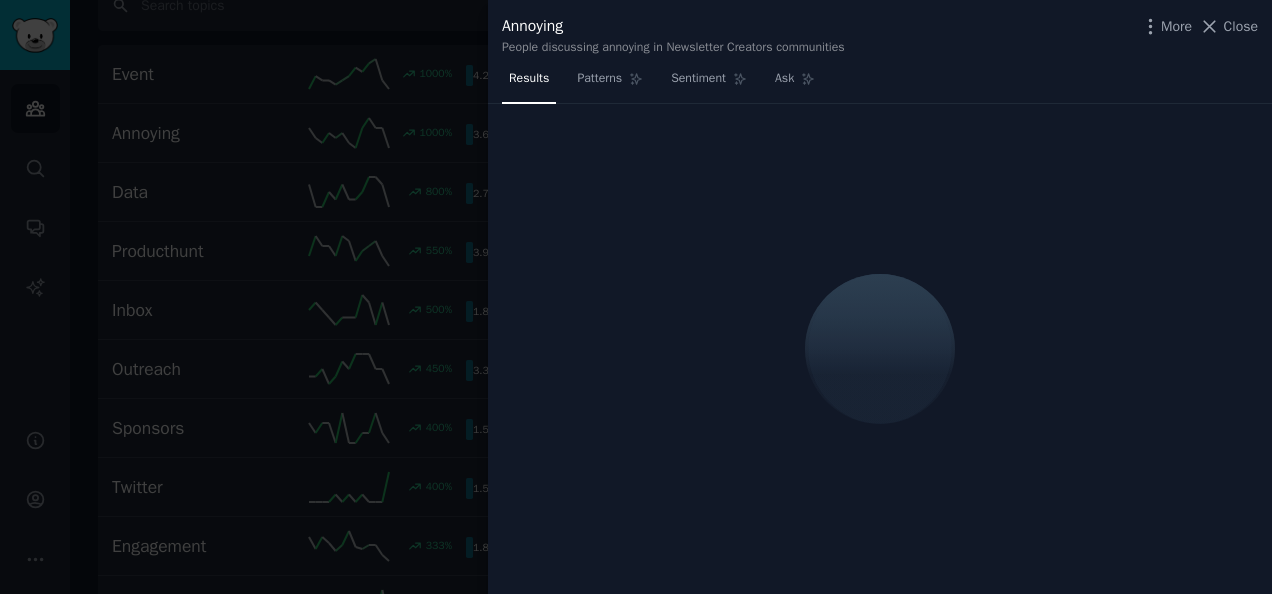 type 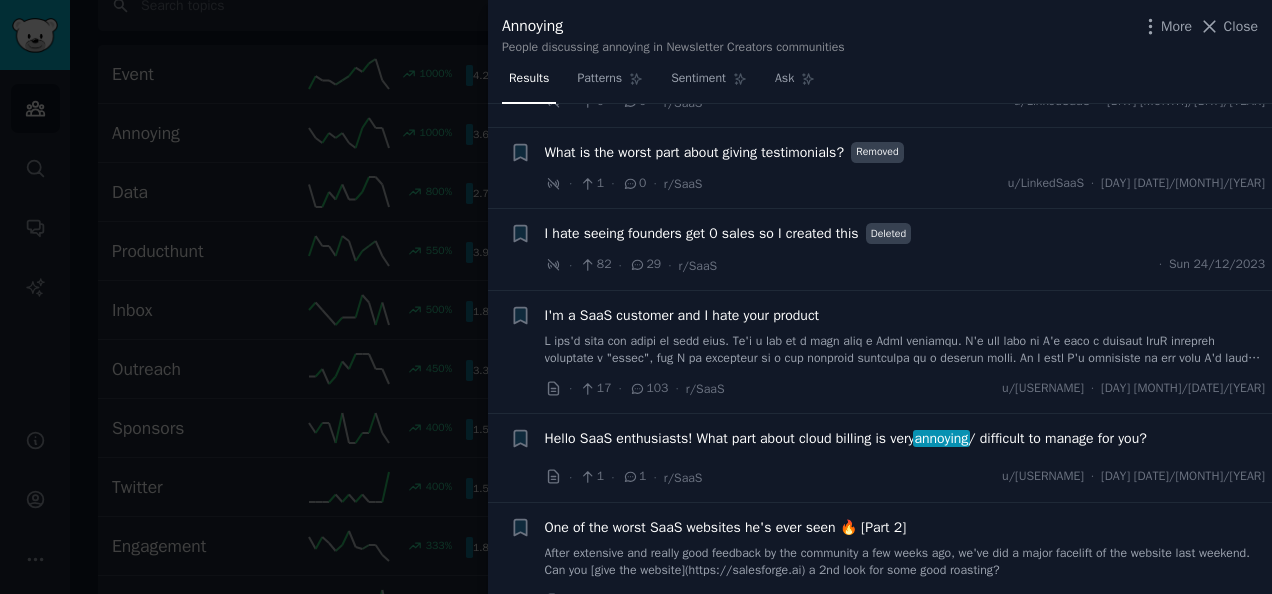 scroll, scrollTop: 4764, scrollLeft: 0, axis: vertical 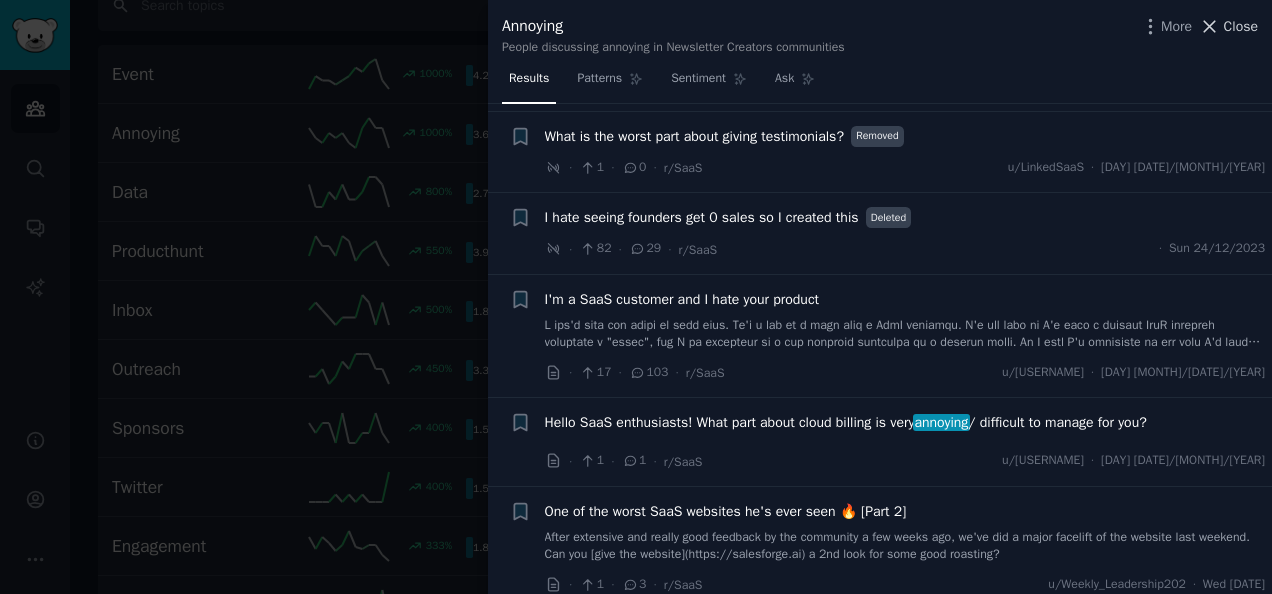click on "Close" at bounding box center (1228, 26) 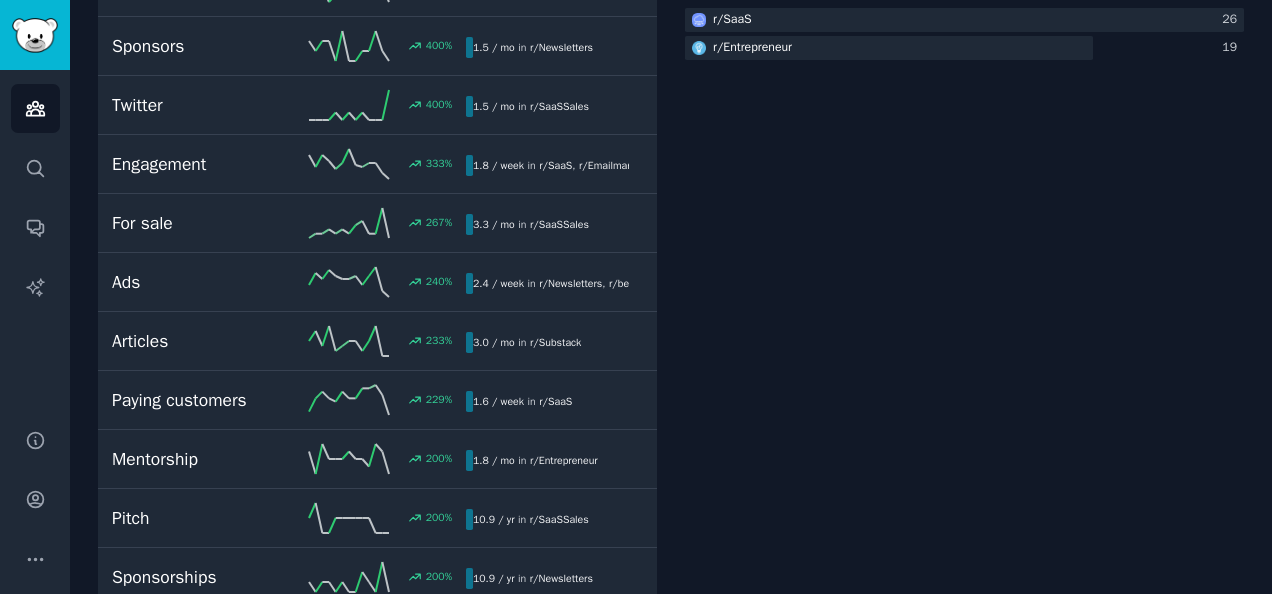 scroll, scrollTop: 0, scrollLeft: 0, axis: both 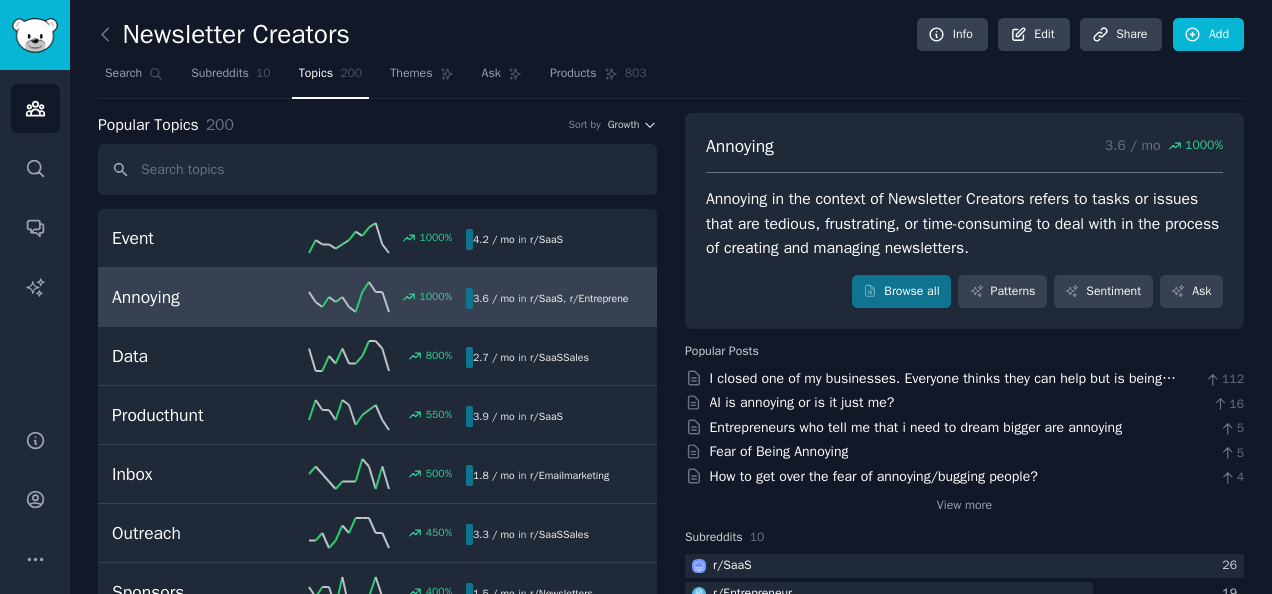 drag, startPoint x: 38, startPoint y: 138, endPoint x: 57, endPoint y: 109, distance: 34.669872 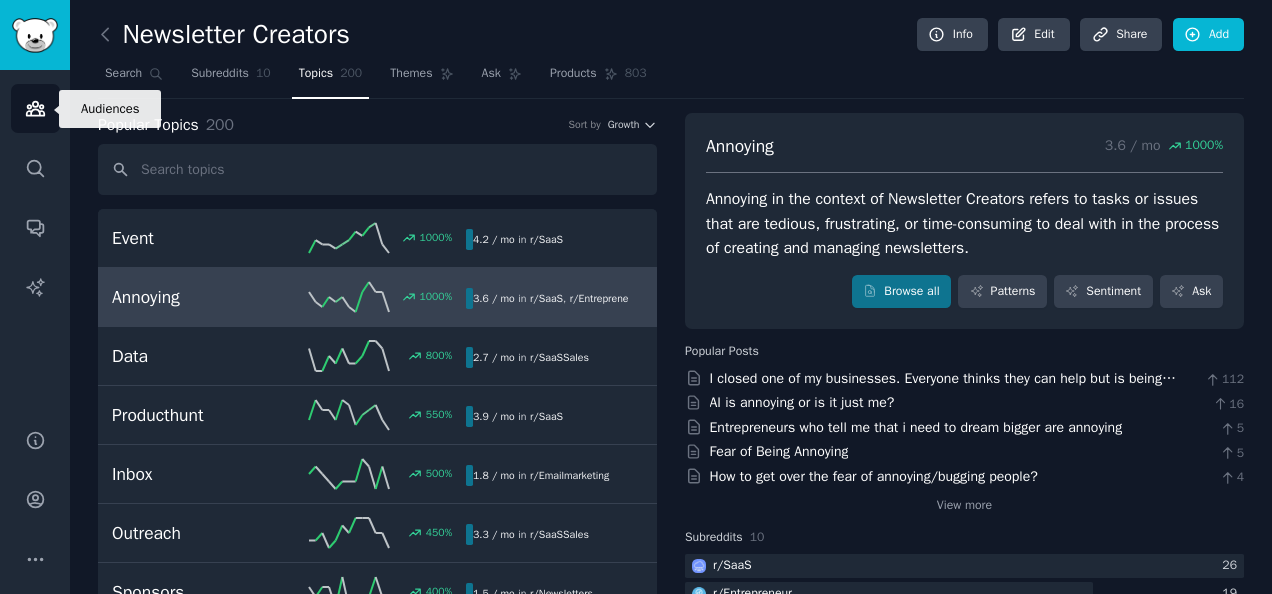 click on "Audiences" at bounding box center (35, 108) 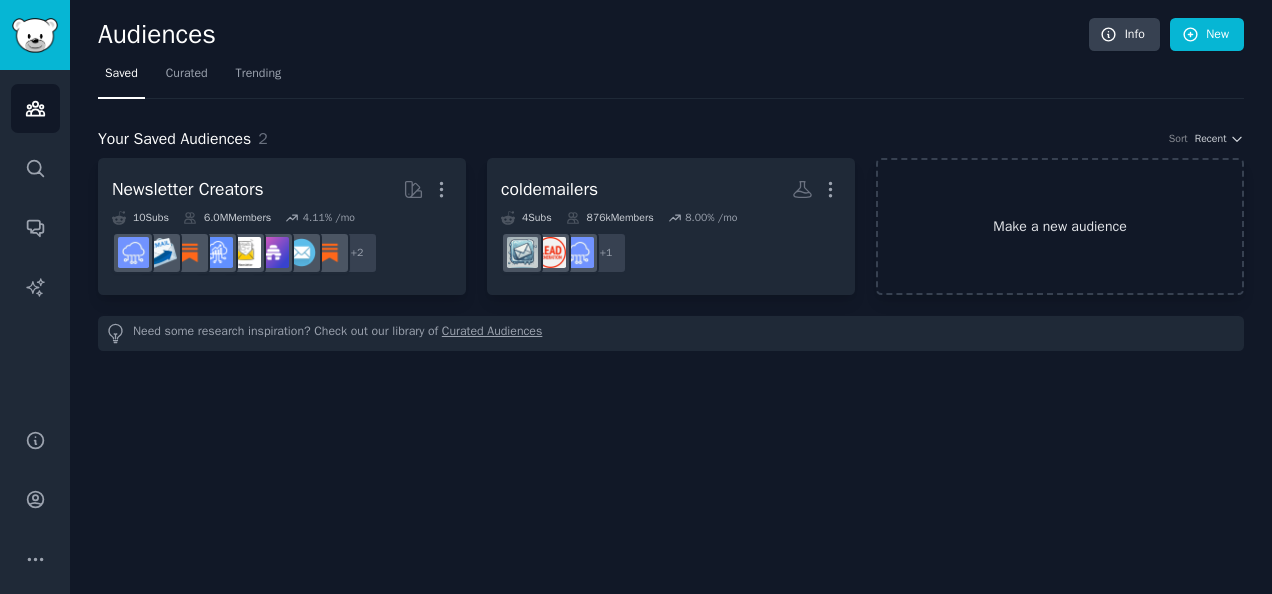 click on "Make a new audience" at bounding box center [1060, 226] 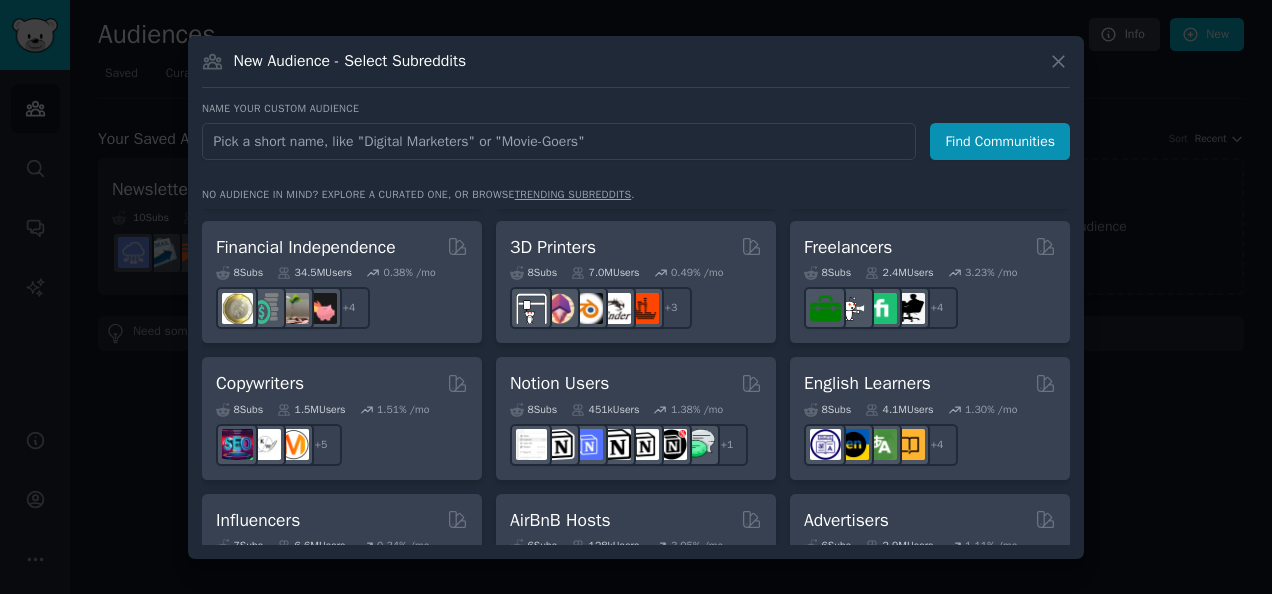 scroll, scrollTop: 1081, scrollLeft: 0, axis: vertical 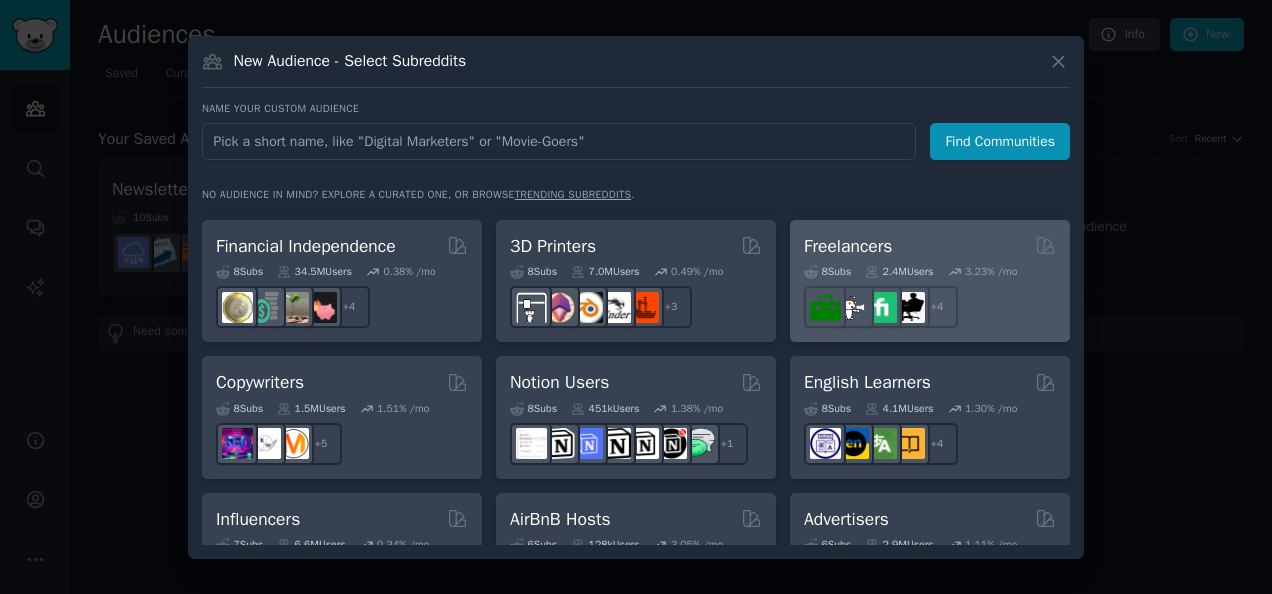 click on "8 Sub s 2.4M Users 3.23 % /mo r/[COMMUNITY] + 4" at bounding box center (930, 293) 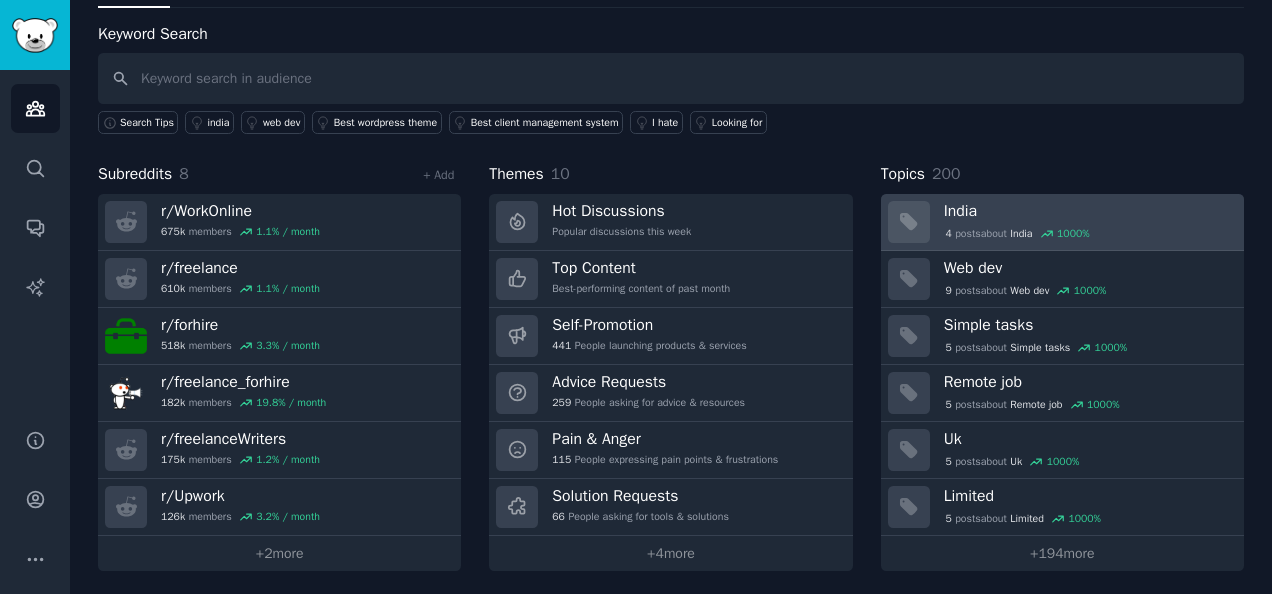 scroll, scrollTop: 0, scrollLeft: 0, axis: both 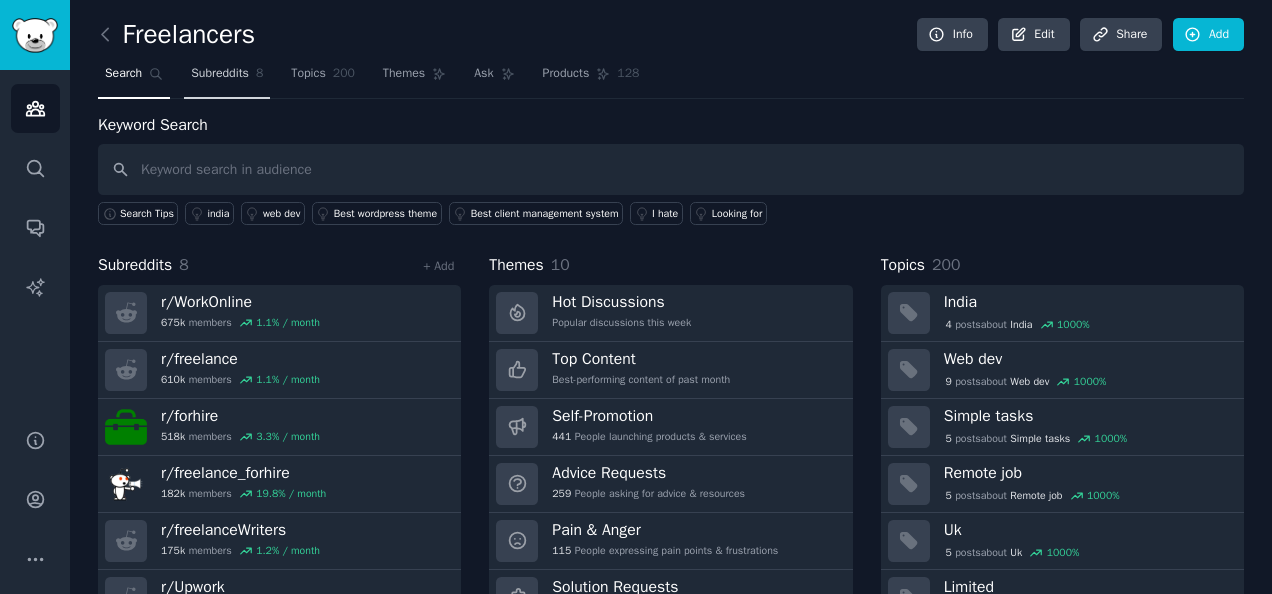 click on "Subreddits 8" at bounding box center (227, 78) 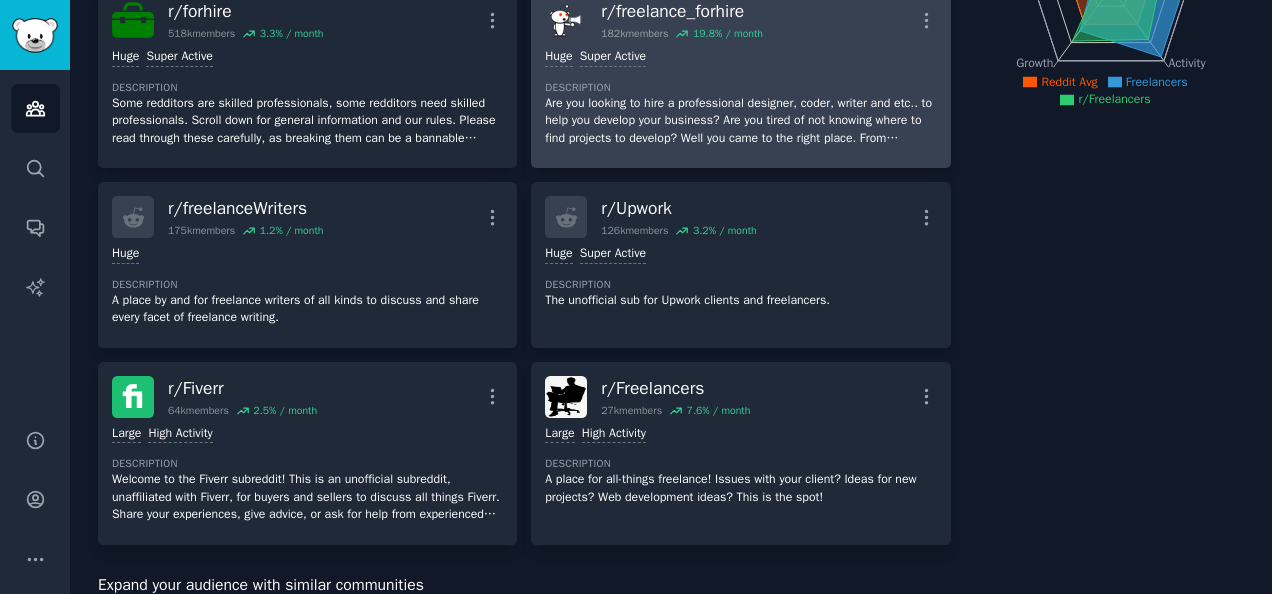 scroll, scrollTop: 185, scrollLeft: 0, axis: vertical 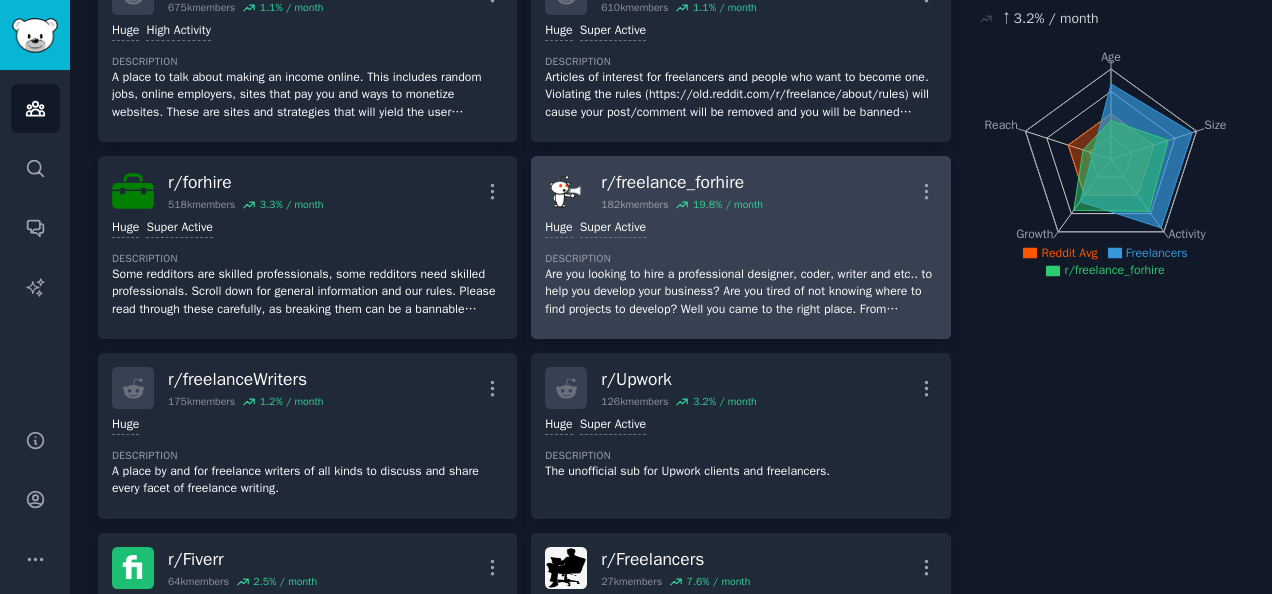 click on "r/ freelance_forhire" at bounding box center [682, 182] 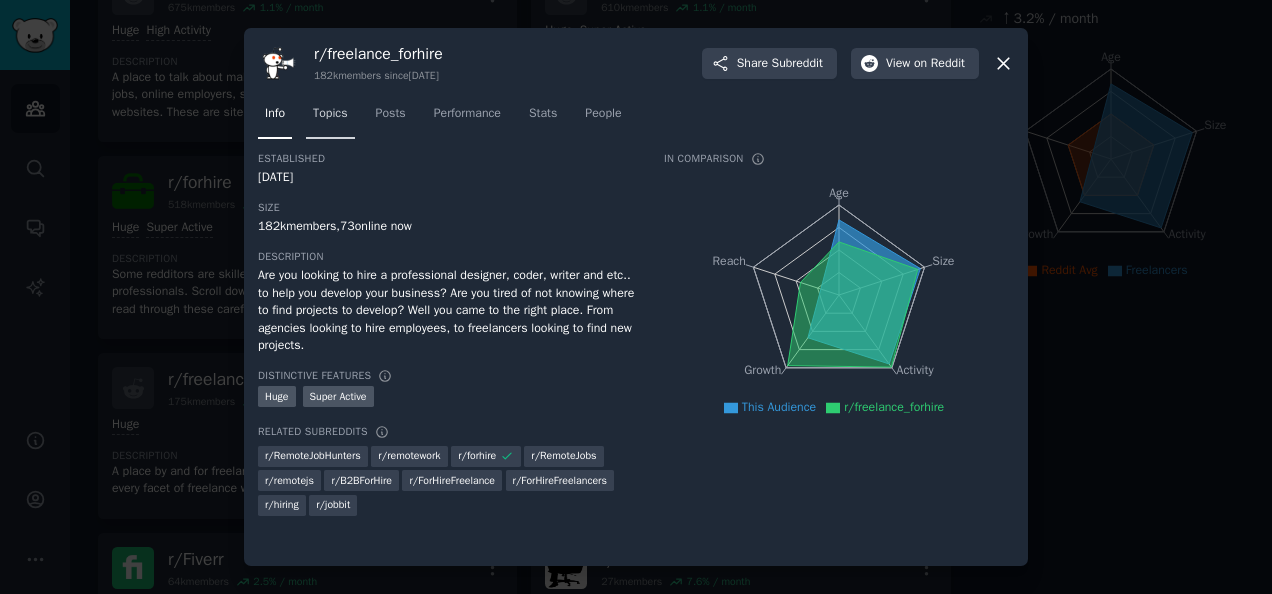 click on "Topics" at bounding box center (330, 118) 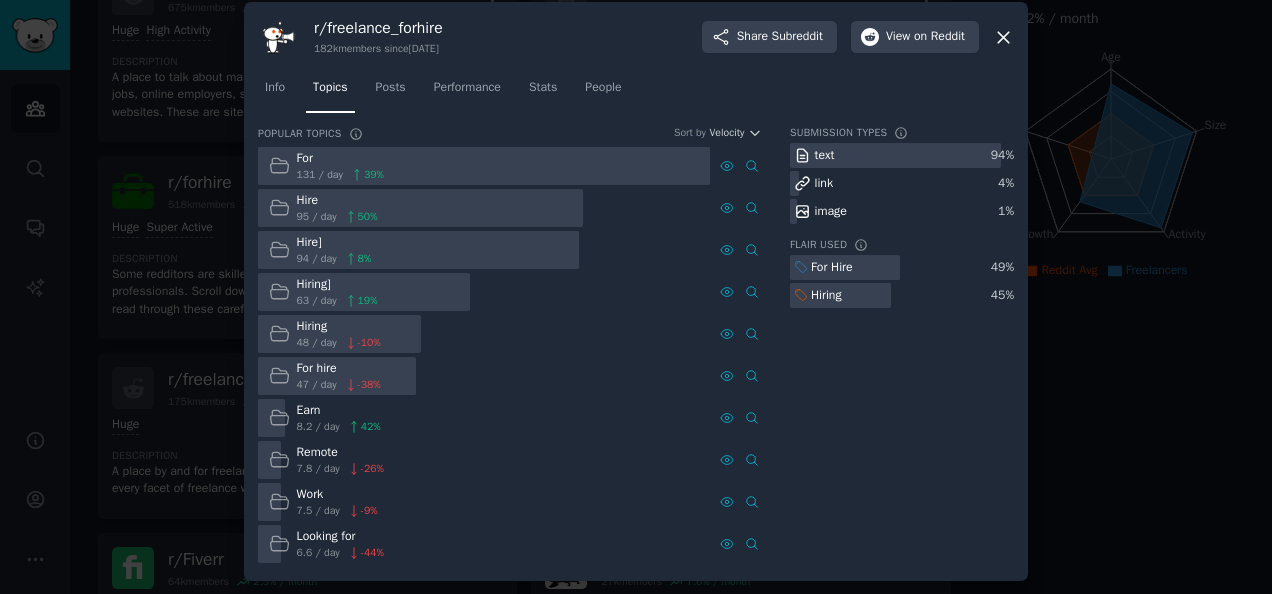 scroll, scrollTop: 12, scrollLeft: 0, axis: vertical 